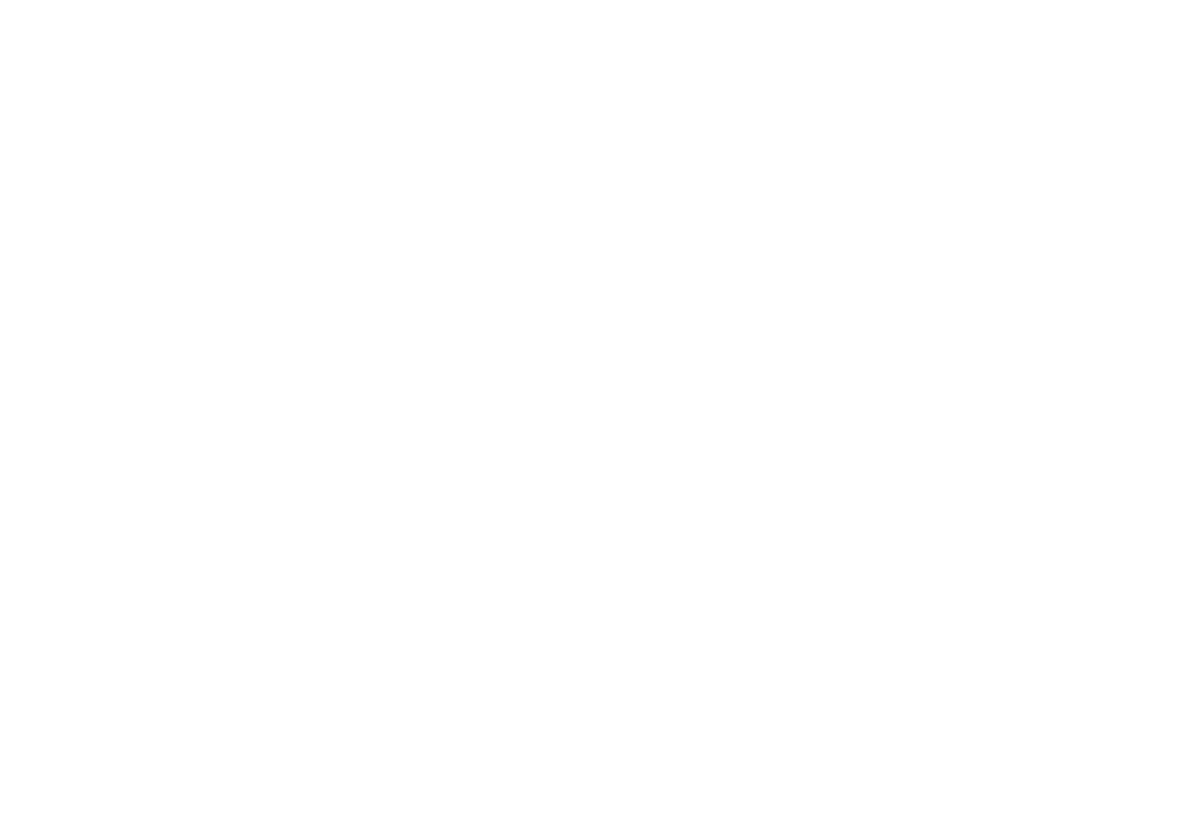 scroll, scrollTop: 0, scrollLeft: 0, axis: both 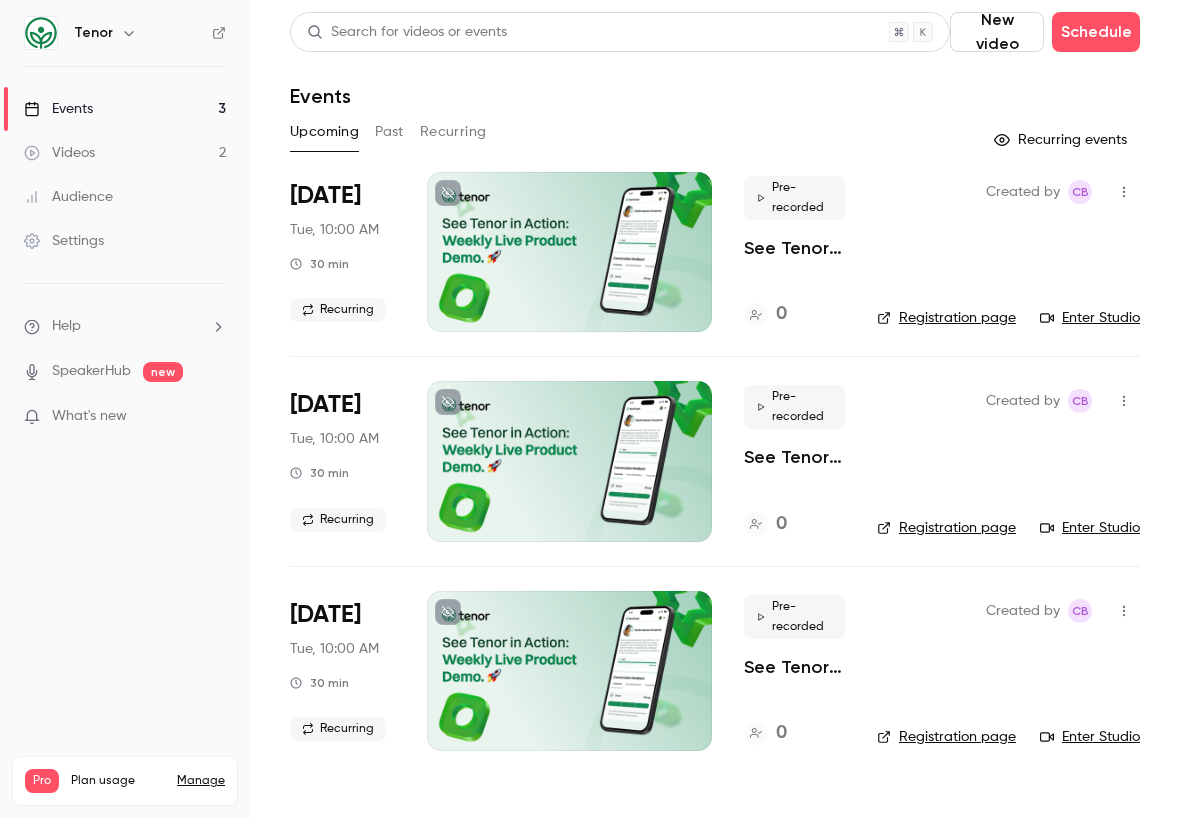 click on "Settings" at bounding box center [125, 241] 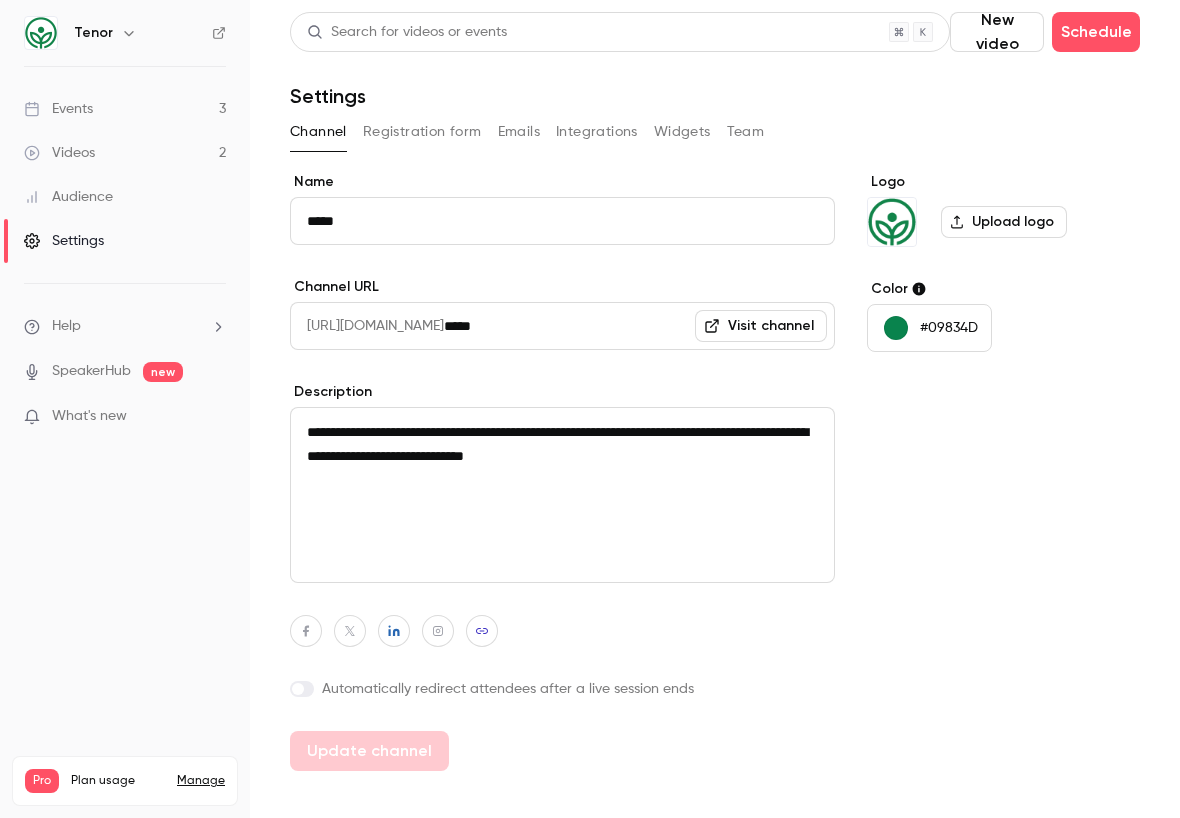 click on "Integrations" at bounding box center (597, 132) 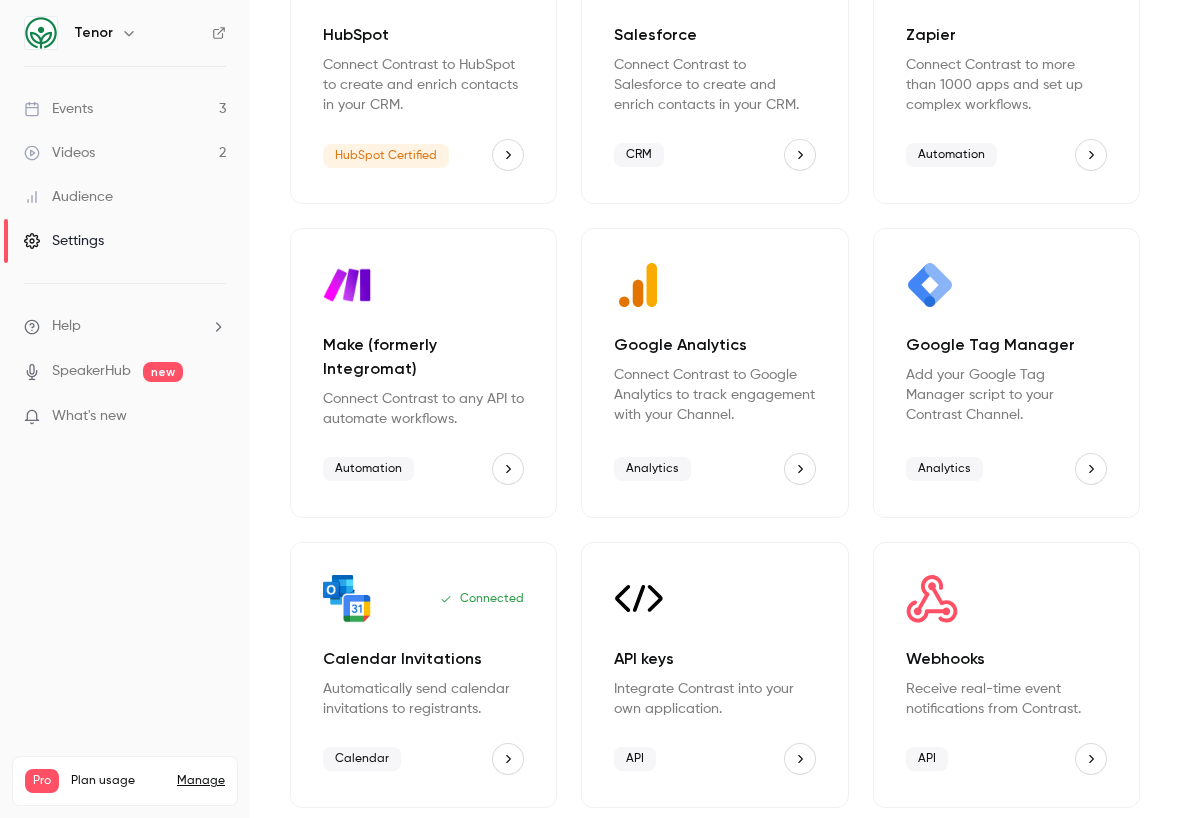 scroll, scrollTop: 252, scrollLeft: 0, axis: vertical 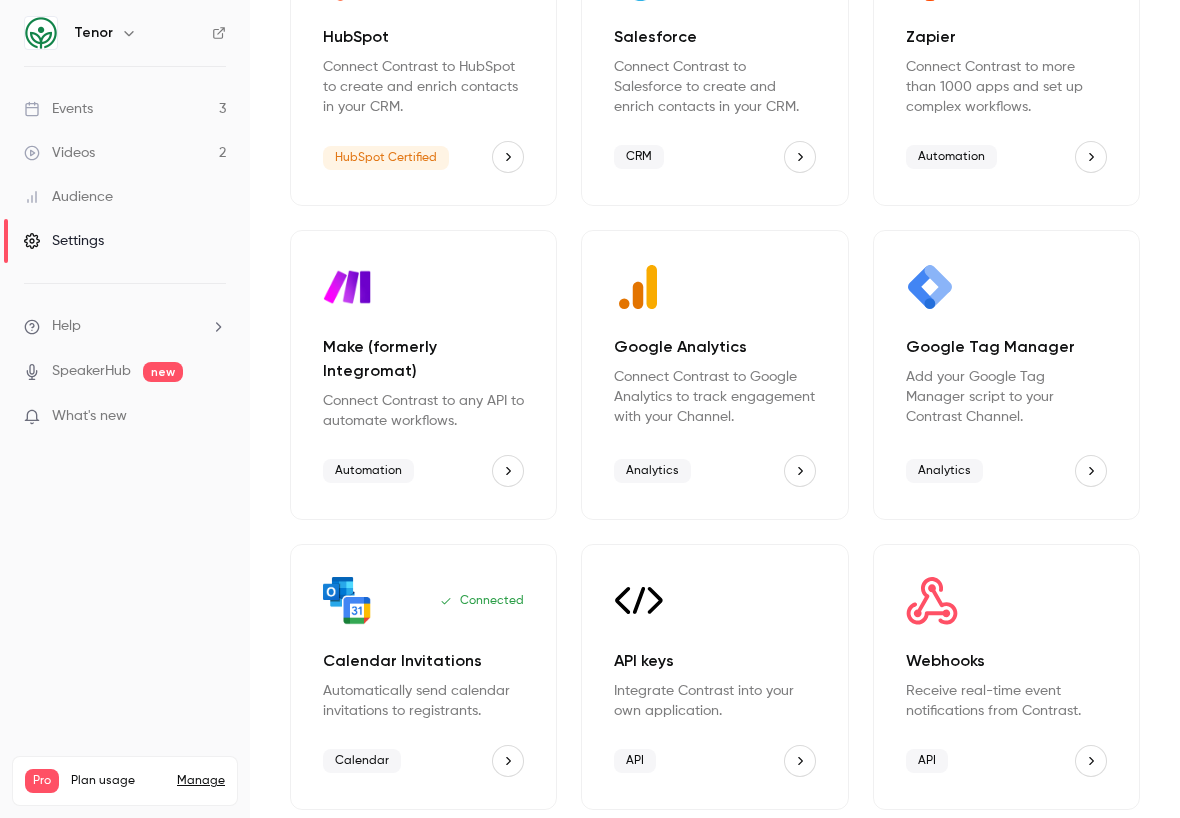 click on "Webhooks" at bounding box center [1006, 661] 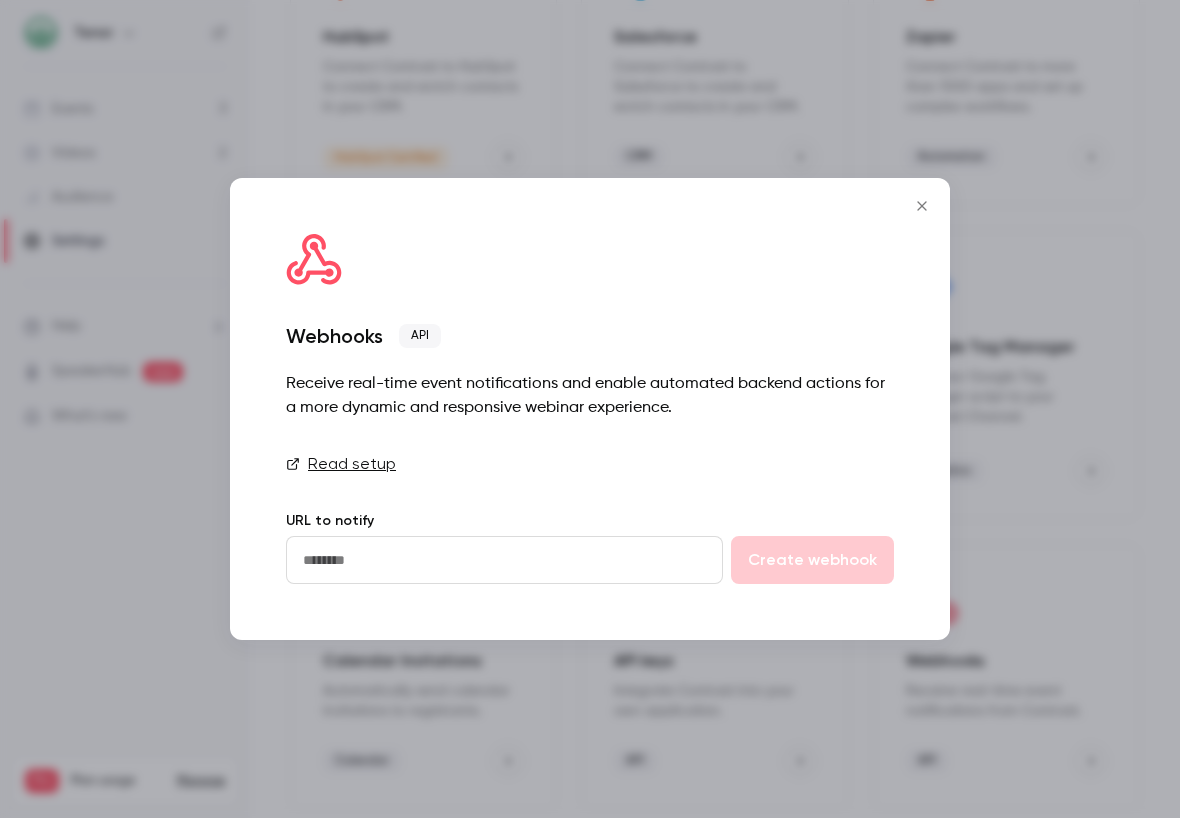 click 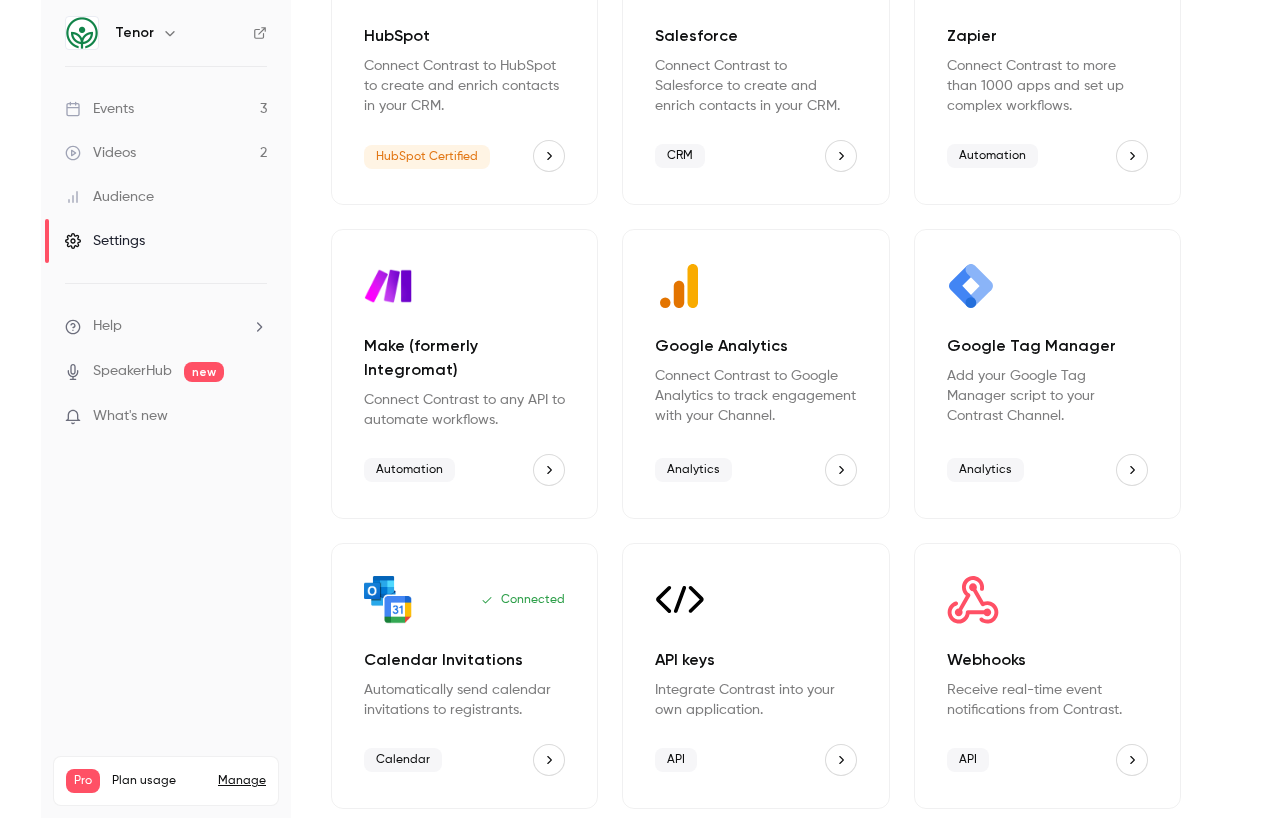 scroll, scrollTop: 252, scrollLeft: 0, axis: vertical 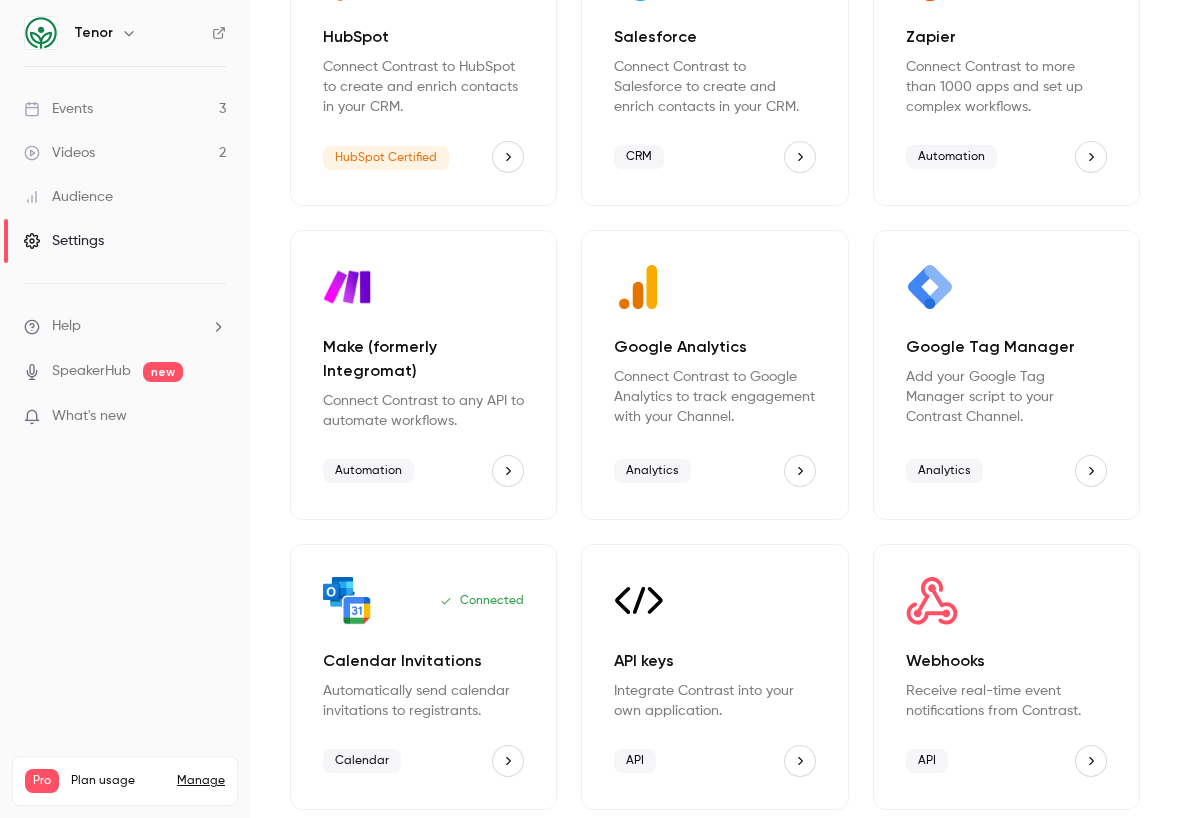 click on "Integrate Contrast into your own application." at bounding box center [714, 701] 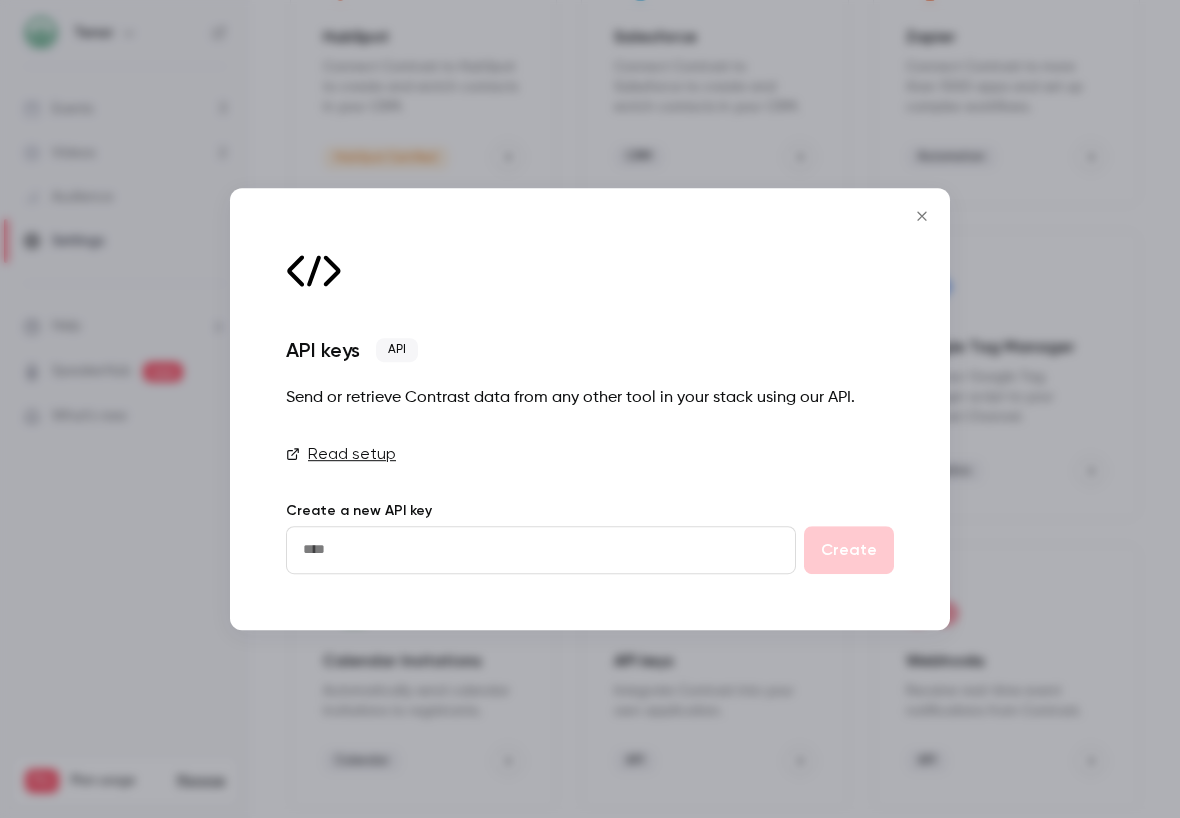 click at bounding box center (541, 550) 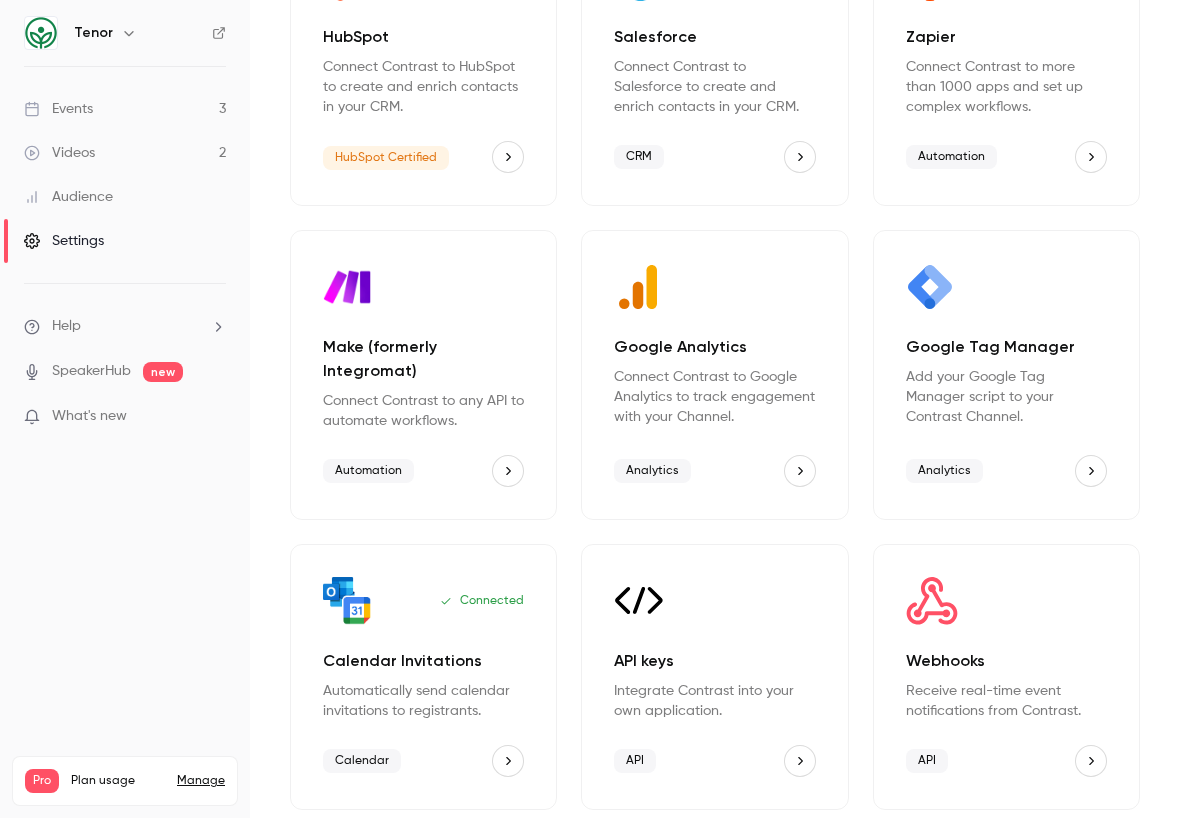 click on "Webhooks Receive real-time event notifications from Contrast." at bounding box center (1006, 685) 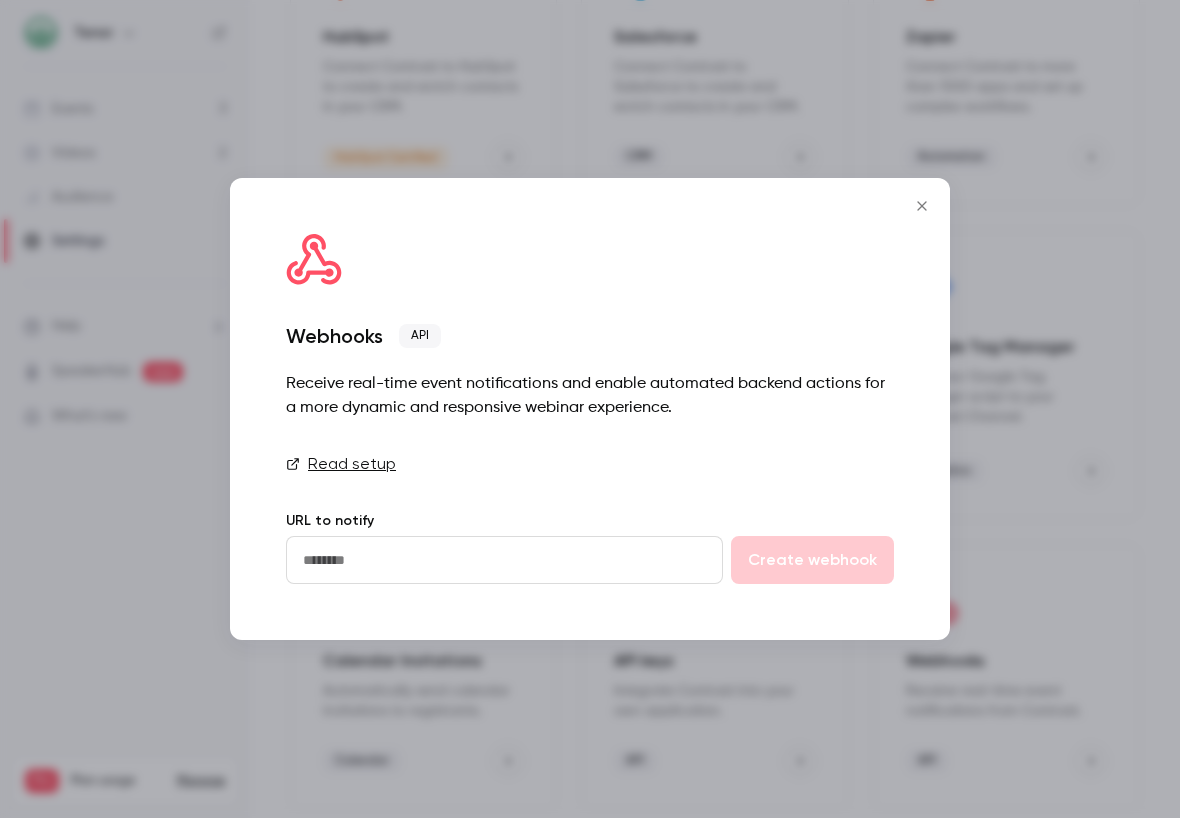 click at bounding box center (504, 560) 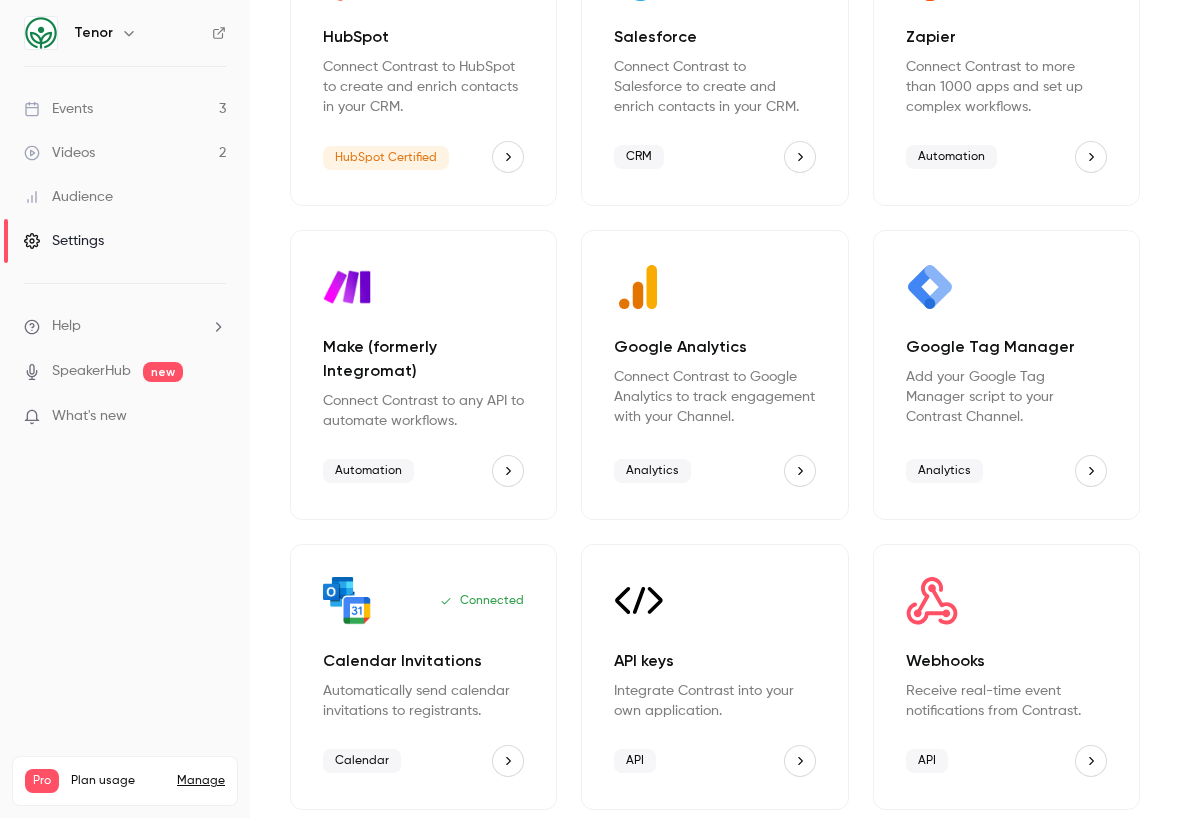 click on "Webhooks" at bounding box center (1006, 661) 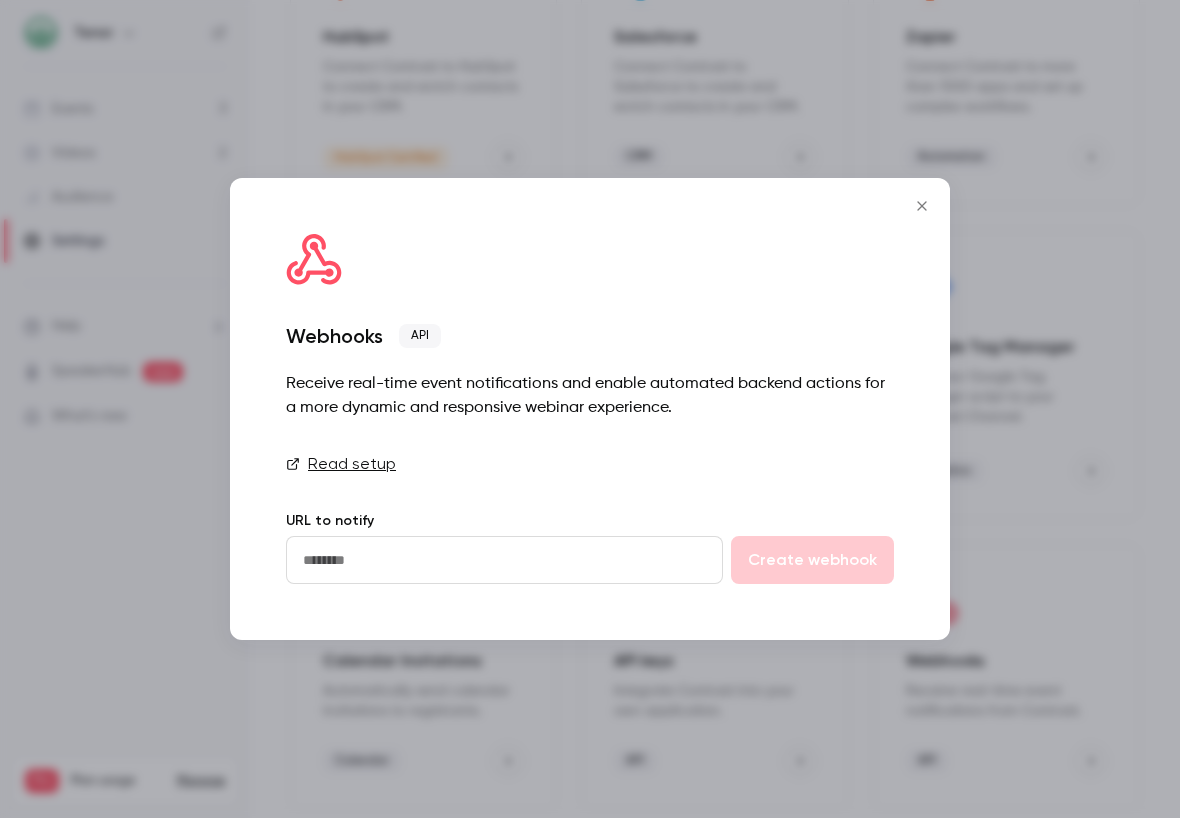 click on "Read setup" at bounding box center (590, 464) 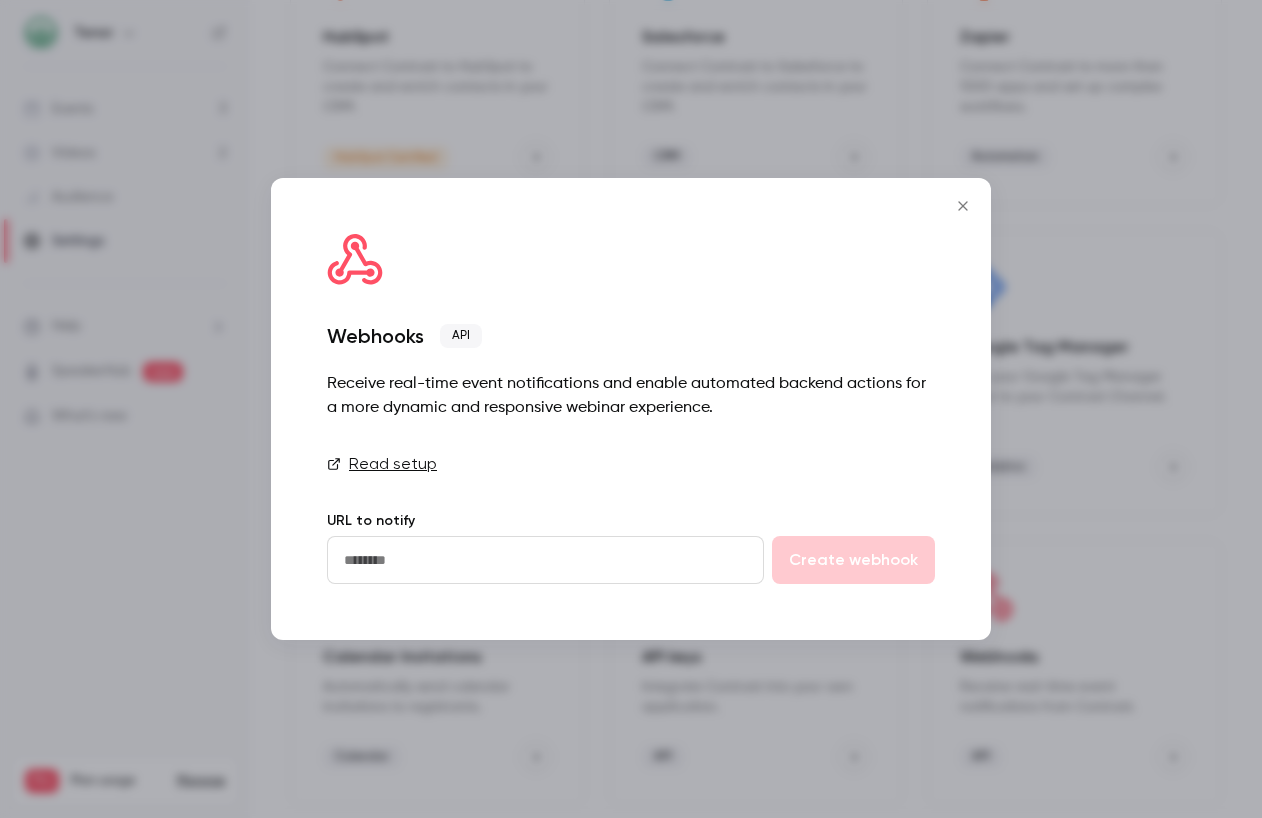 click 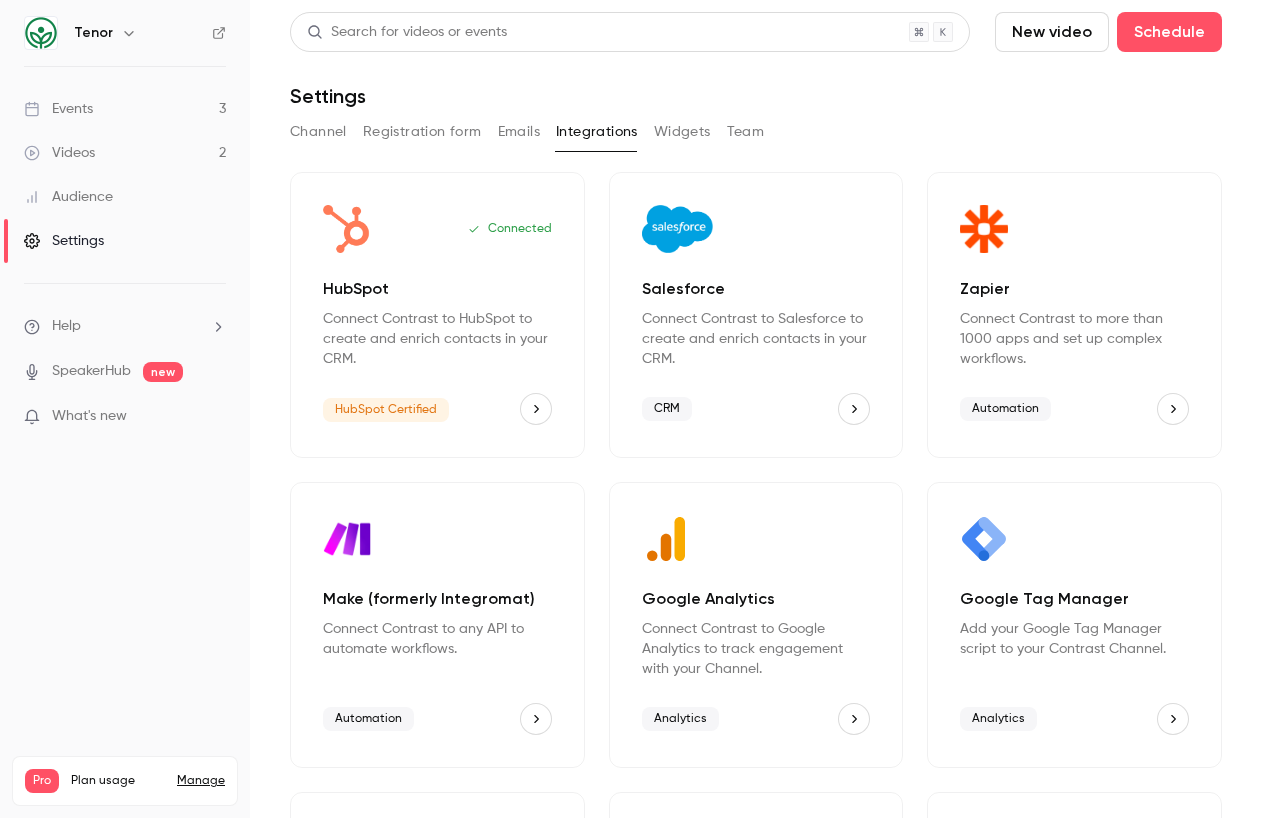 scroll, scrollTop: 0, scrollLeft: 0, axis: both 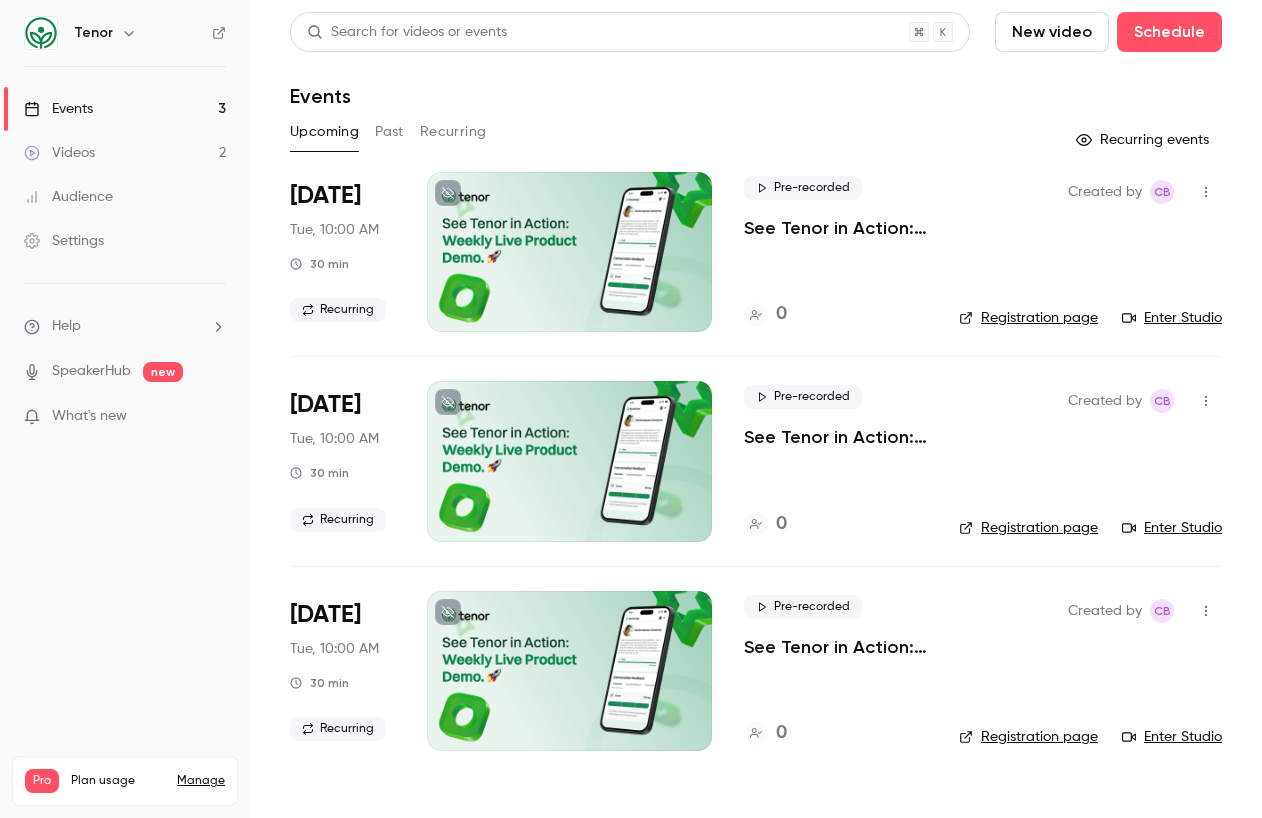 click at bounding box center [569, 252] 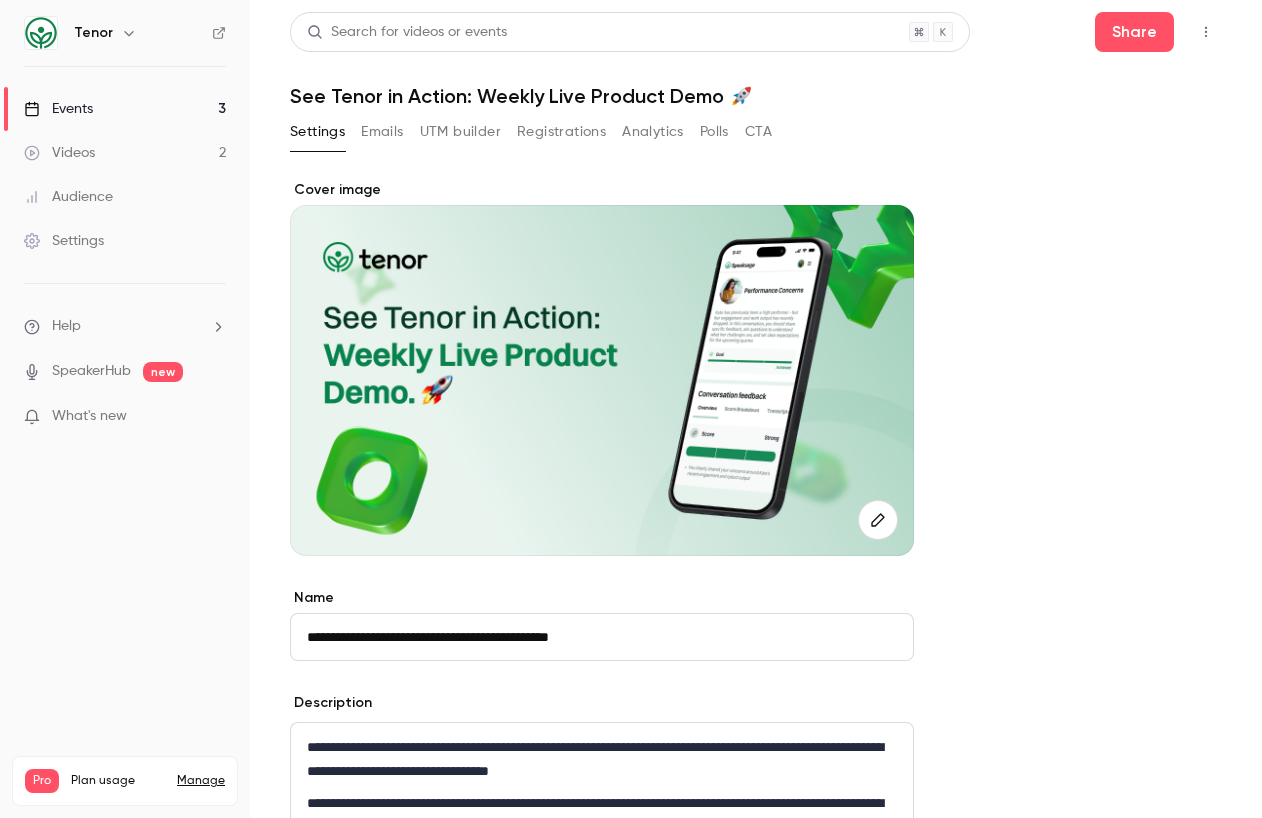 scroll, scrollTop: 0, scrollLeft: 0, axis: both 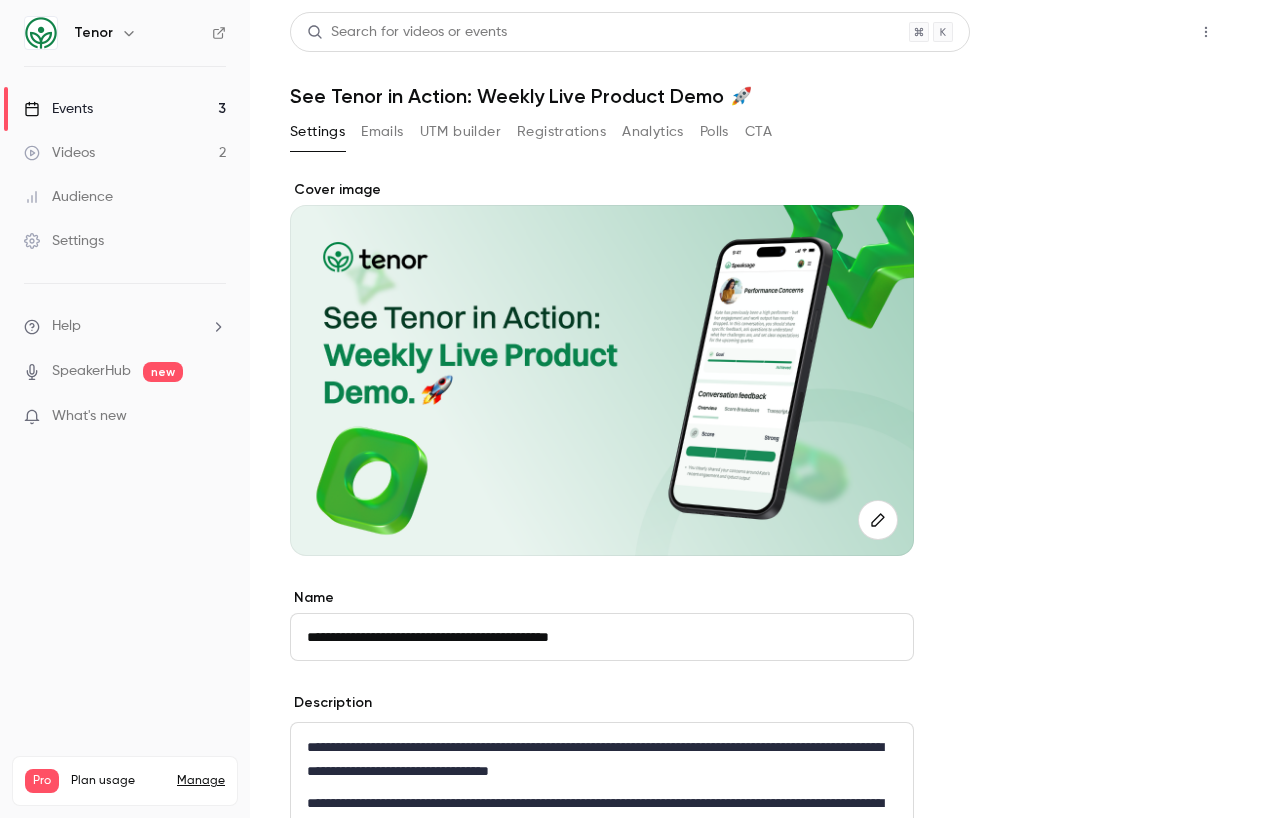 click on "Share" at bounding box center [1134, 32] 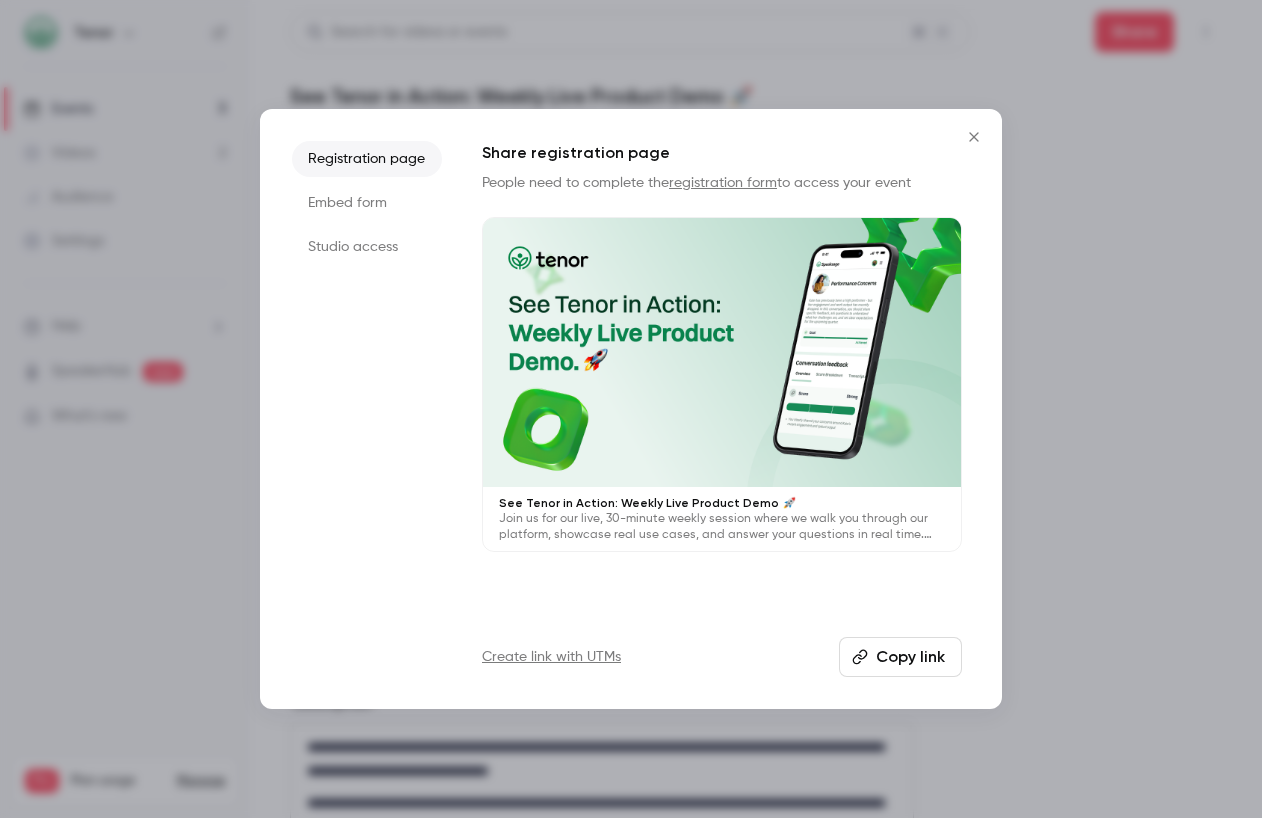 click on "Copy link" at bounding box center [900, 657] 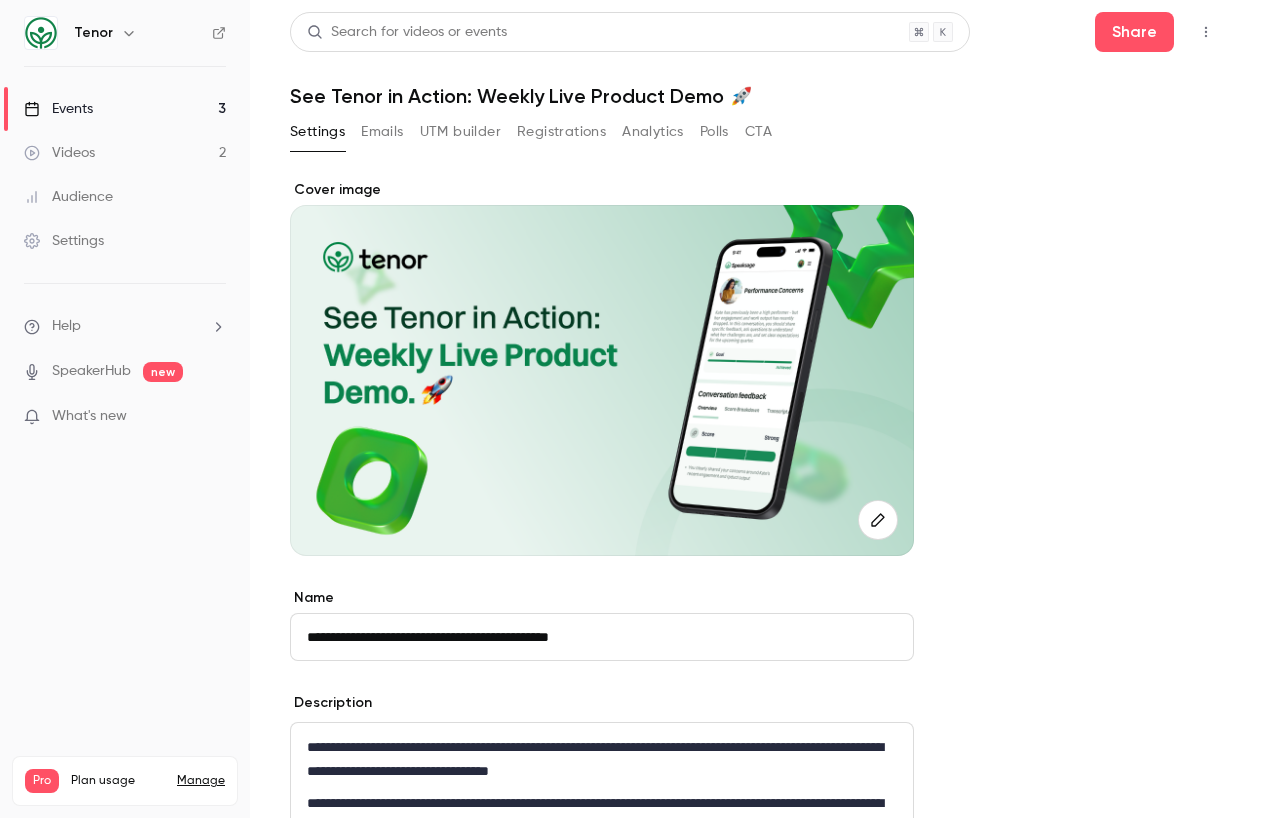 click on "Events 3" at bounding box center (125, 109) 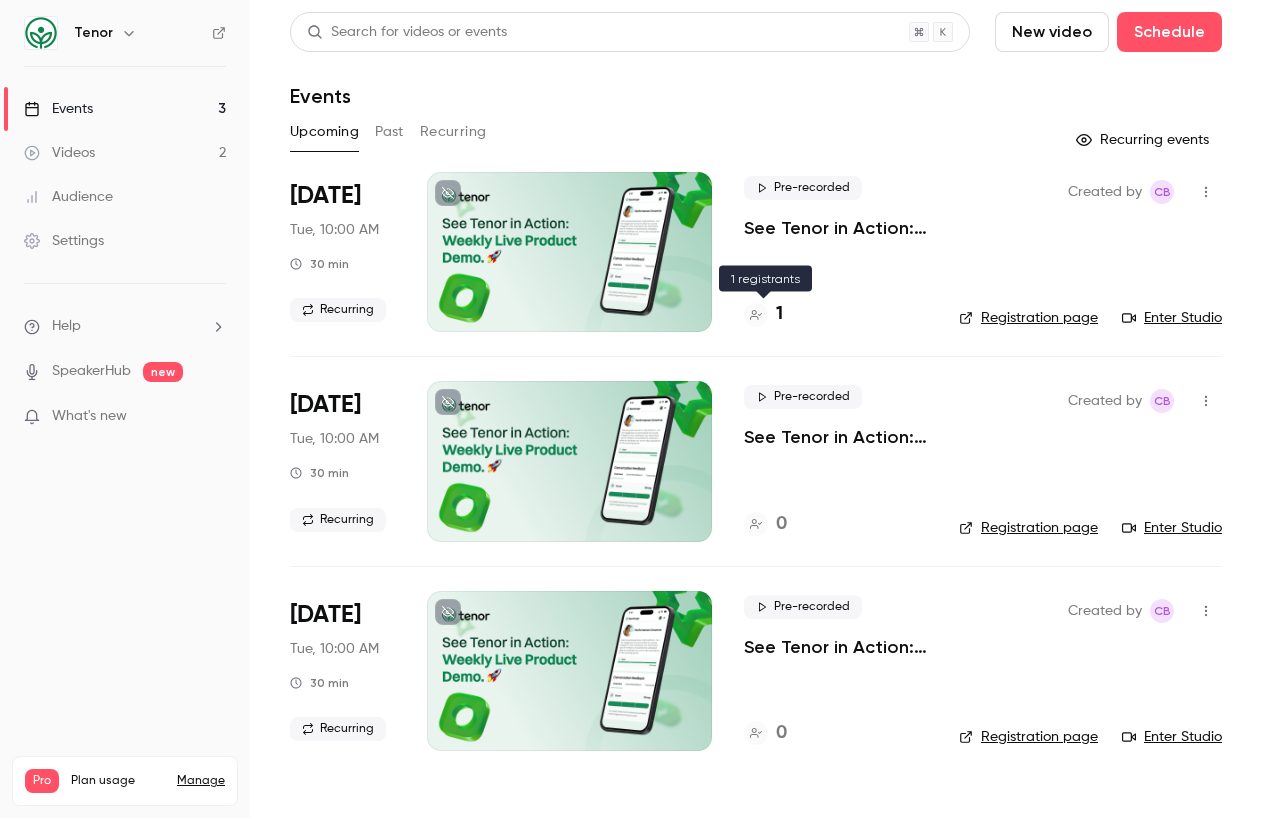 click 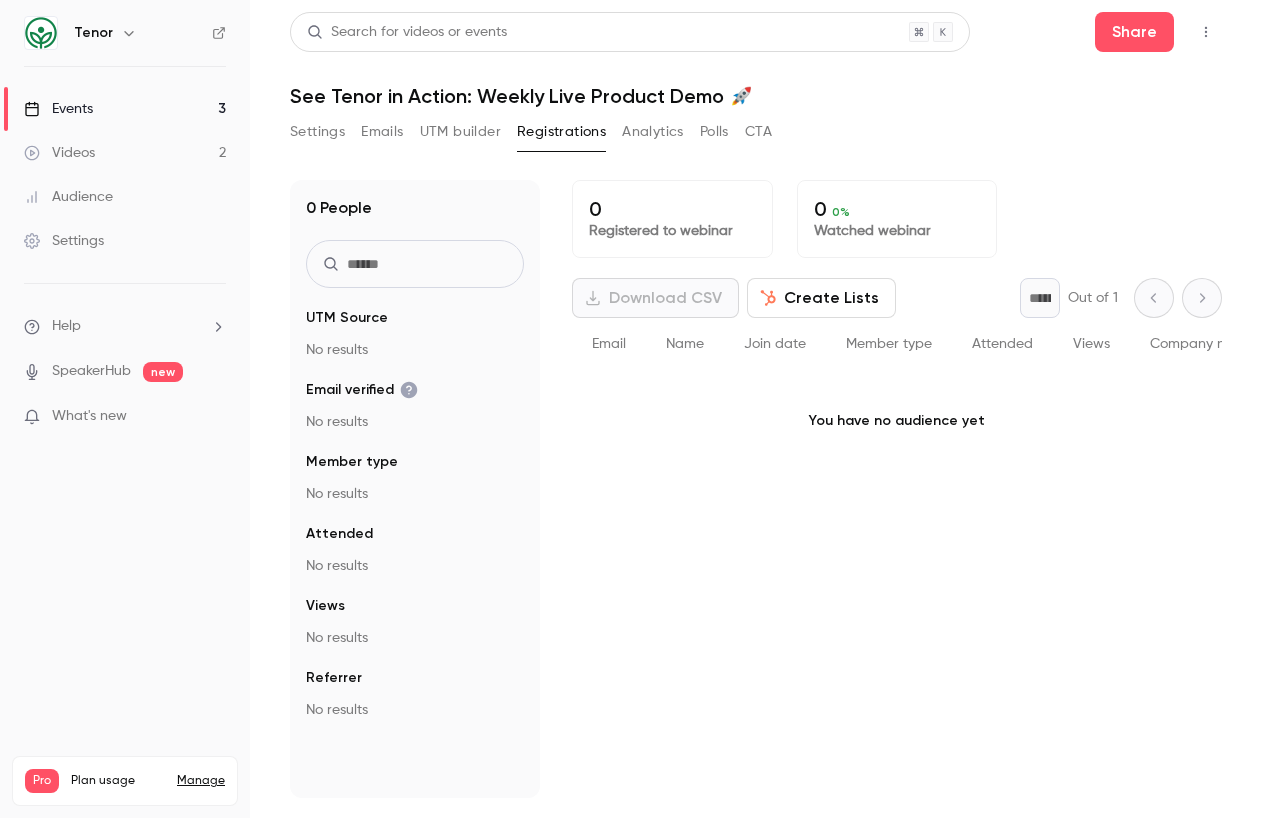 scroll, scrollTop: 0, scrollLeft: 0, axis: both 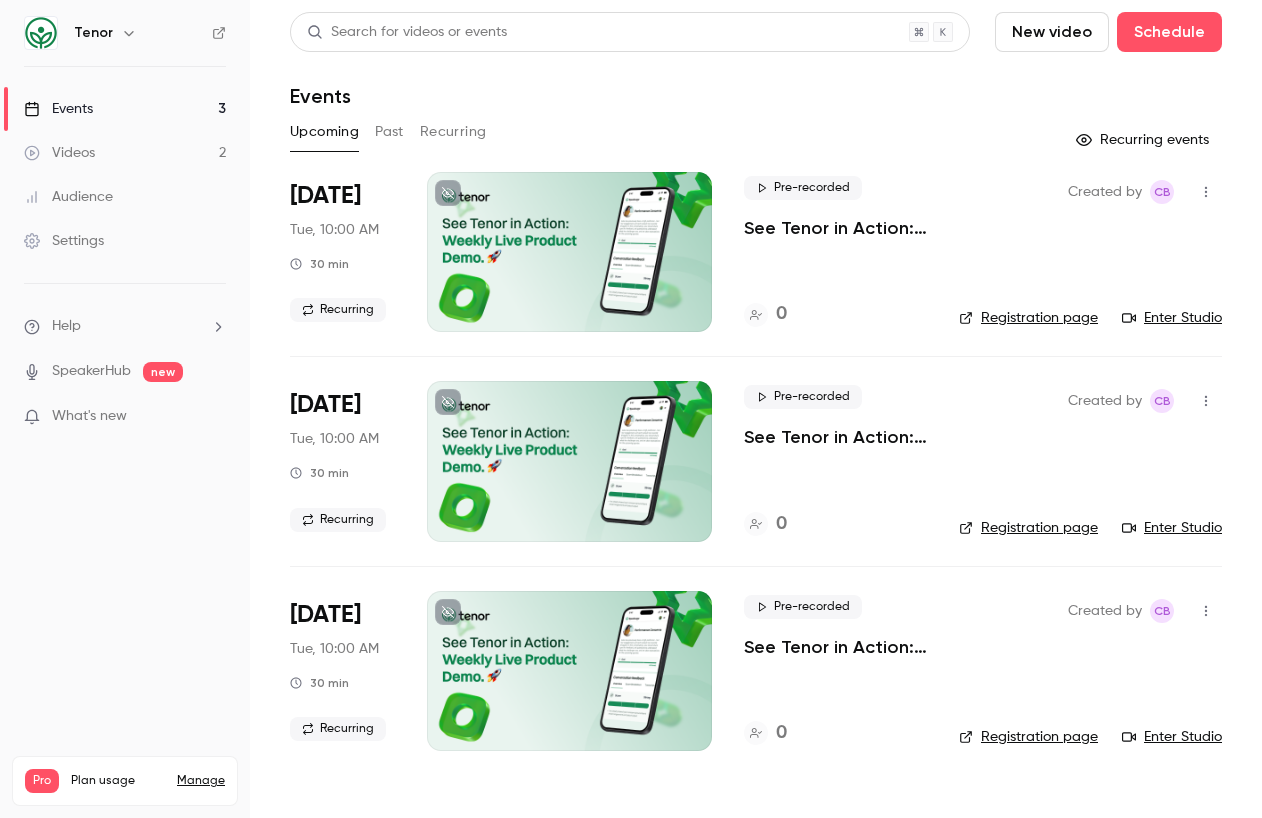 click on "Settings" at bounding box center [64, 241] 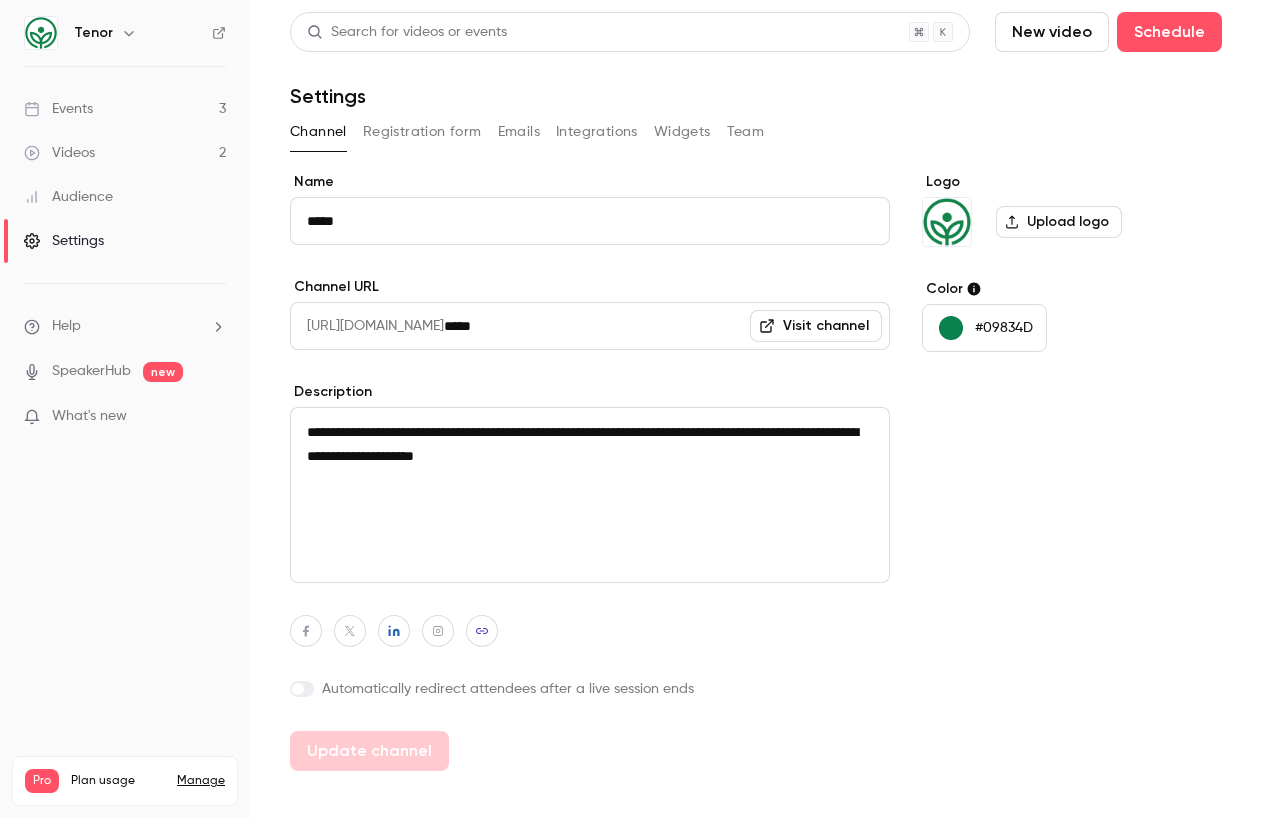 click on "Integrations" at bounding box center [597, 132] 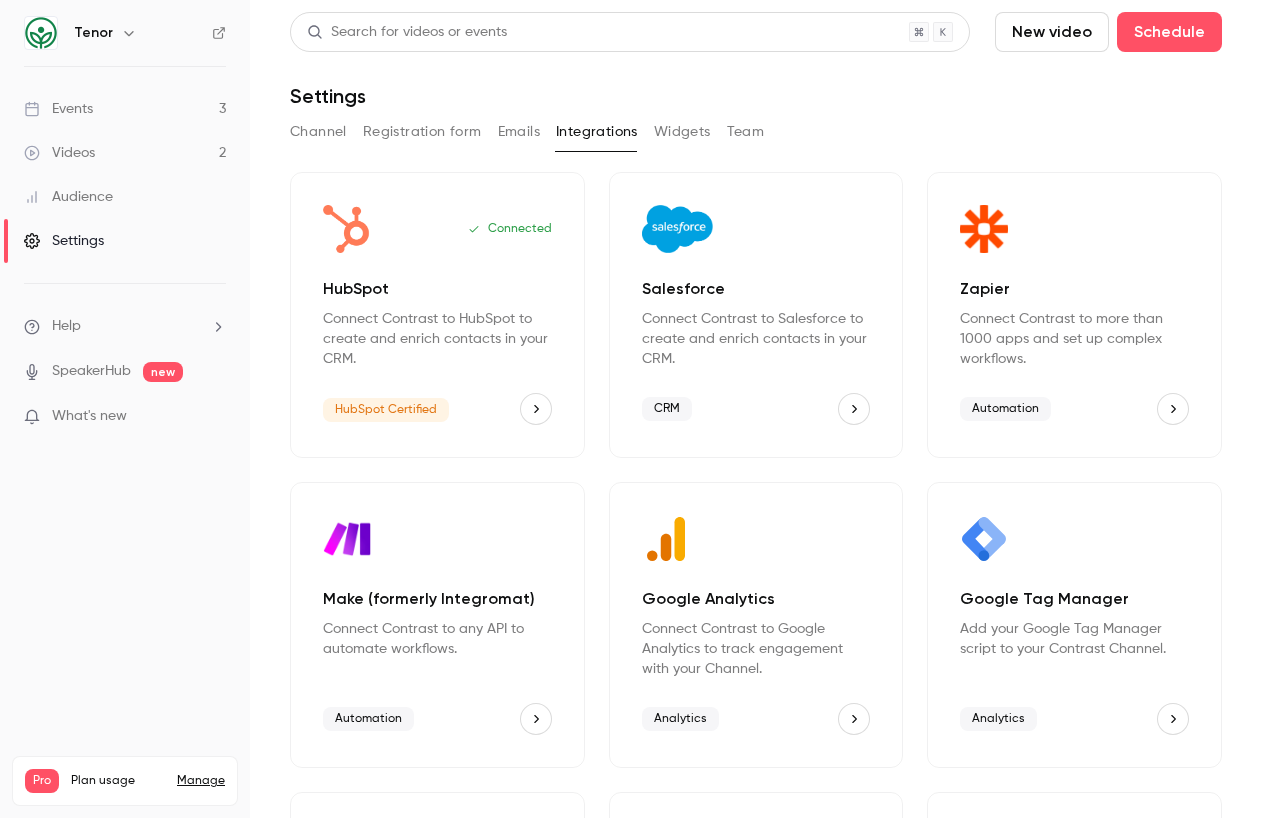 click at bounding box center [536, 409] 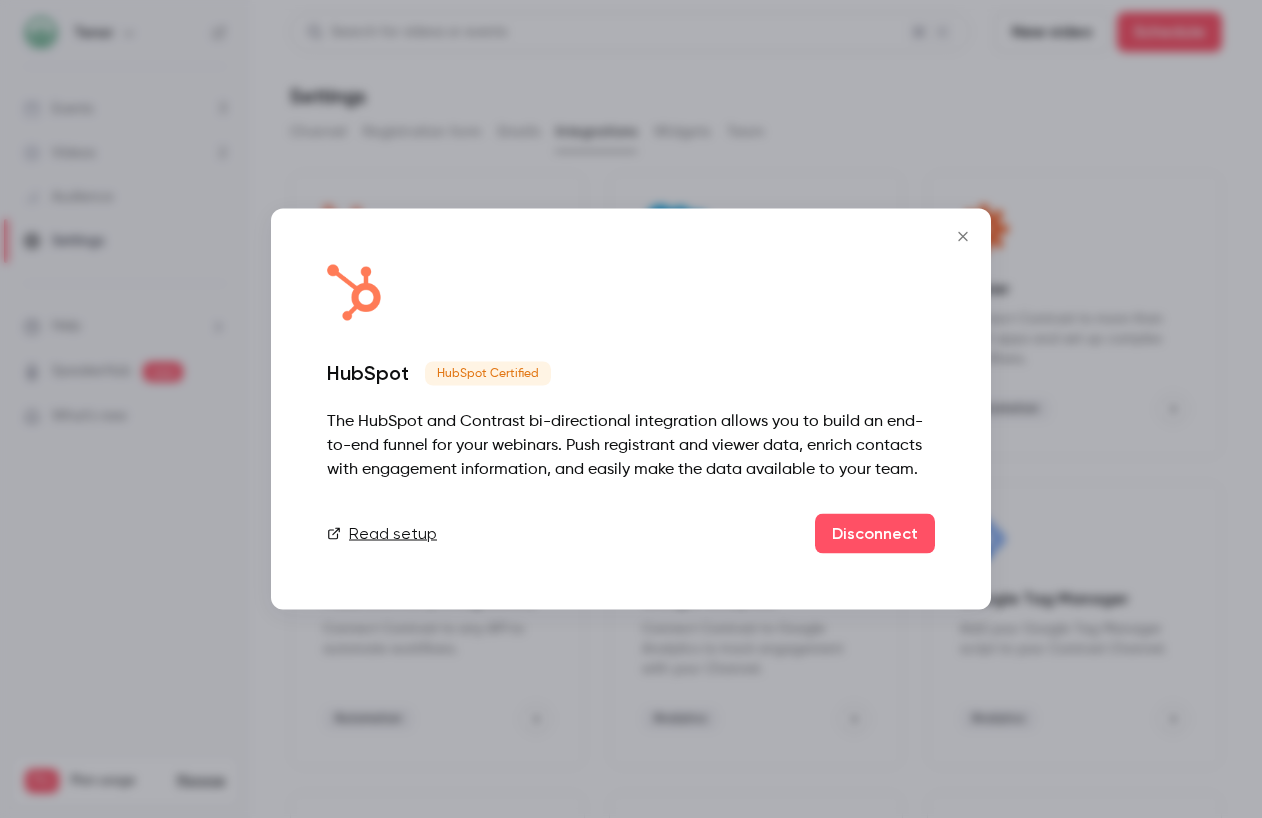 click on "Read setup" at bounding box center [382, 534] 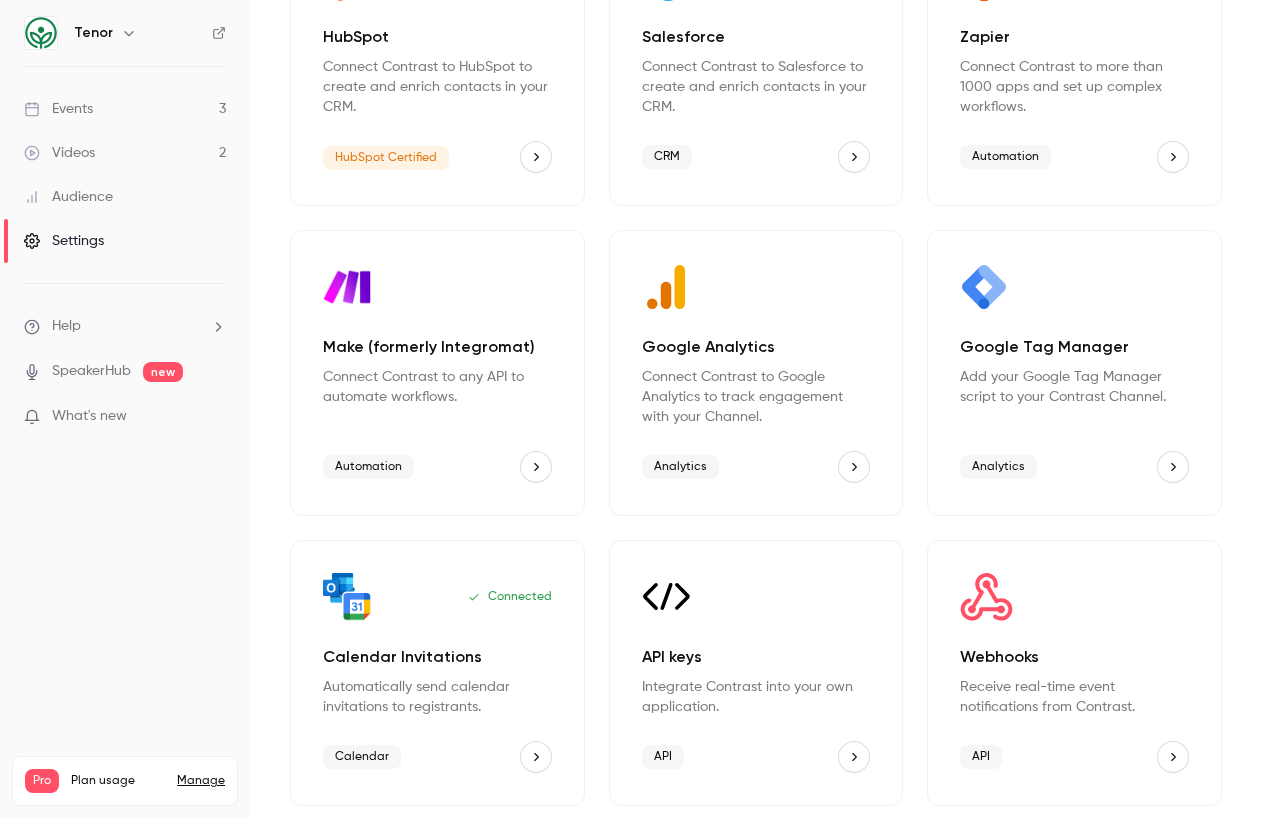 scroll, scrollTop: 252, scrollLeft: 0, axis: vertical 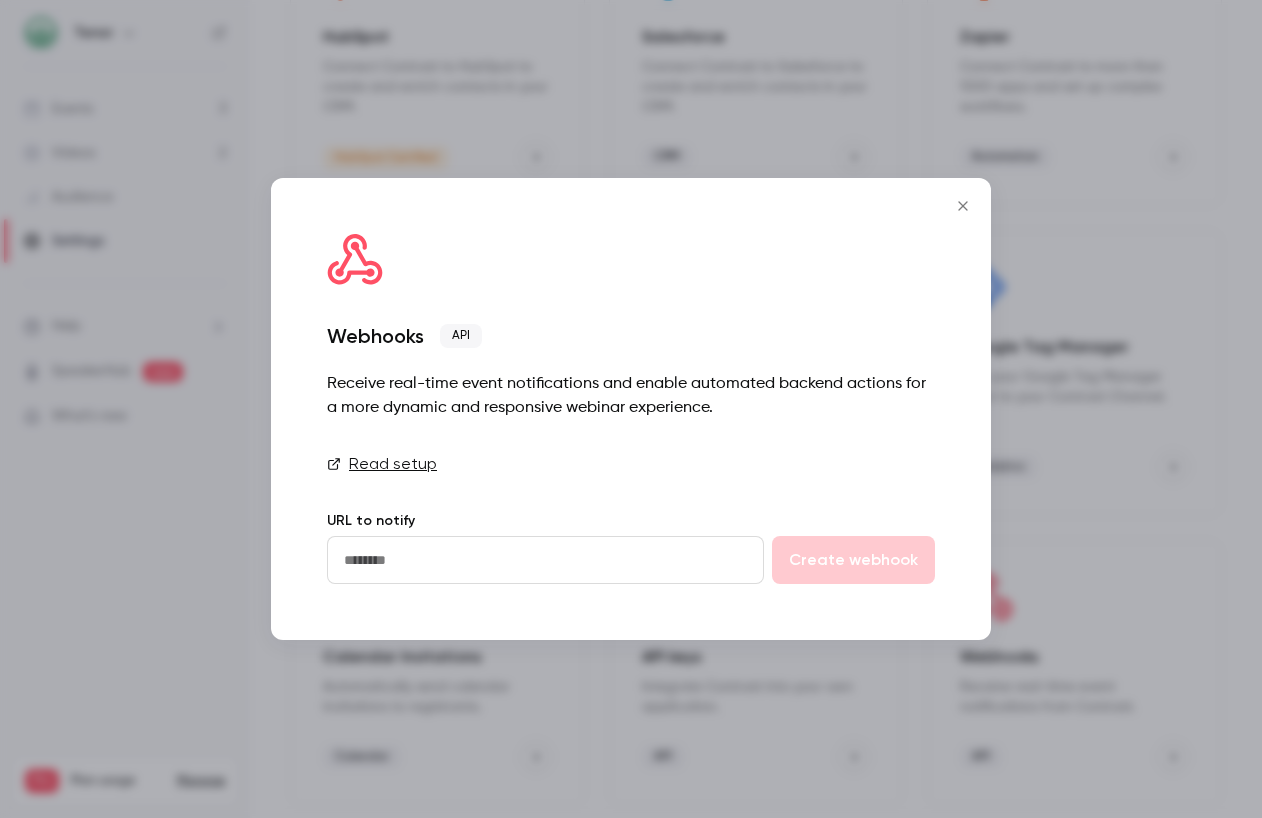 click at bounding box center (545, 560) 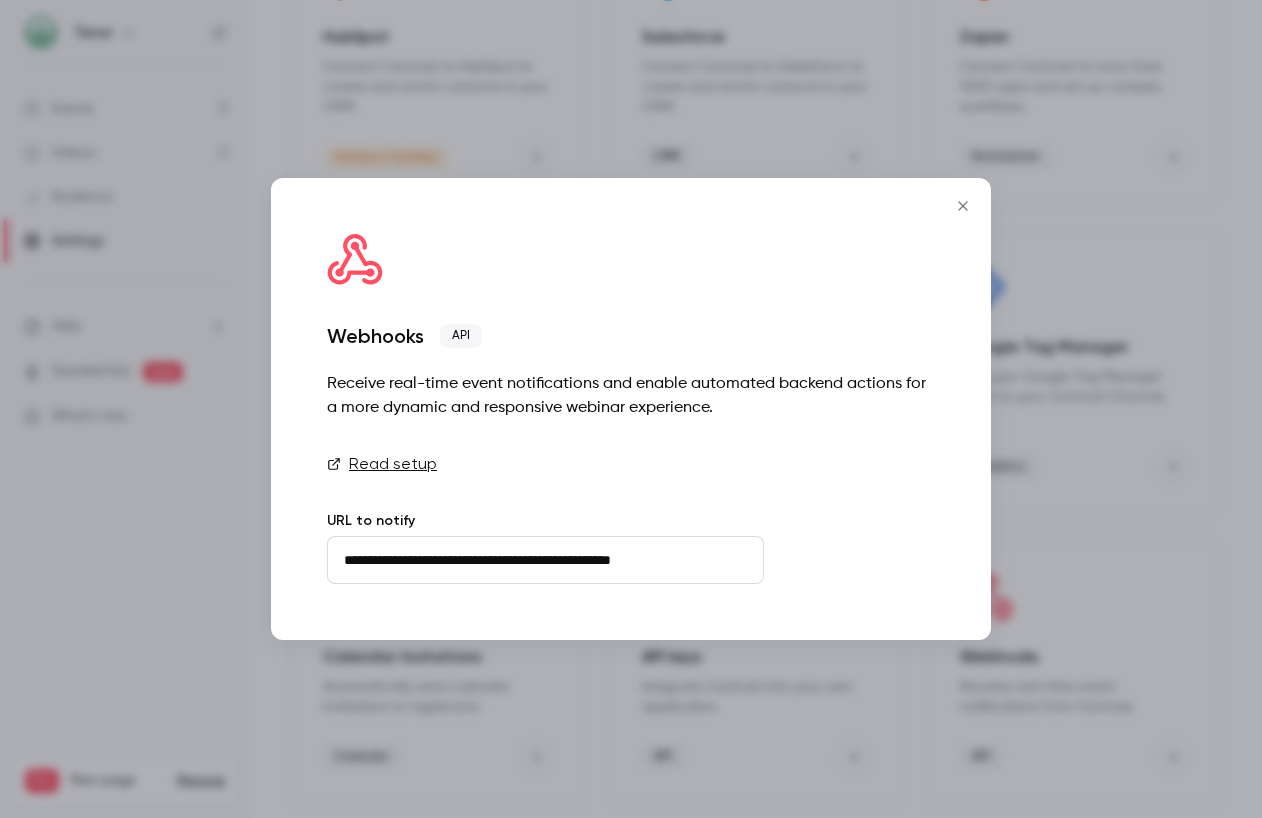 type on "**********" 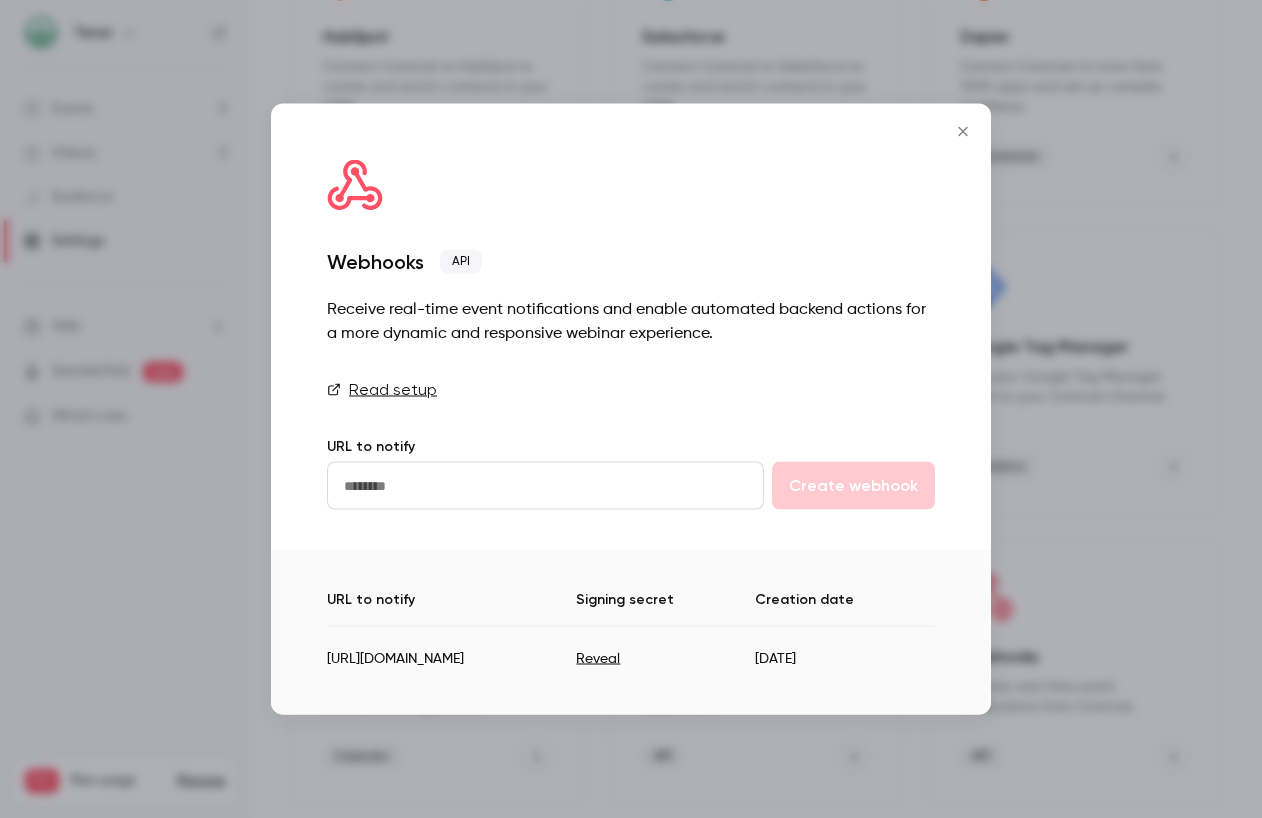 click 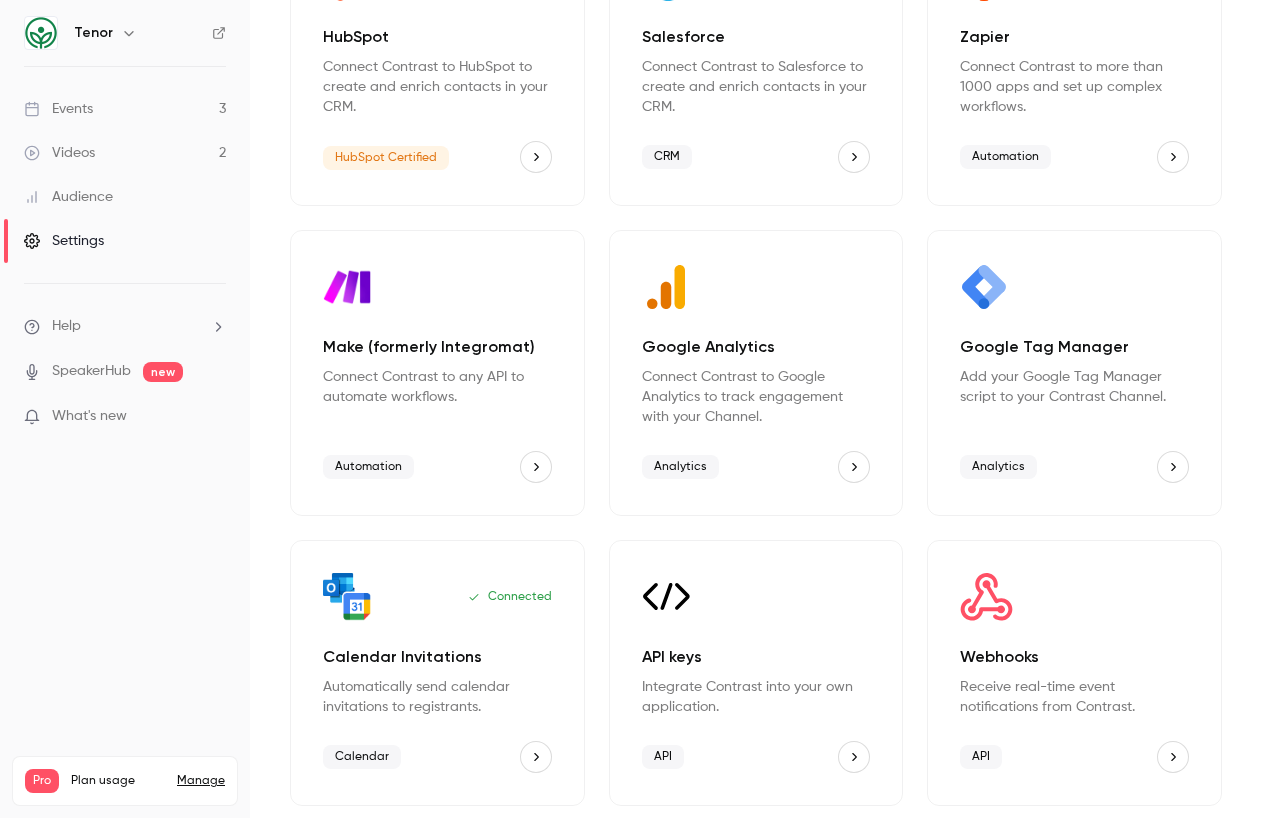 scroll, scrollTop: 0, scrollLeft: 0, axis: both 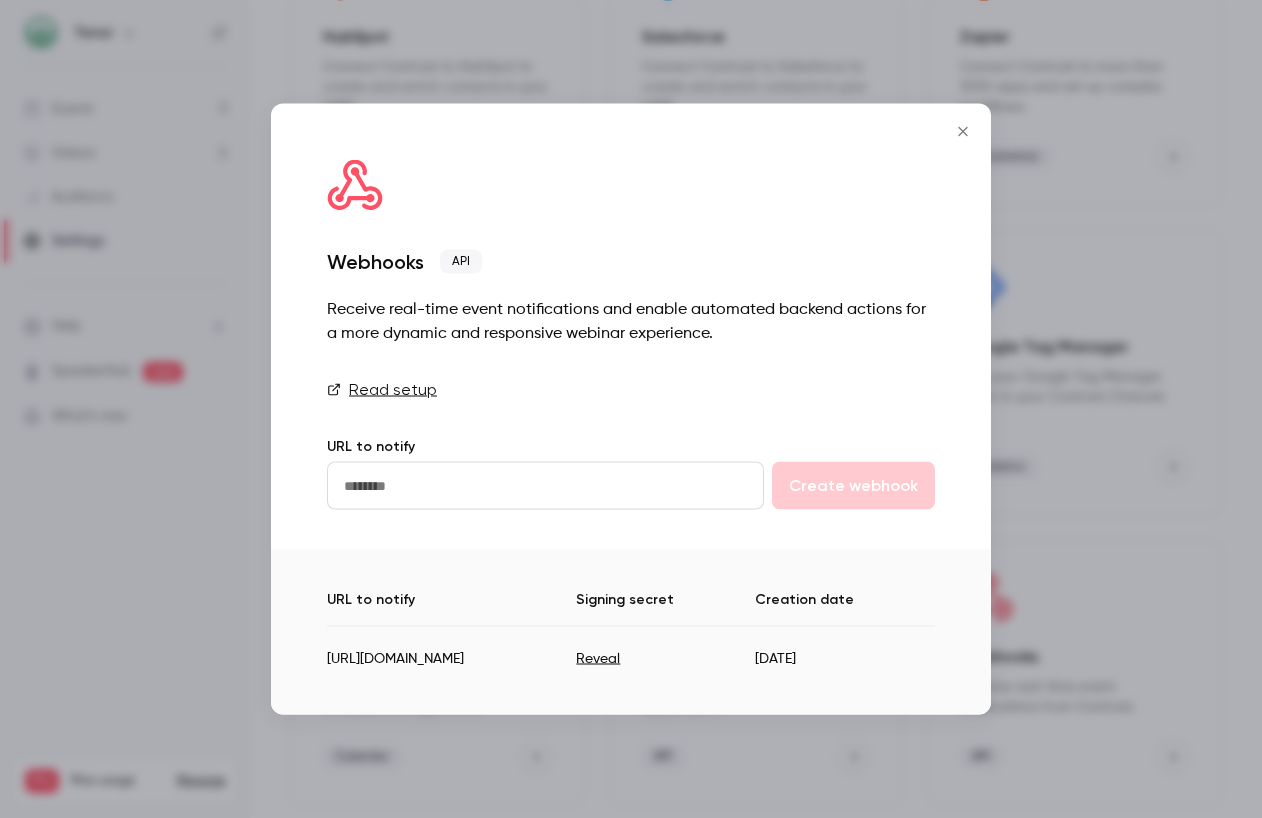 click on "Read setup" at bounding box center (631, 390) 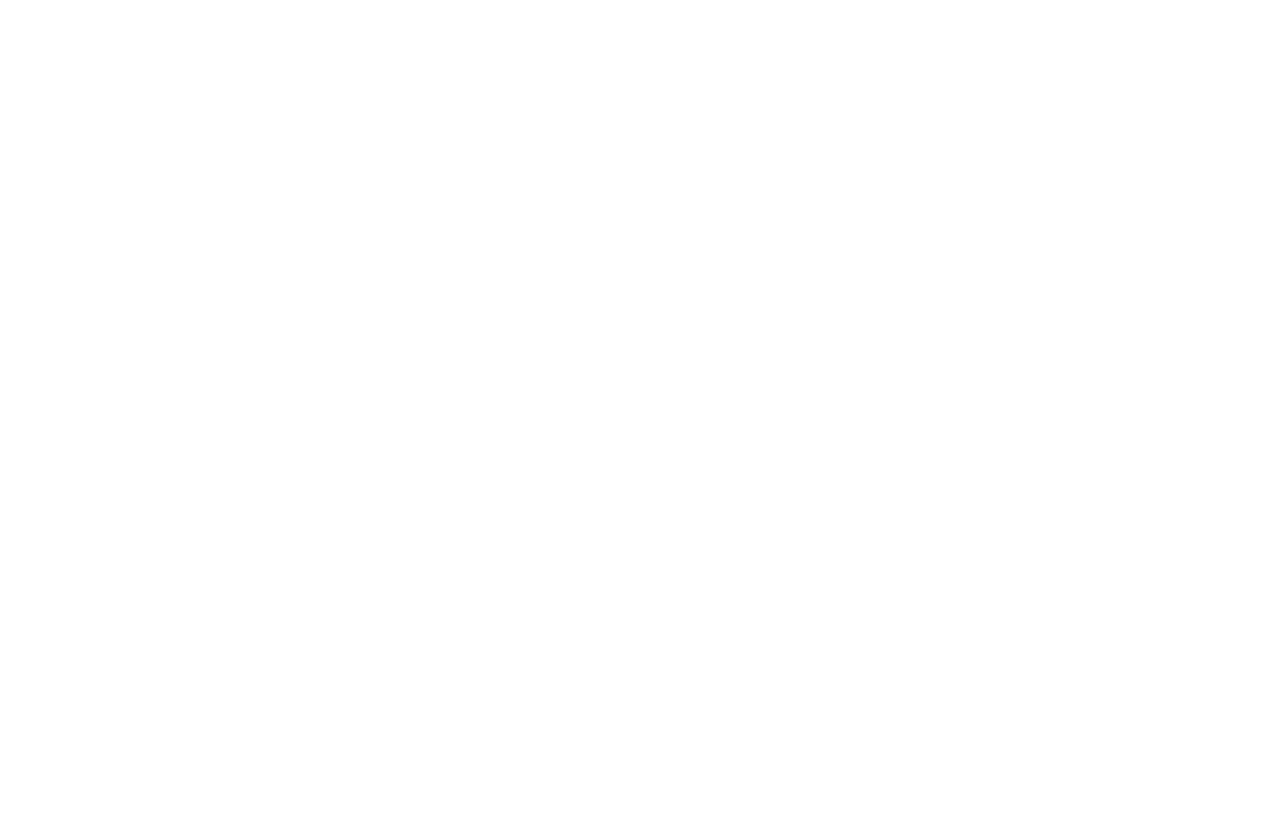 scroll, scrollTop: 0, scrollLeft: 0, axis: both 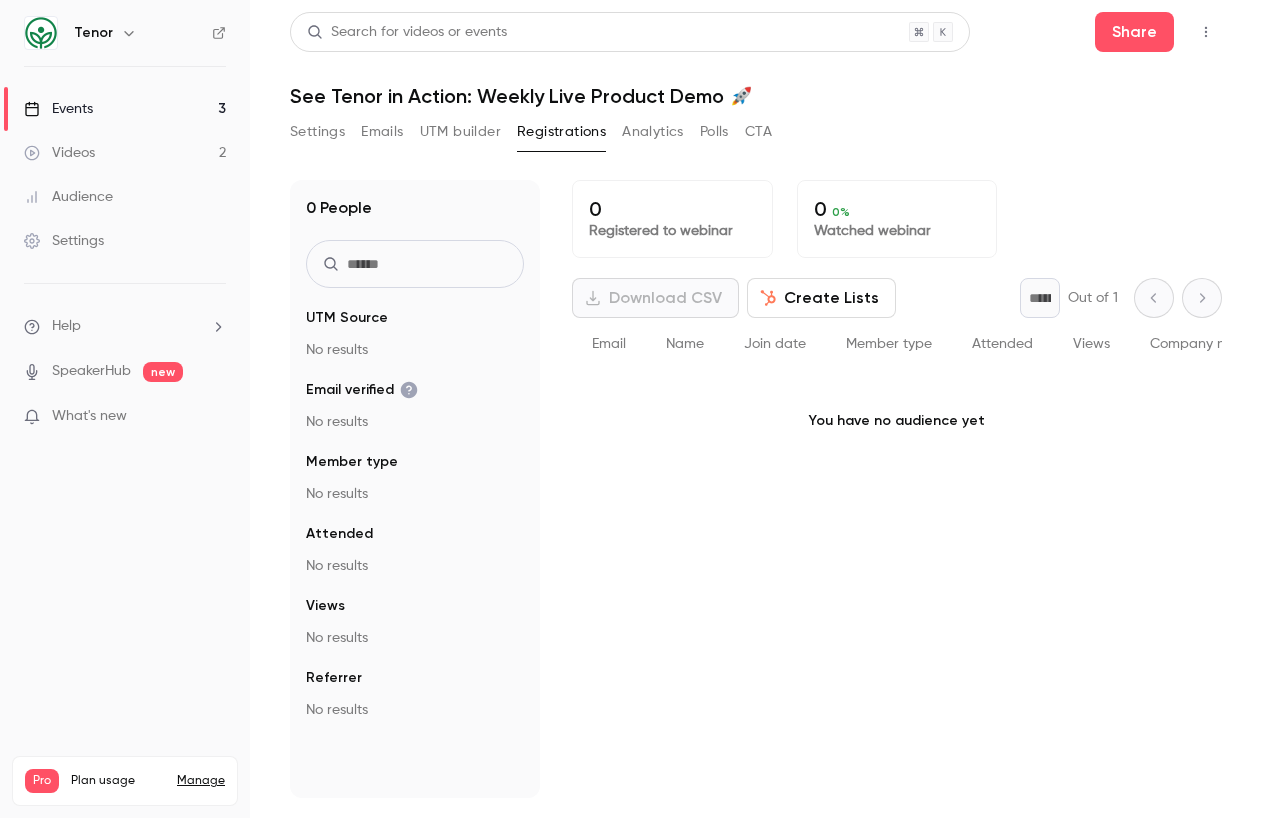 click on "Events 3" at bounding box center [125, 109] 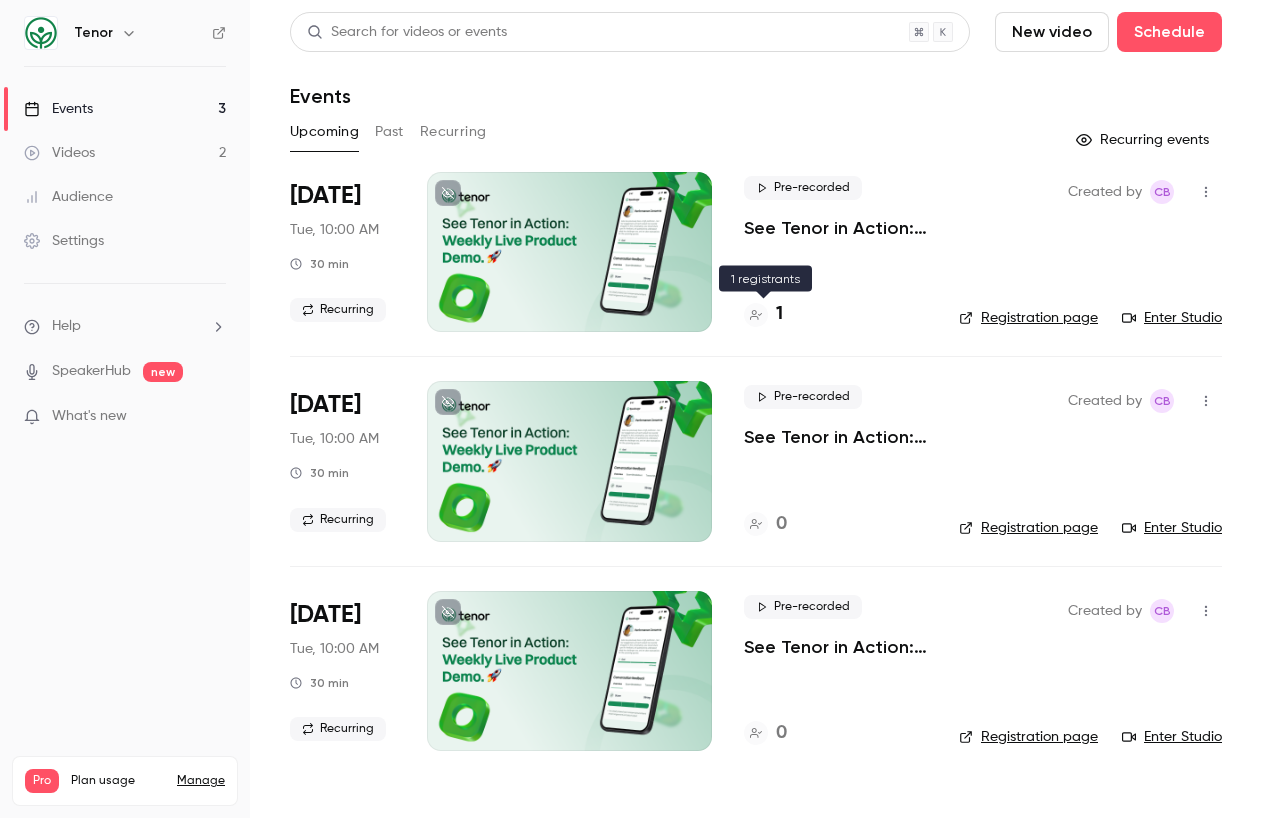click on "1" at bounding box center [763, 314] 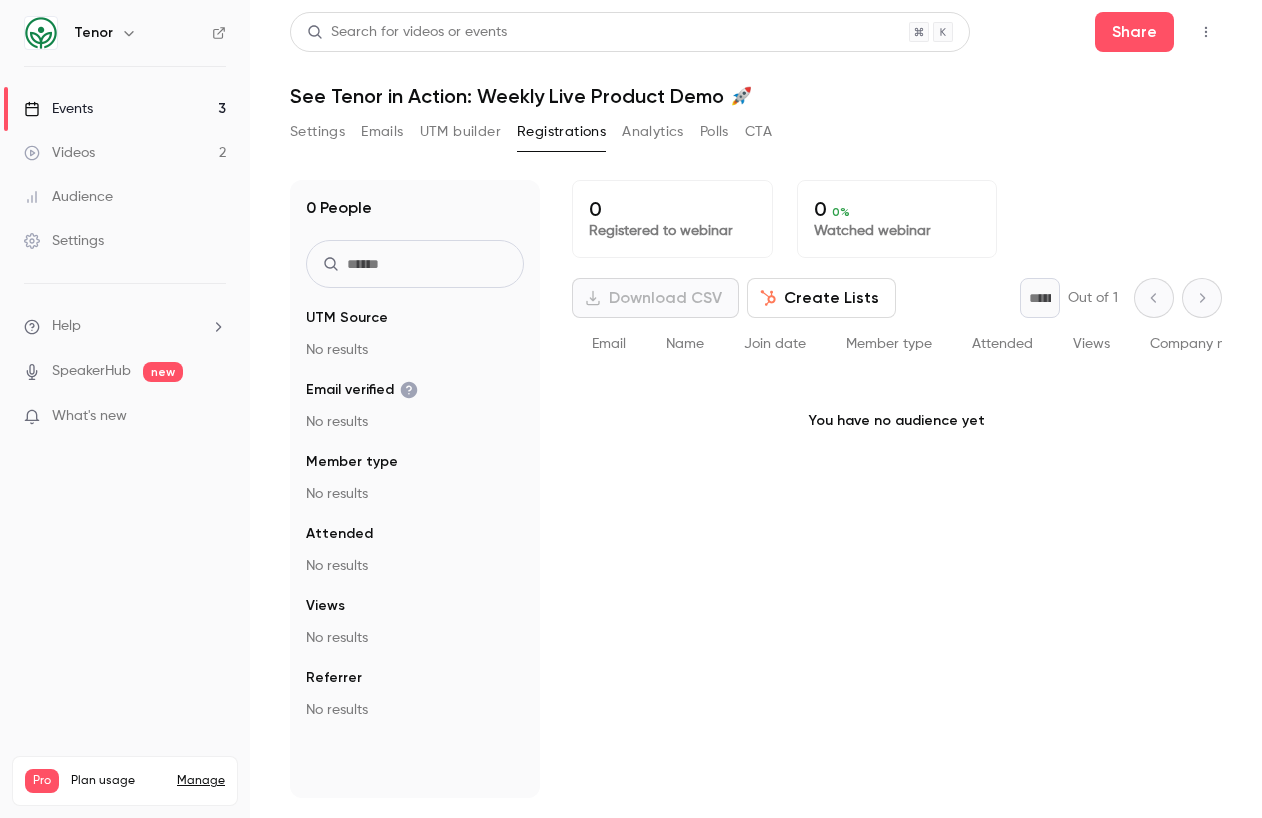 scroll, scrollTop: 0, scrollLeft: 0, axis: both 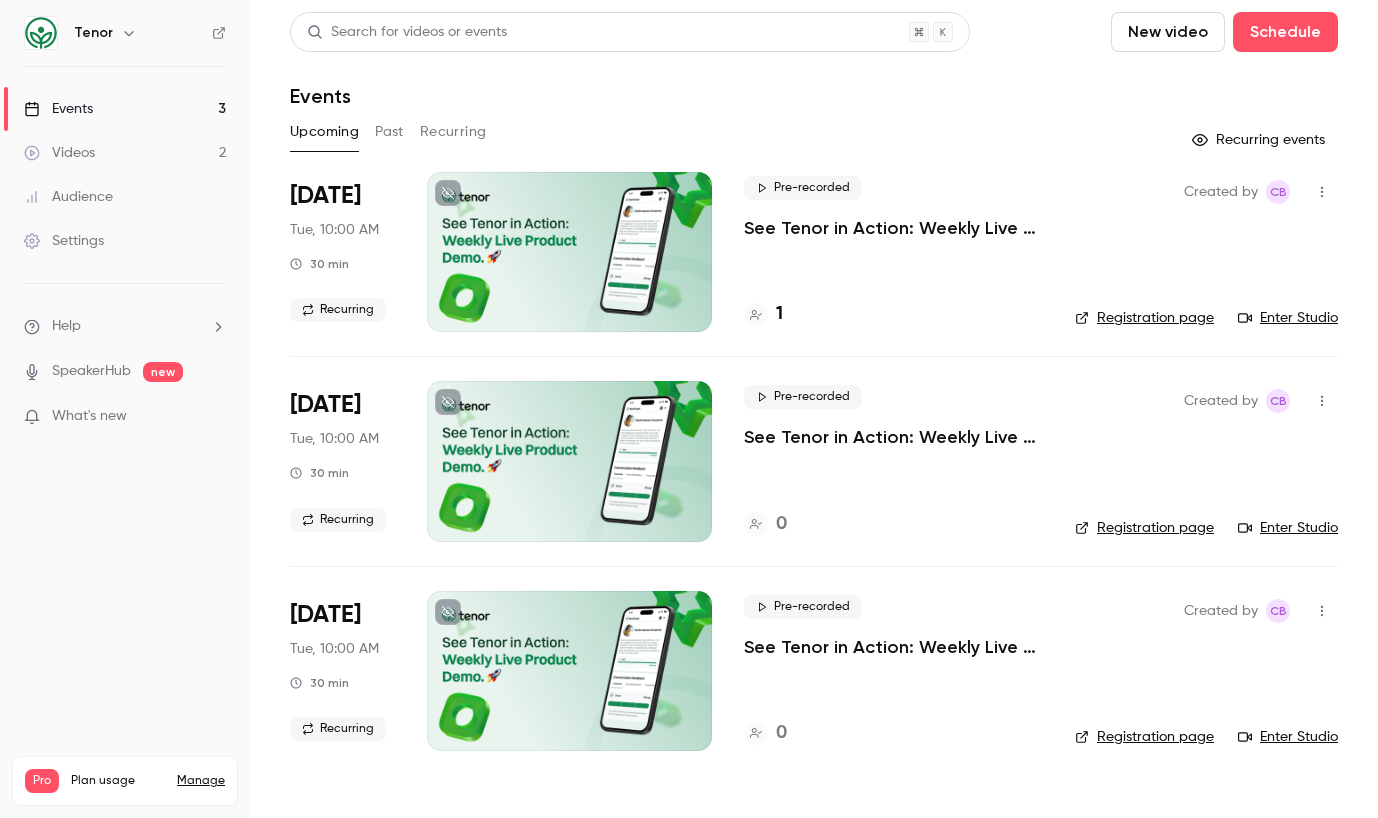 click on "Settings" at bounding box center [125, 241] 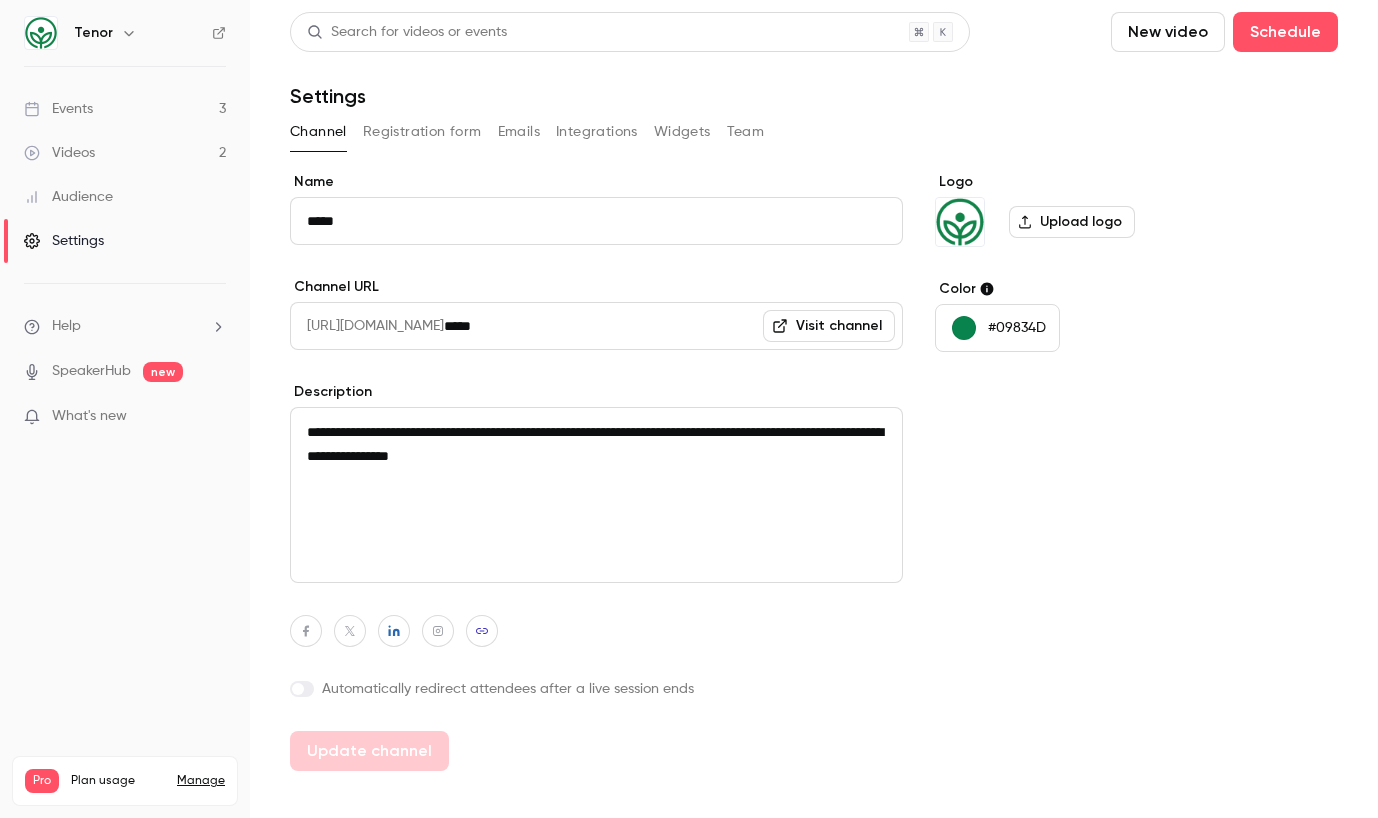 click on "Registration form" at bounding box center [422, 132] 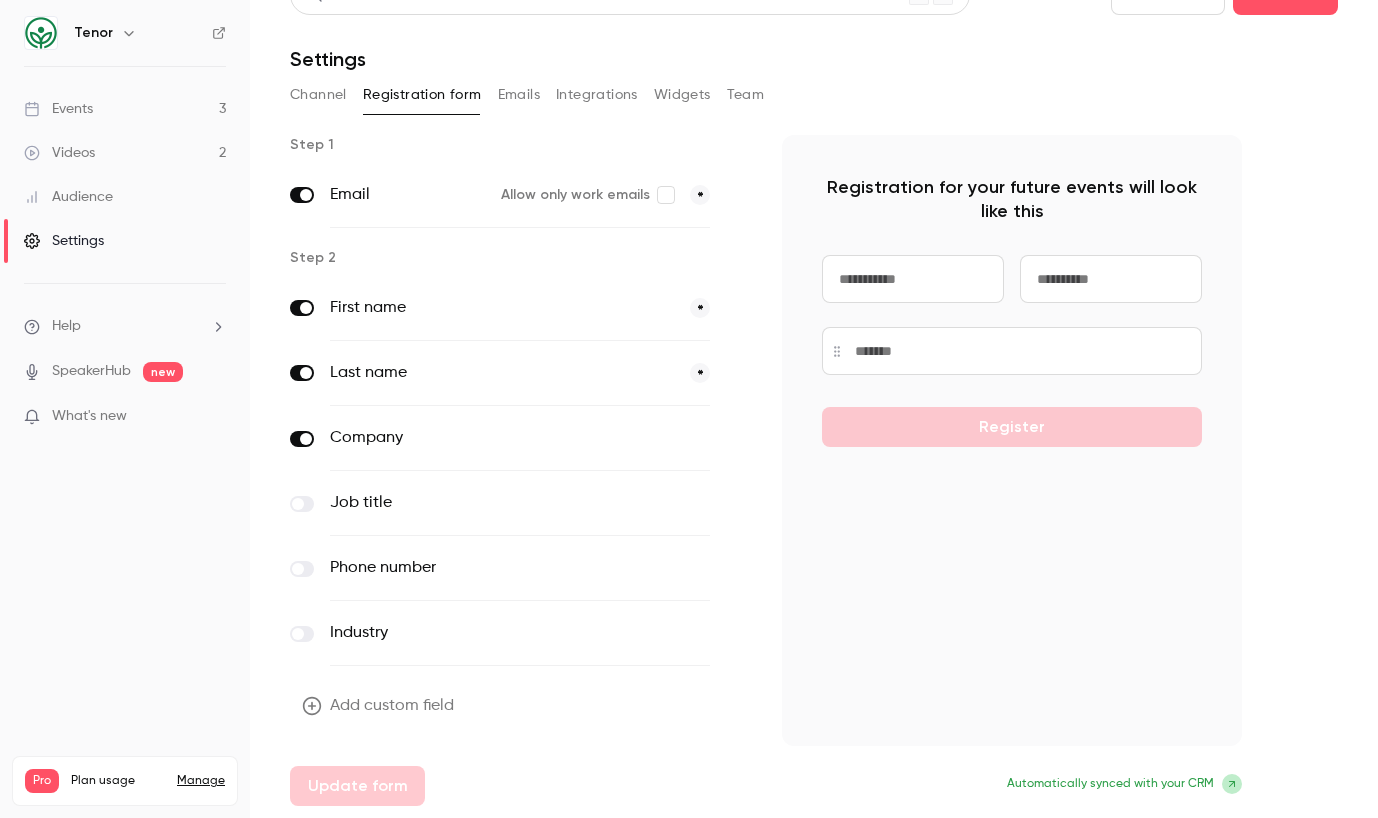 scroll, scrollTop: 37, scrollLeft: 0, axis: vertical 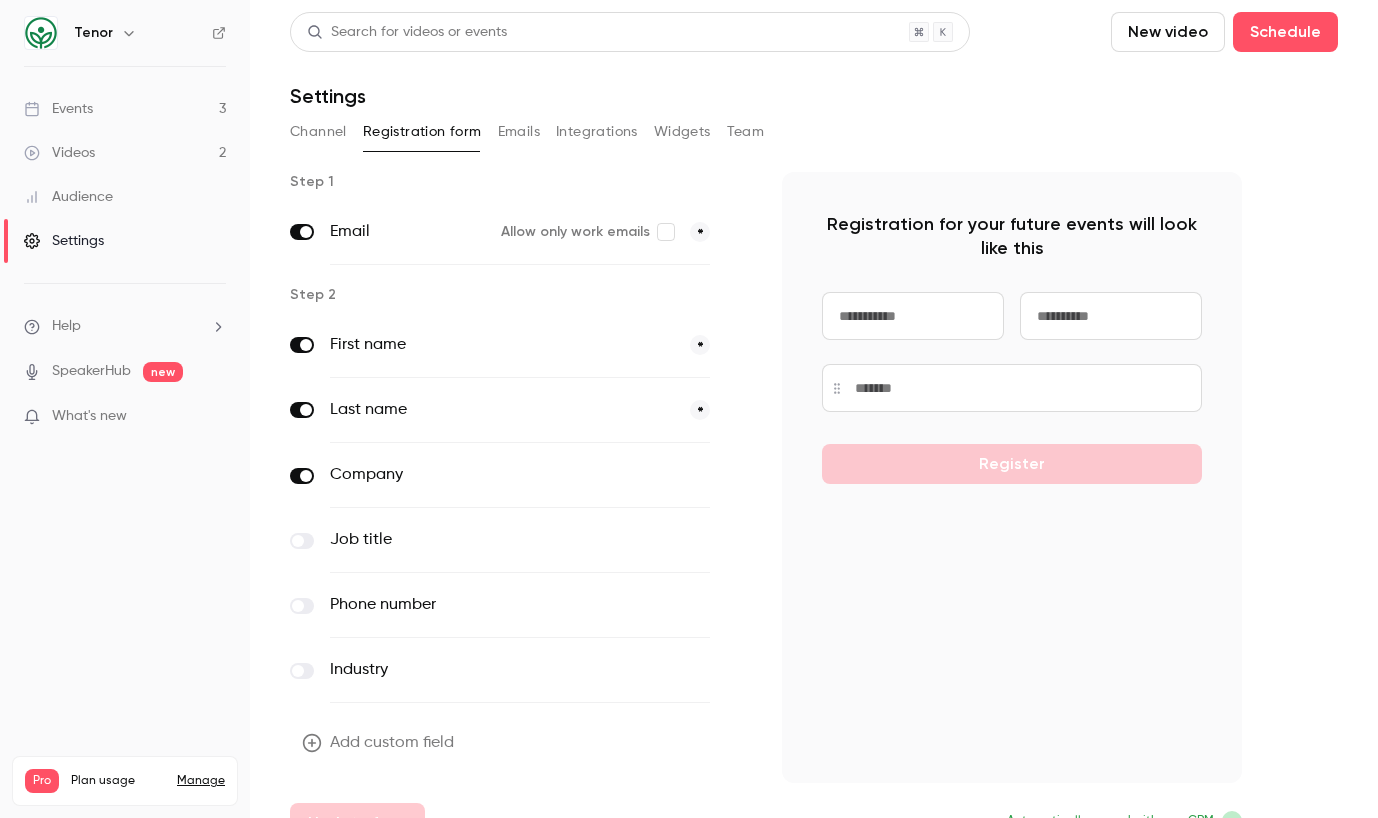 click on "Emails" at bounding box center (519, 132) 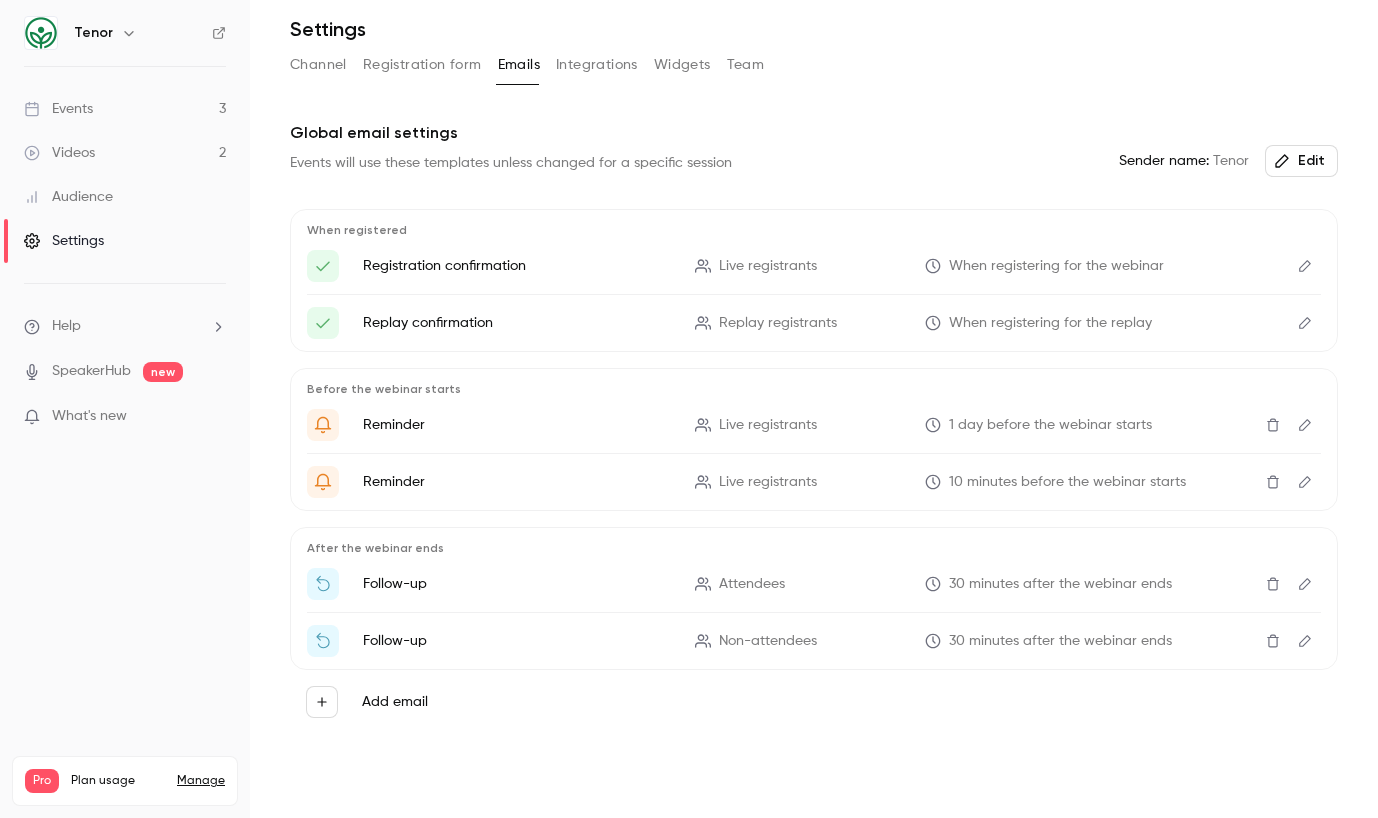 scroll, scrollTop: 67, scrollLeft: 0, axis: vertical 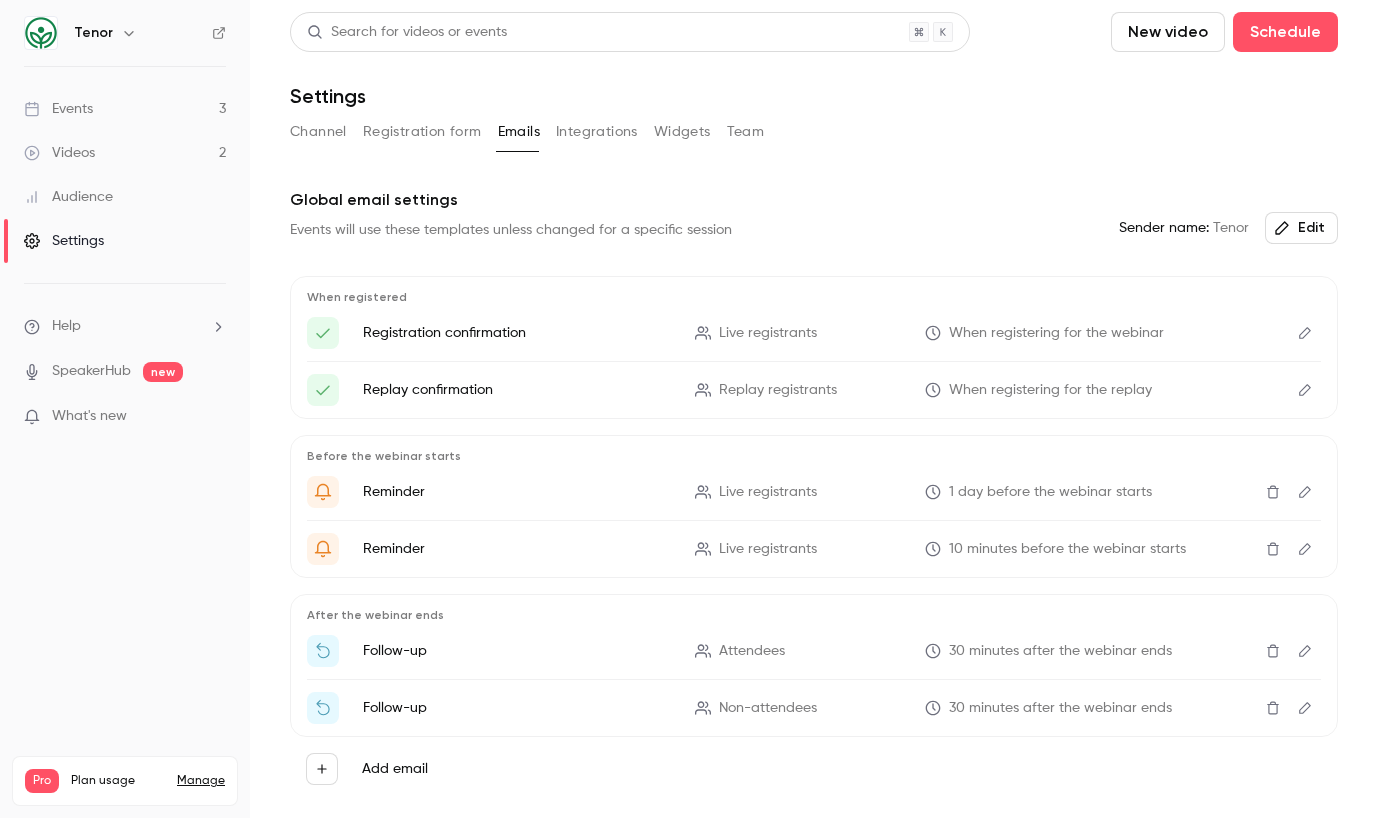 click on "Integrations" at bounding box center (597, 132) 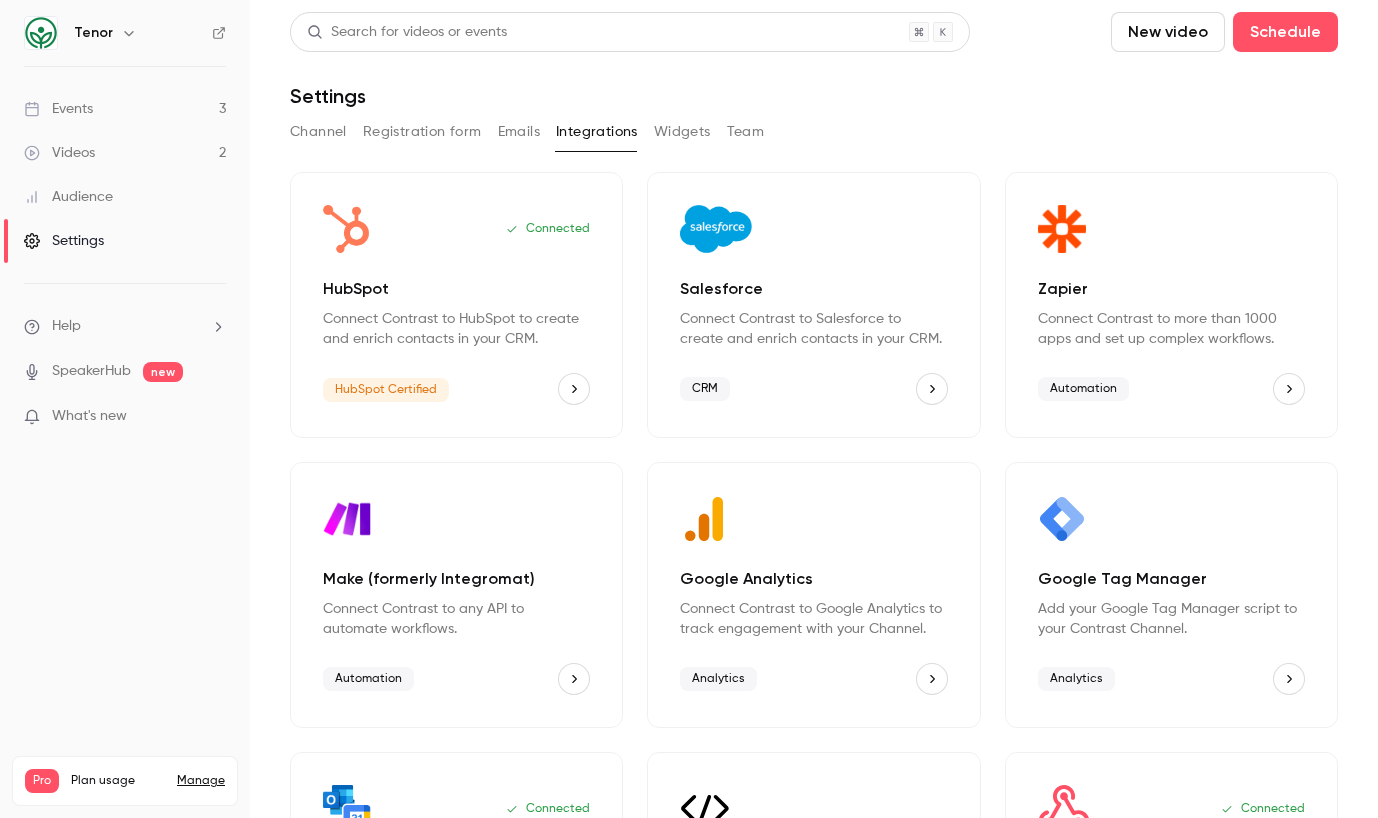 click on "Widgets" at bounding box center (682, 132) 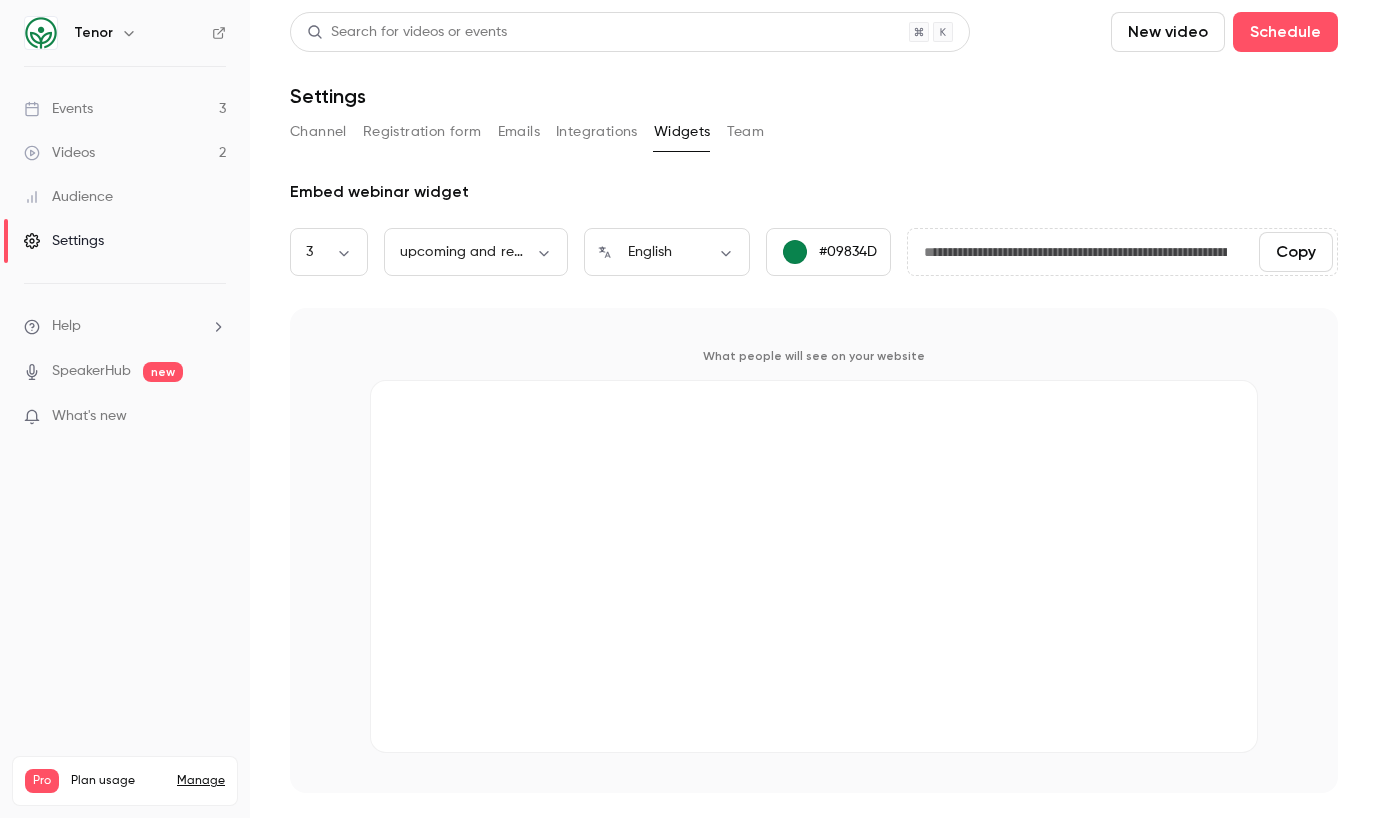 click on "Integrations" at bounding box center [597, 132] 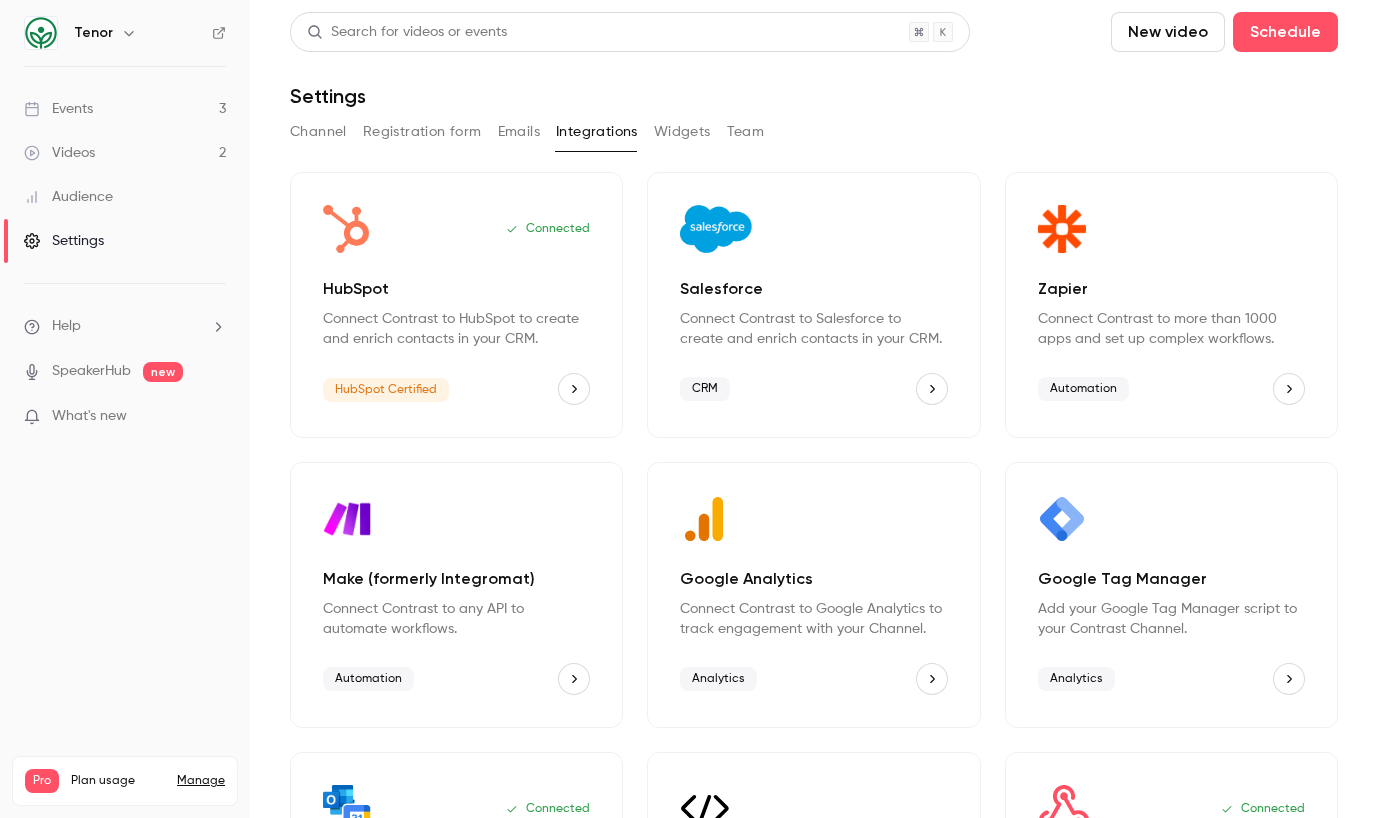 click on "Widgets" at bounding box center [682, 132] 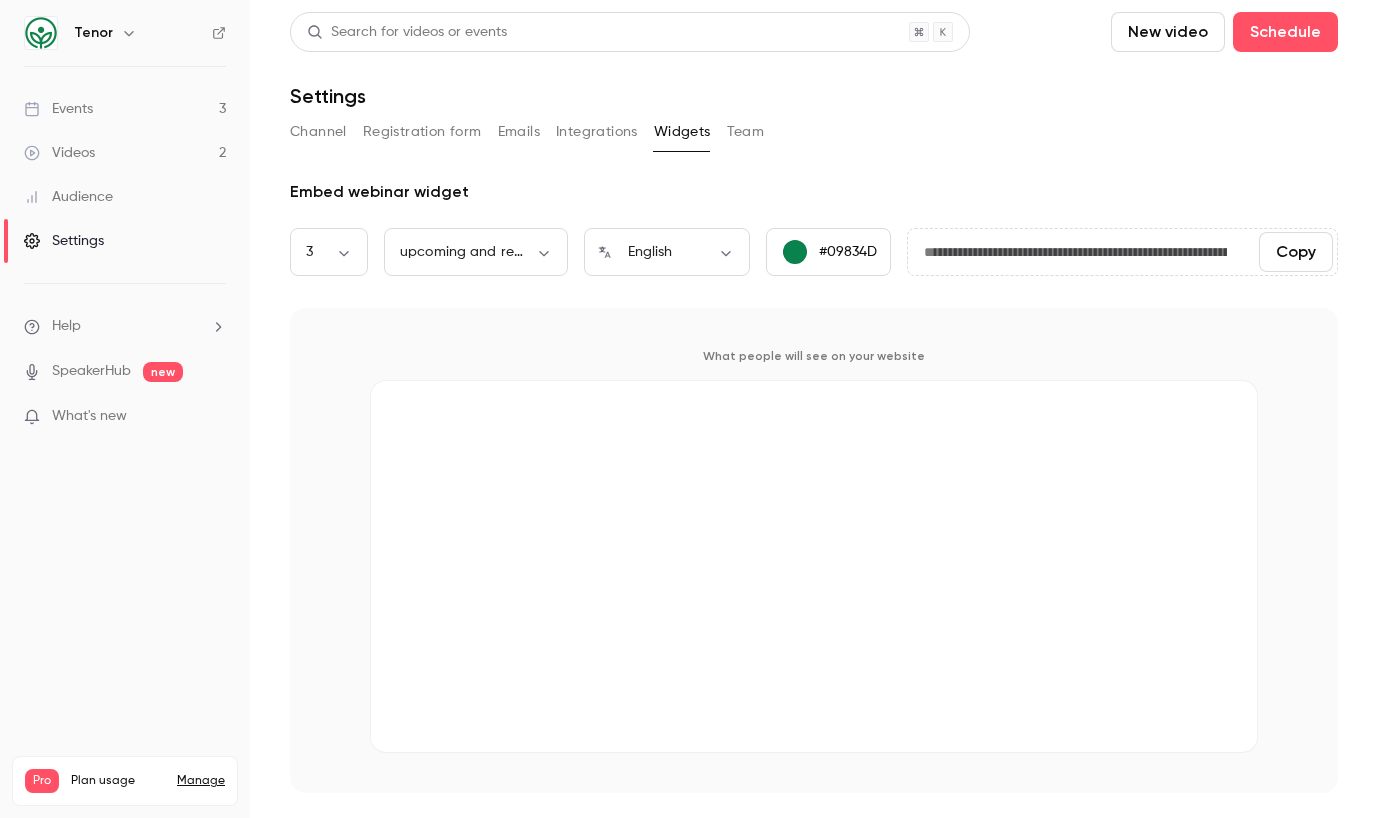 click on "Integrations" at bounding box center (597, 132) 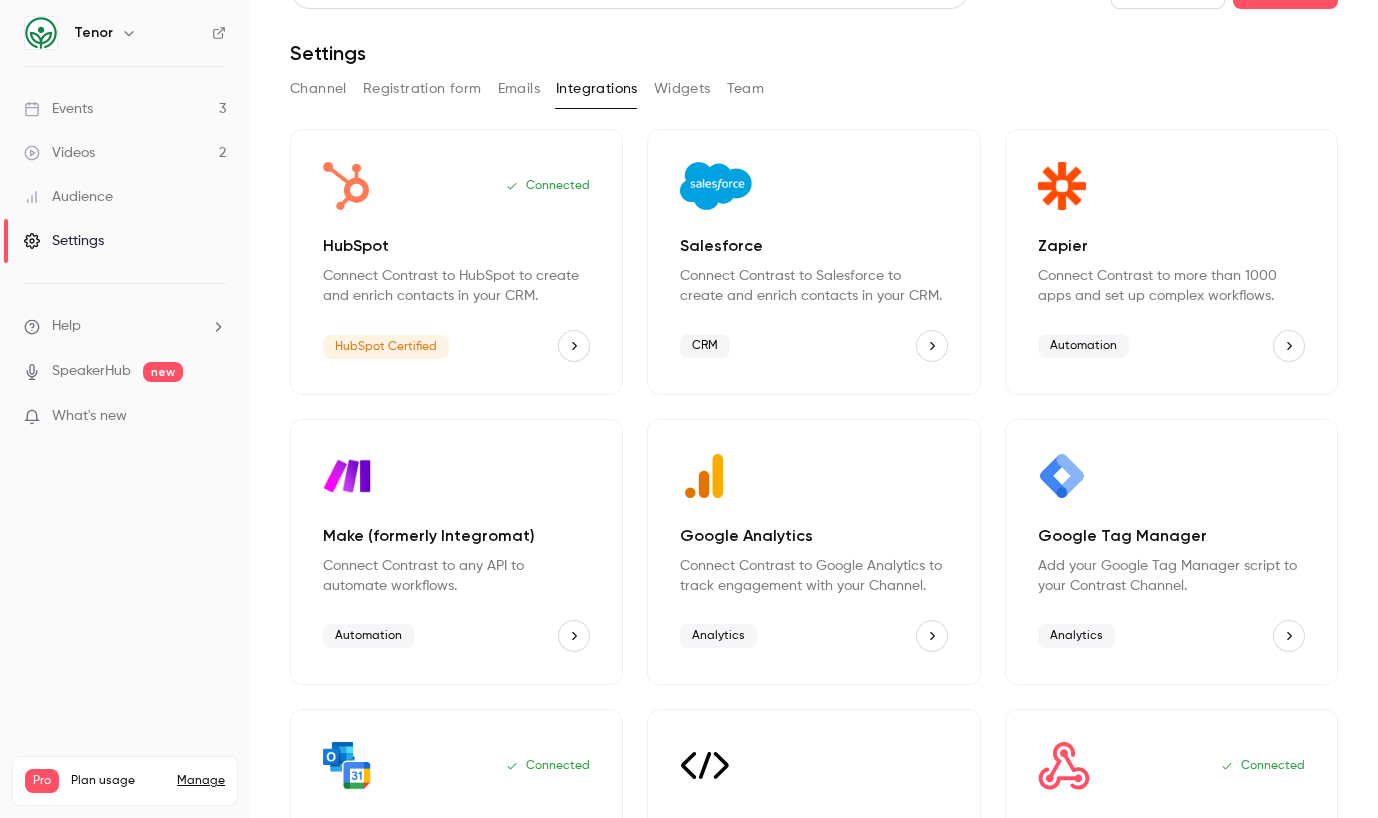 scroll, scrollTop: 71, scrollLeft: 0, axis: vertical 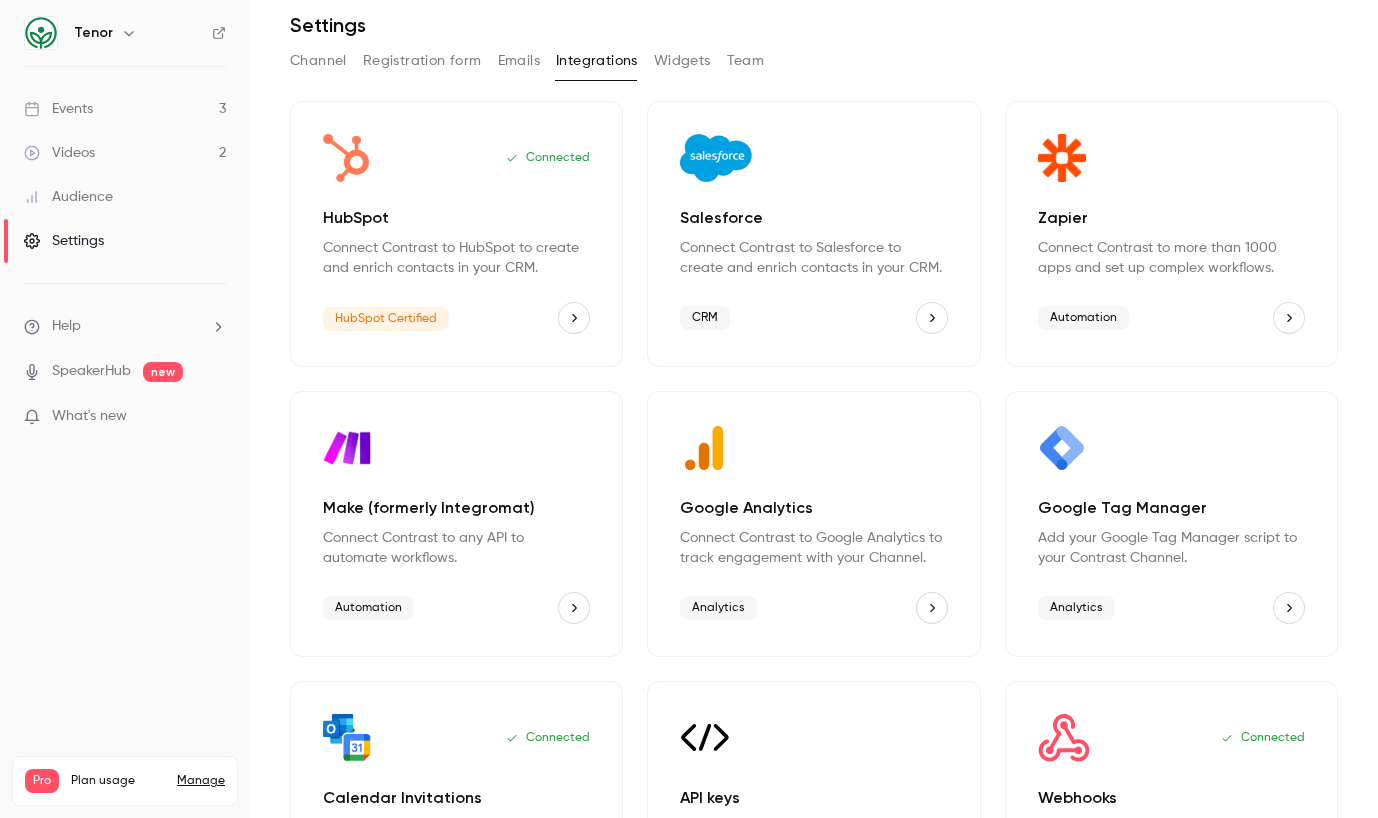 click on "Emails" at bounding box center [519, 61] 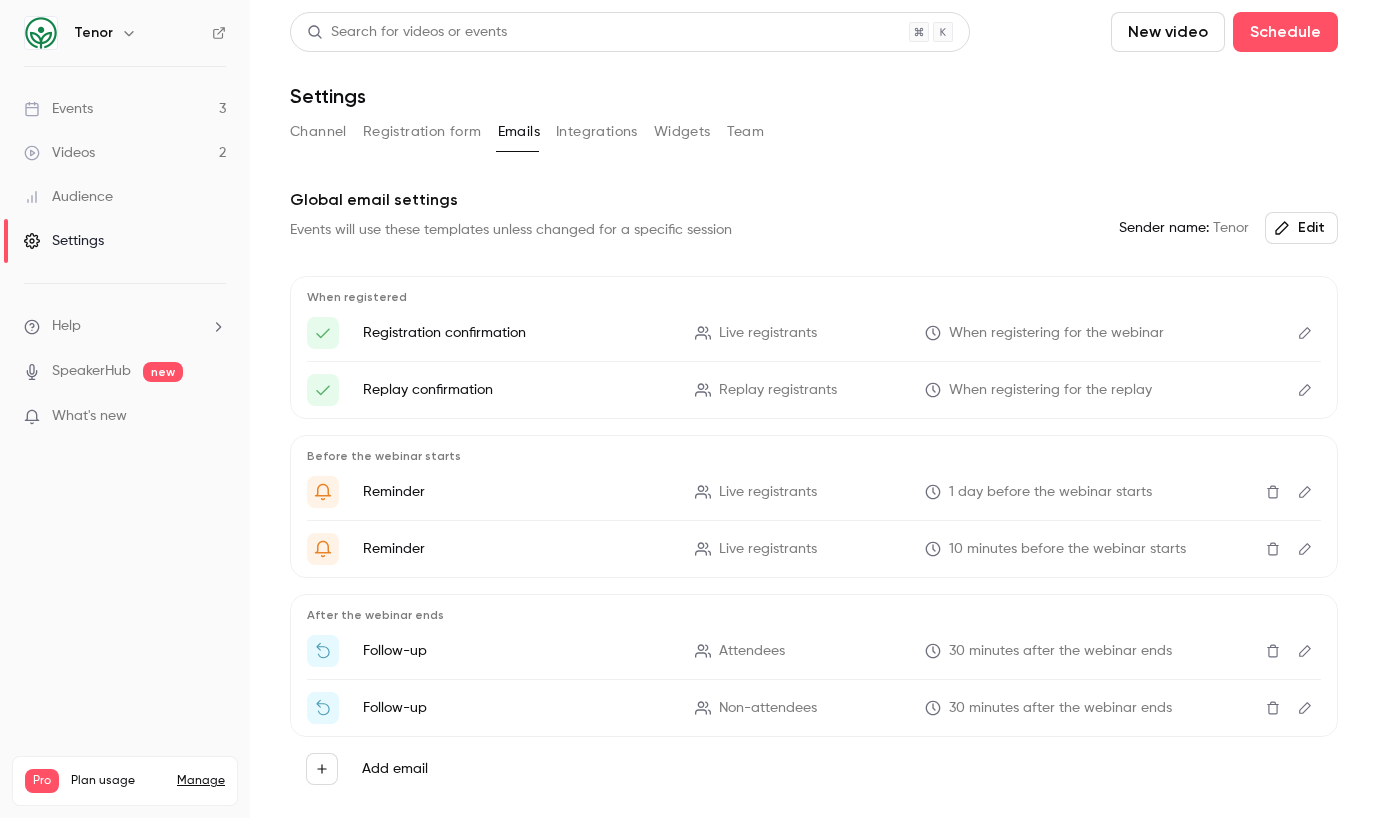 scroll, scrollTop: 17, scrollLeft: 0, axis: vertical 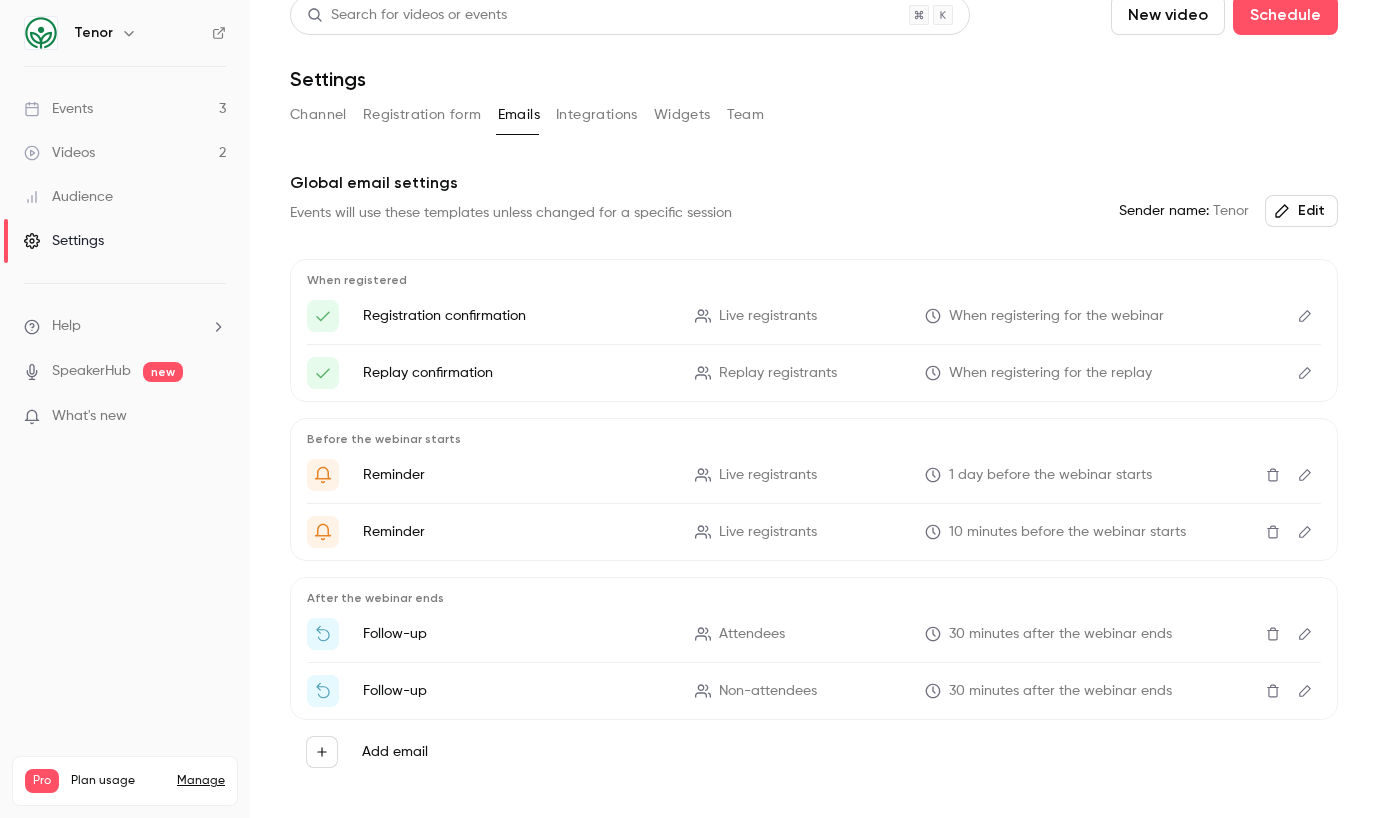 click on "Edit" at bounding box center [1301, 211] 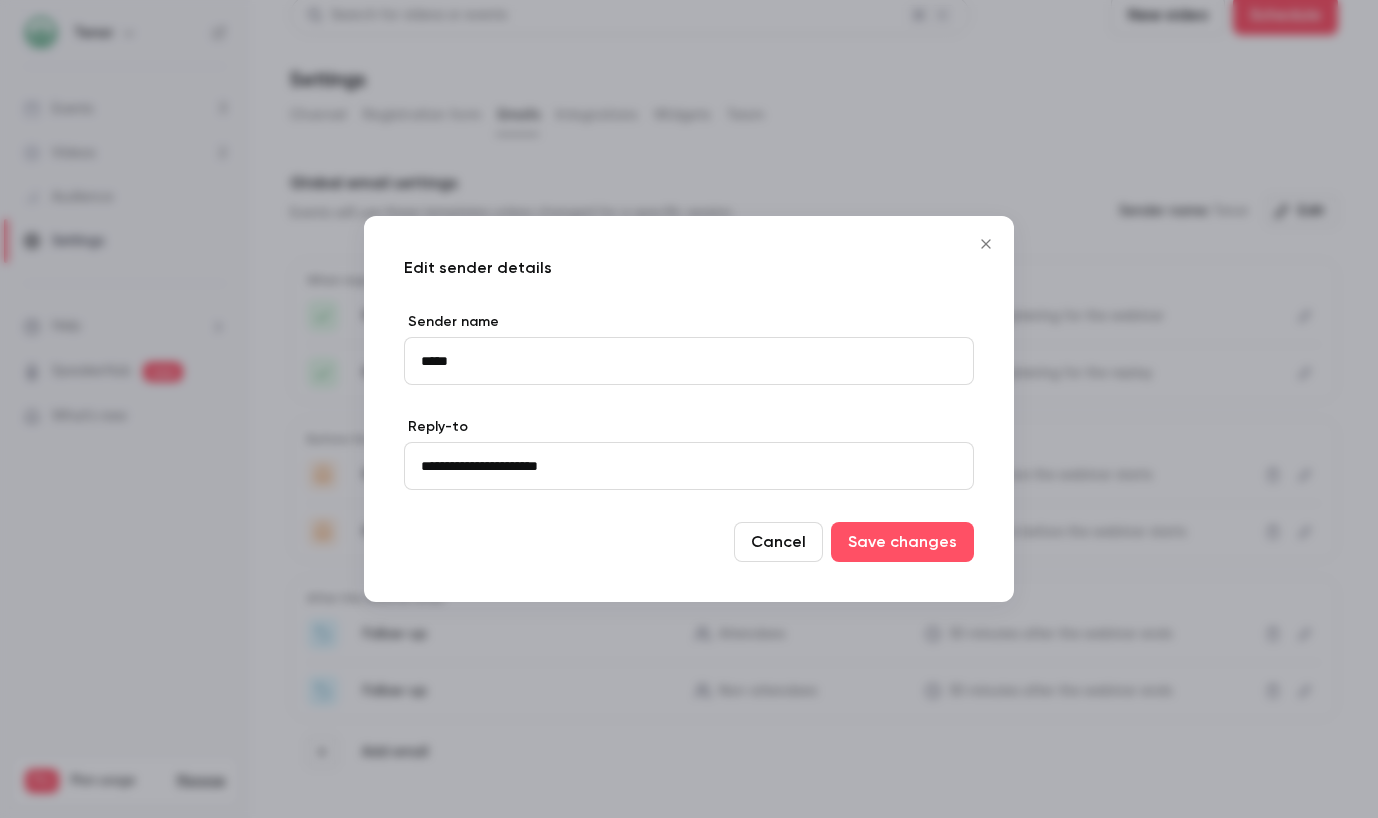 click on "**********" at bounding box center (689, 466) 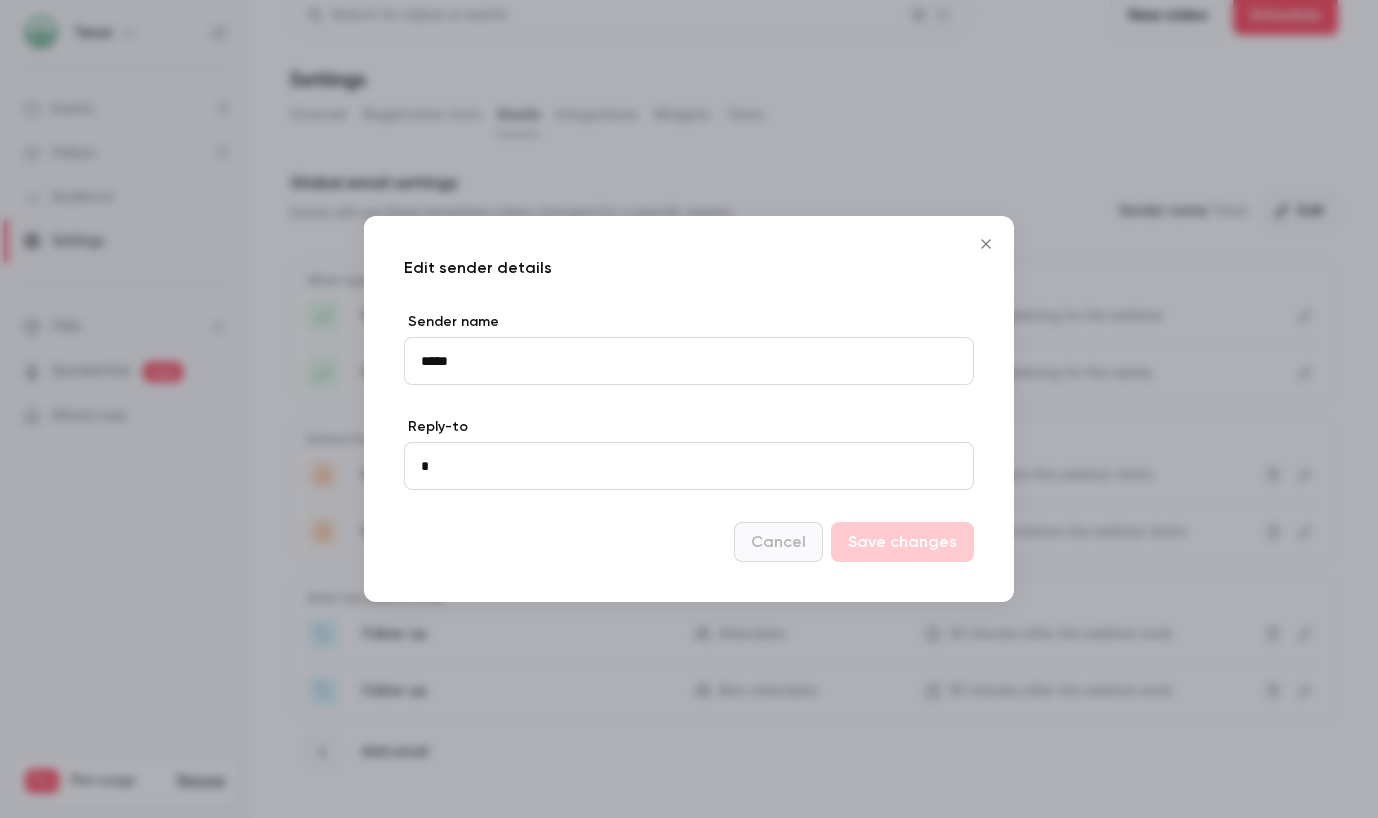 type 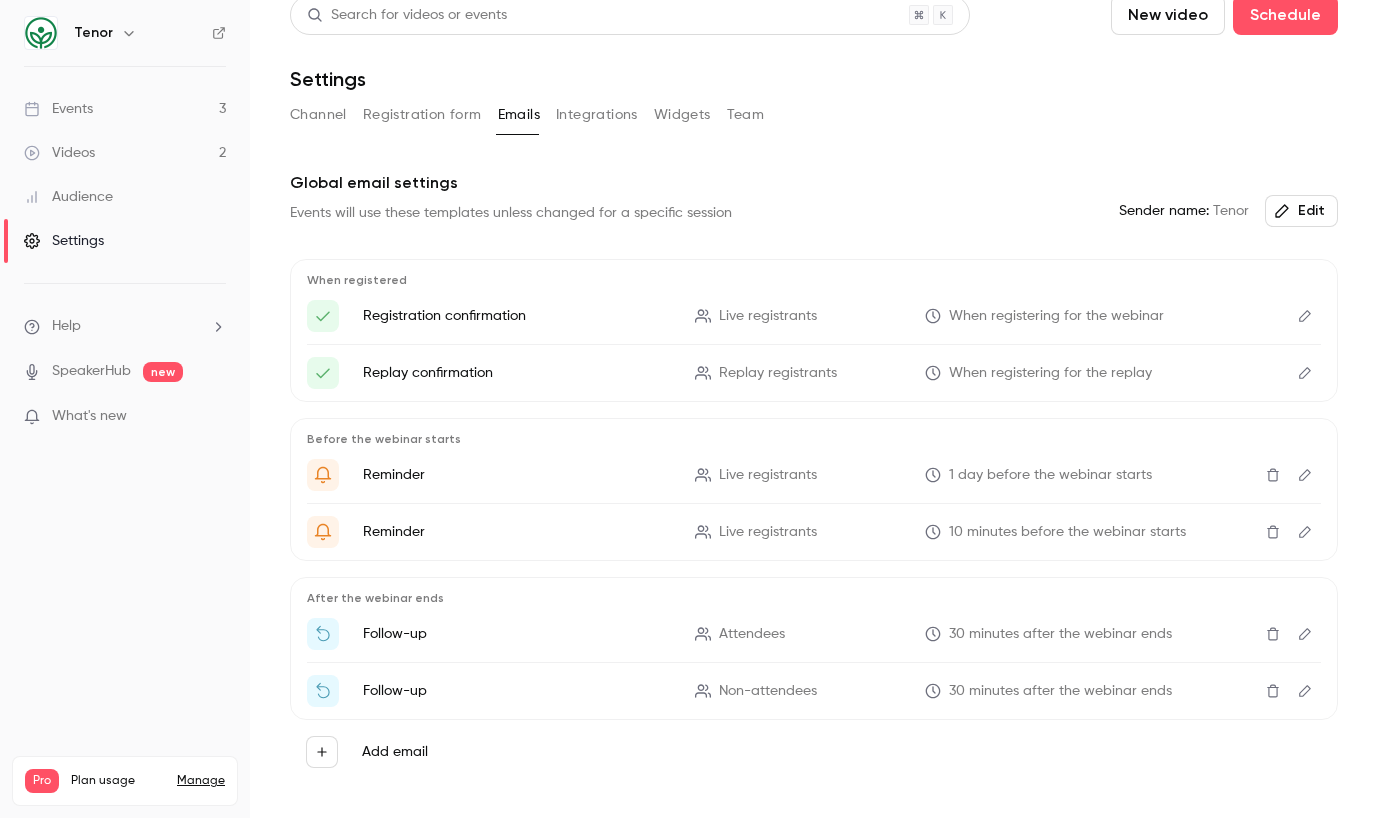 type 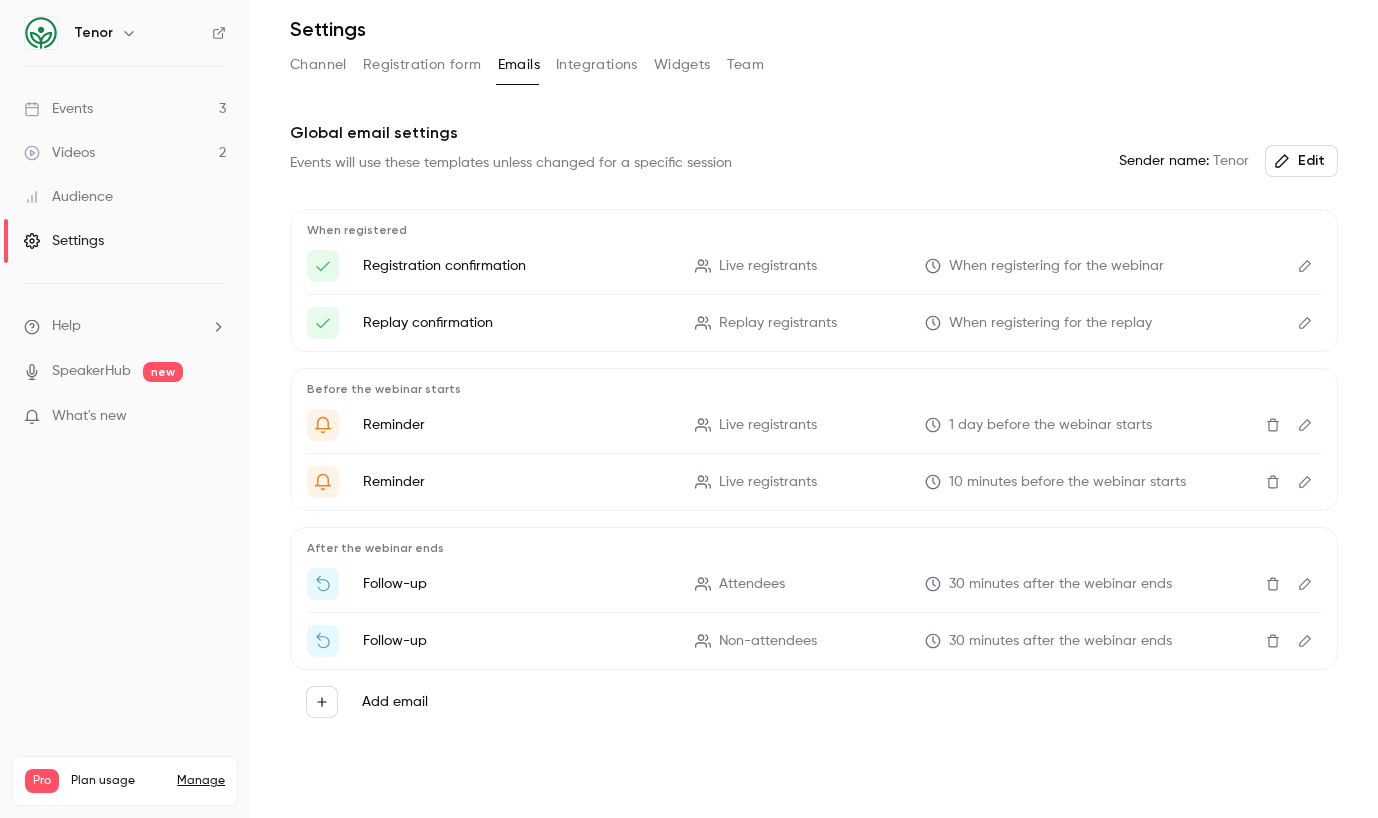scroll, scrollTop: 67, scrollLeft: 0, axis: vertical 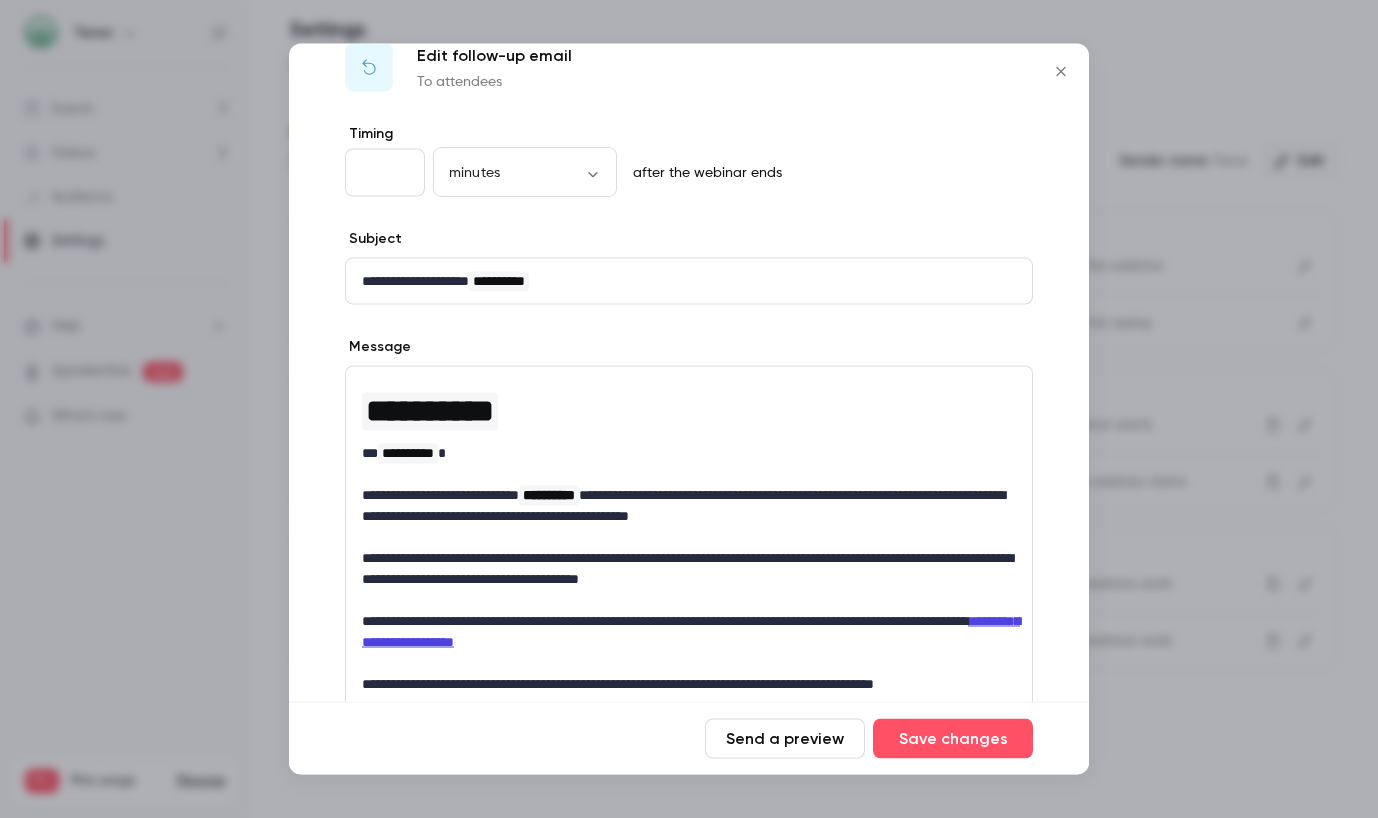 click on "**********" at bounding box center [689, 506] 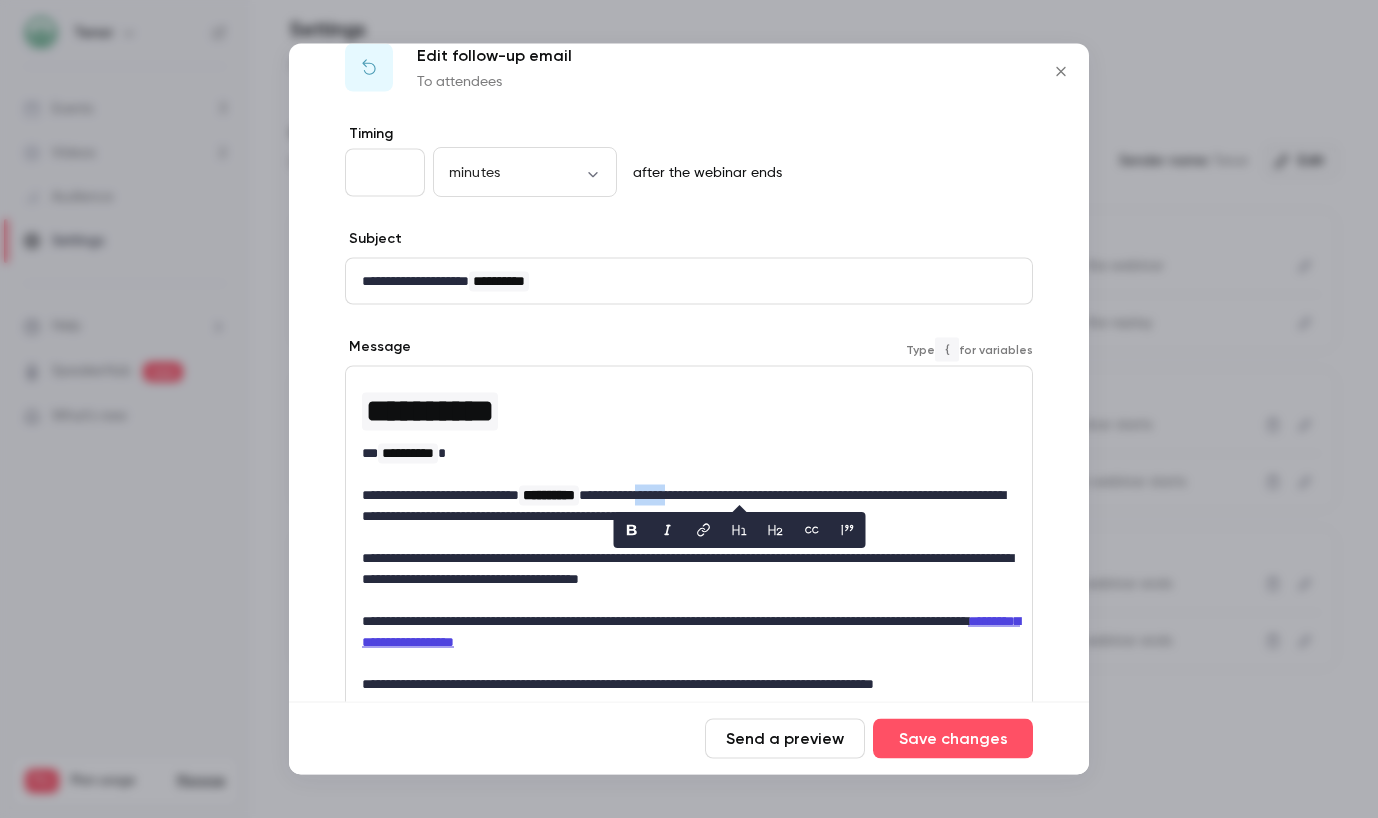 click on "**********" at bounding box center [689, 506] 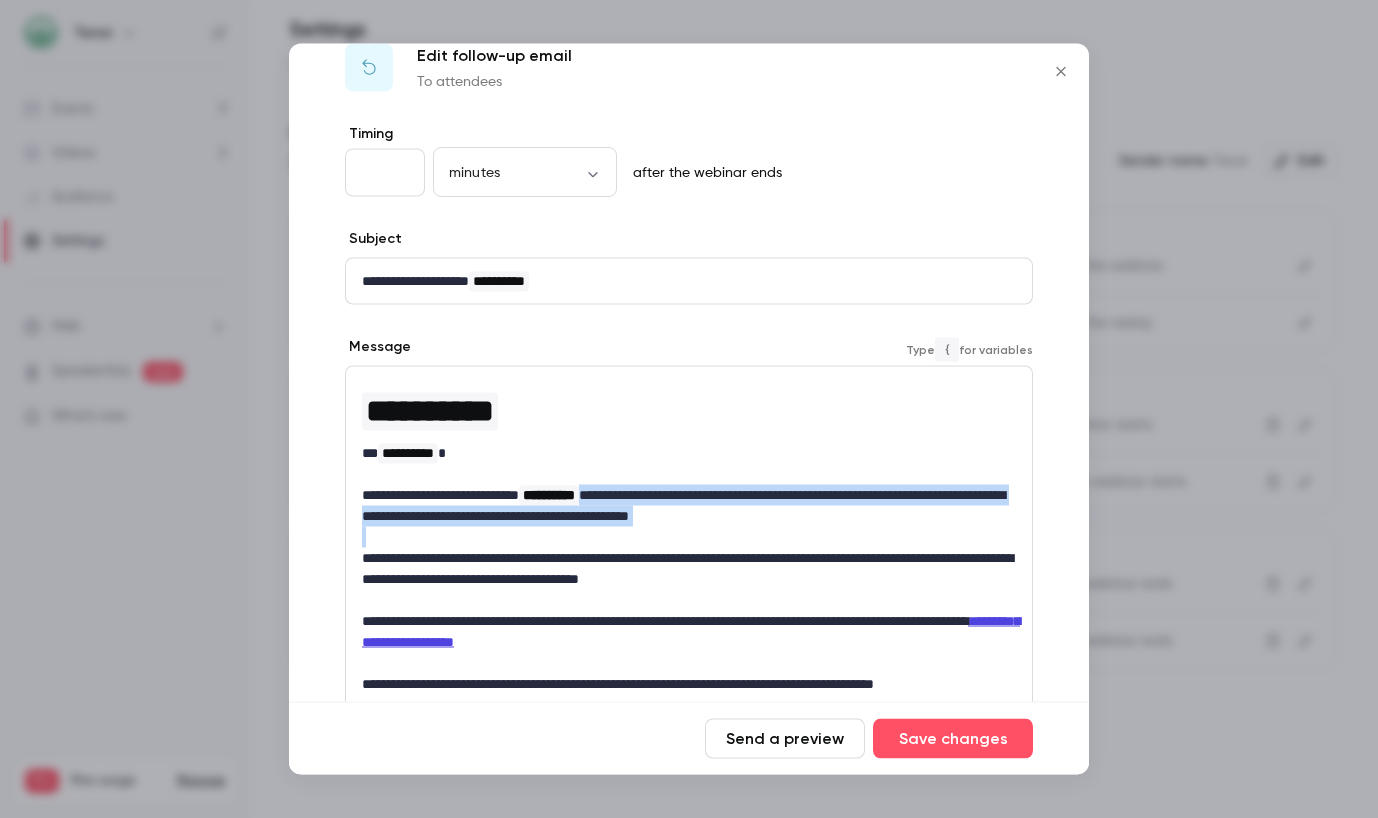 click on "**********" at bounding box center (689, 506) 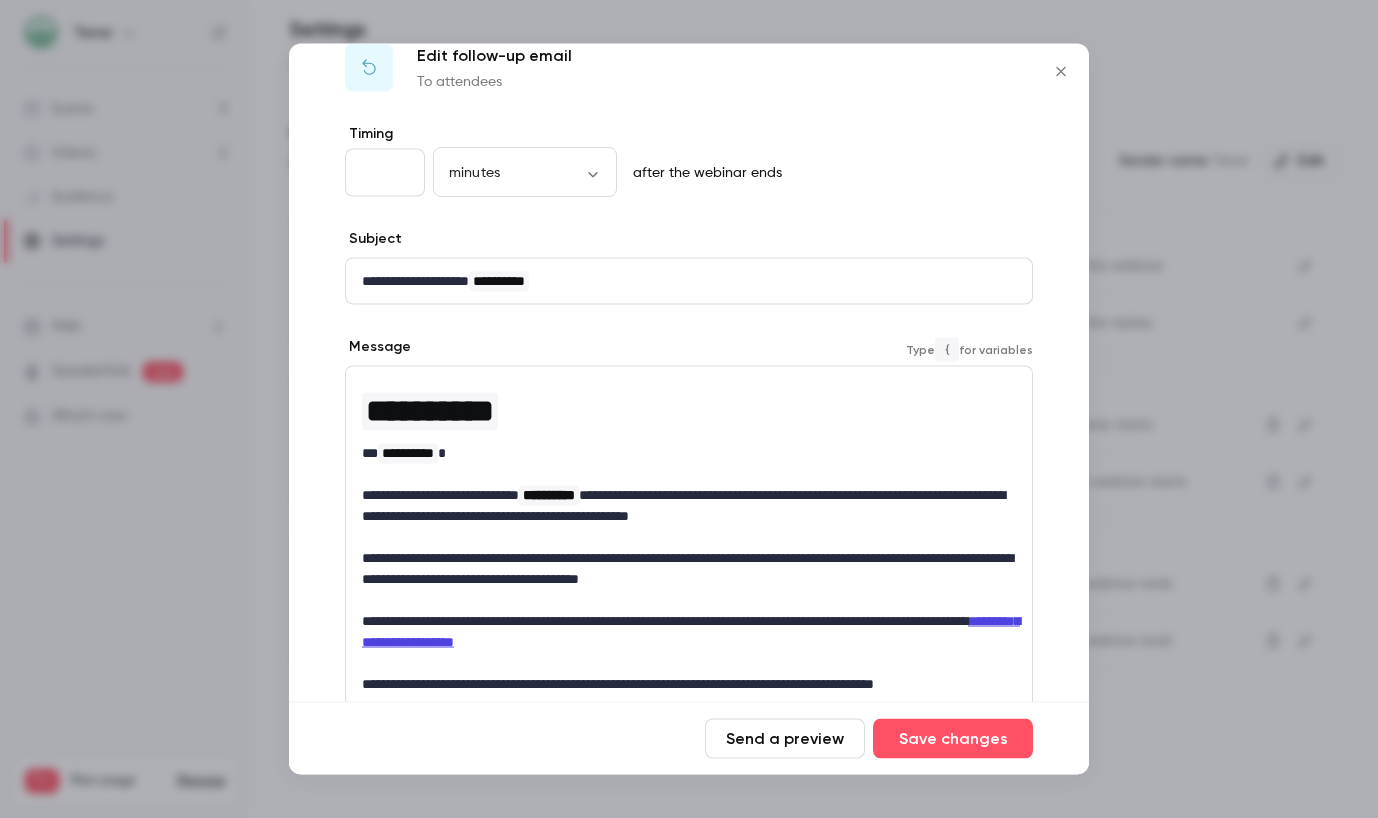 click on "**********" at bounding box center [689, 569] 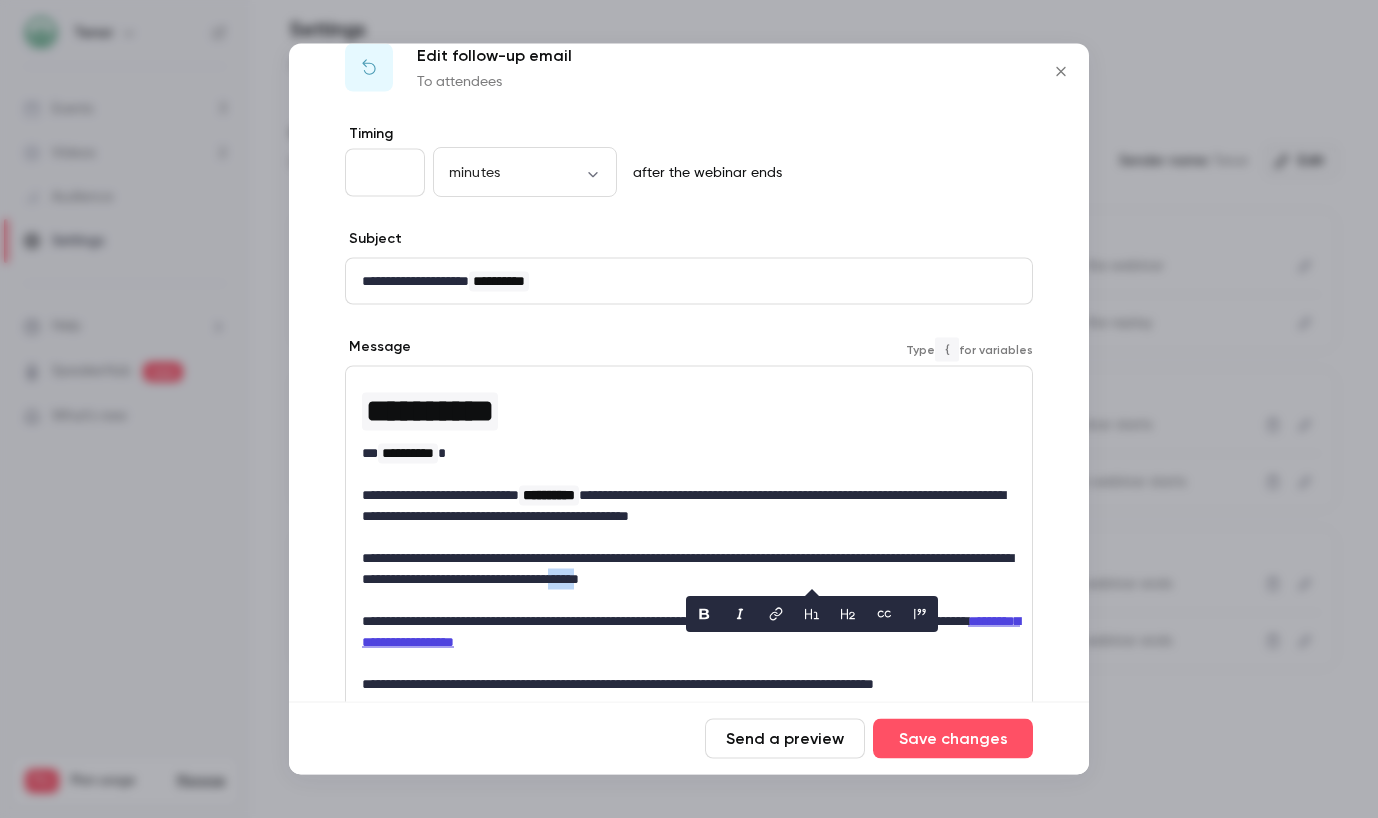 click on "**********" at bounding box center (689, 569) 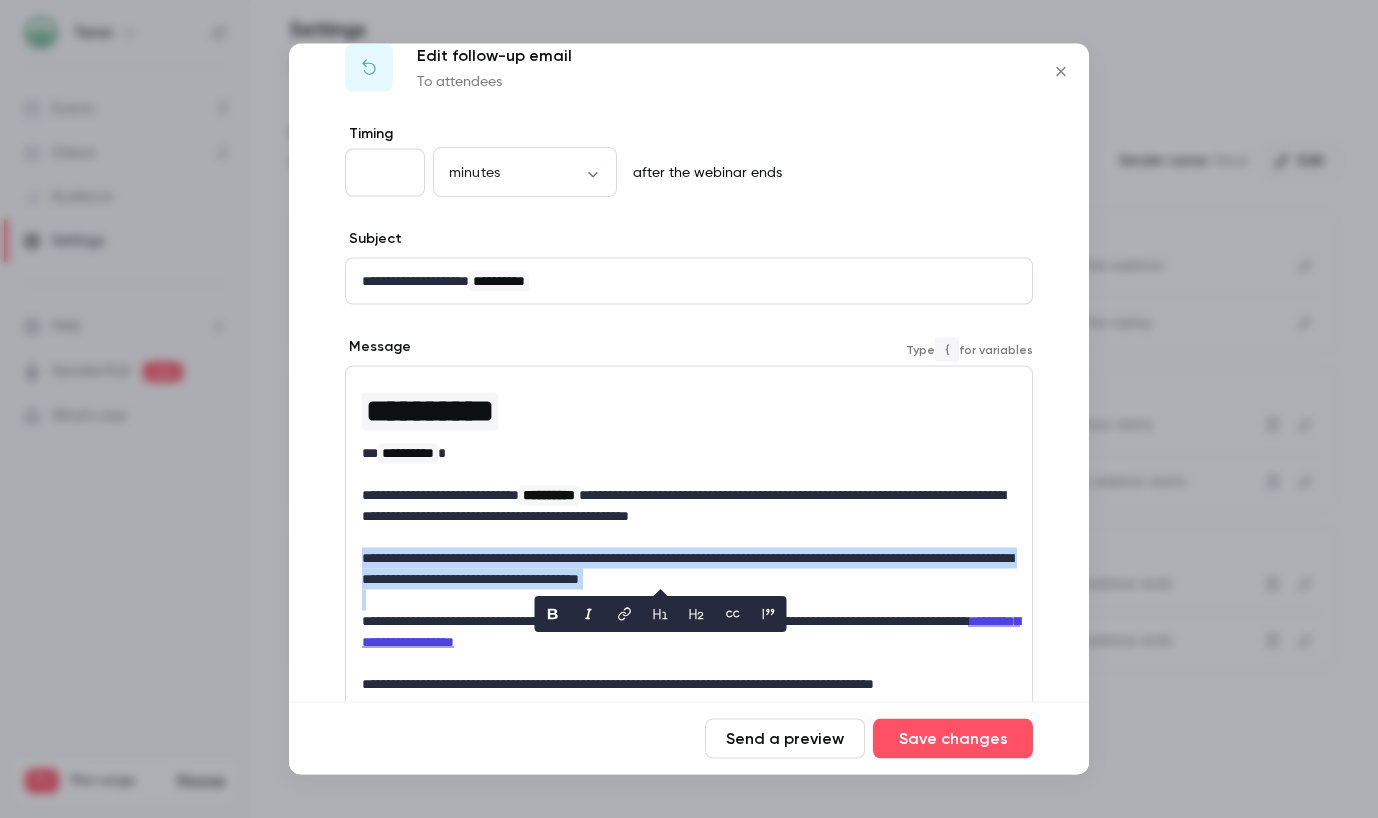 click on "**********" at bounding box center [689, 569] 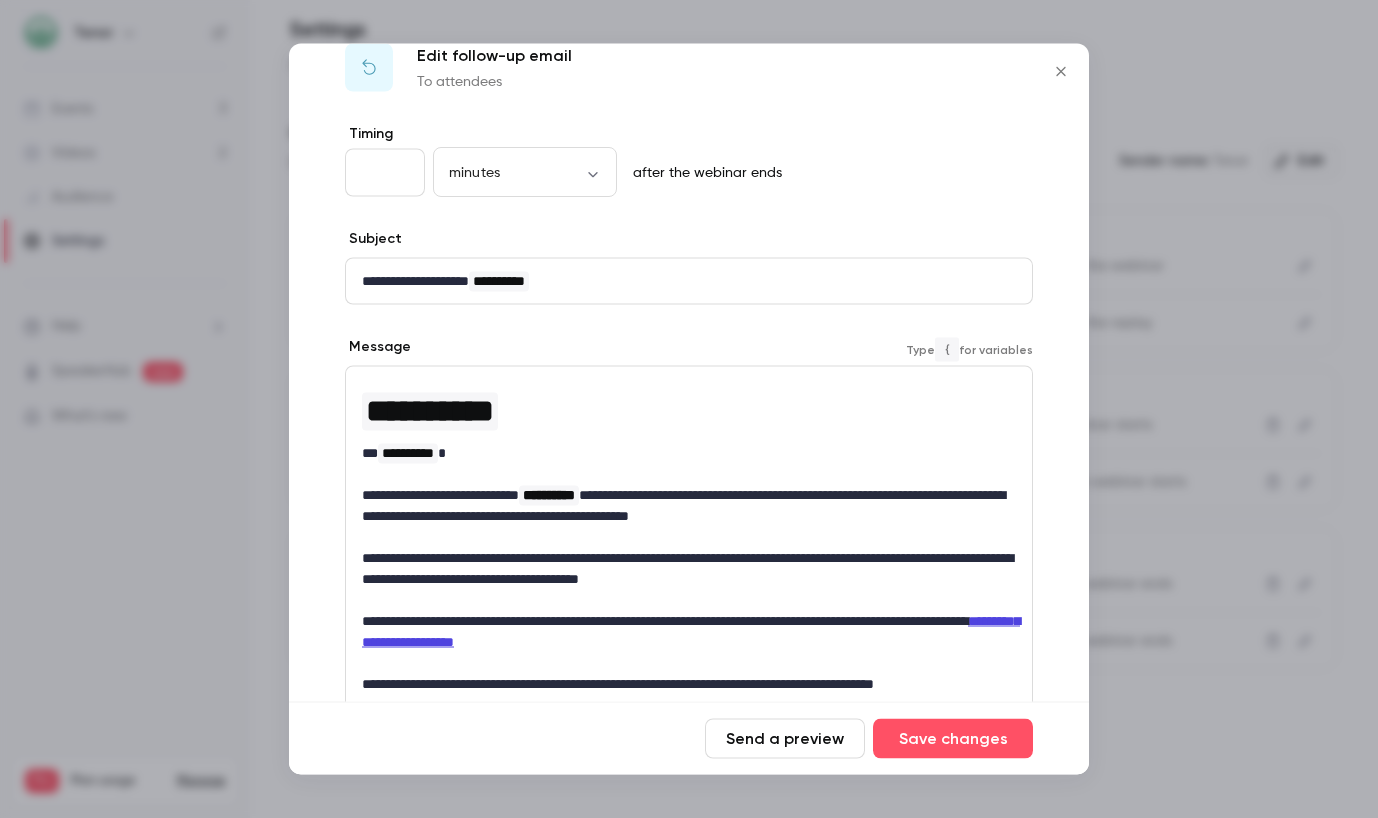 click on "**********" at bounding box center [689, 569] 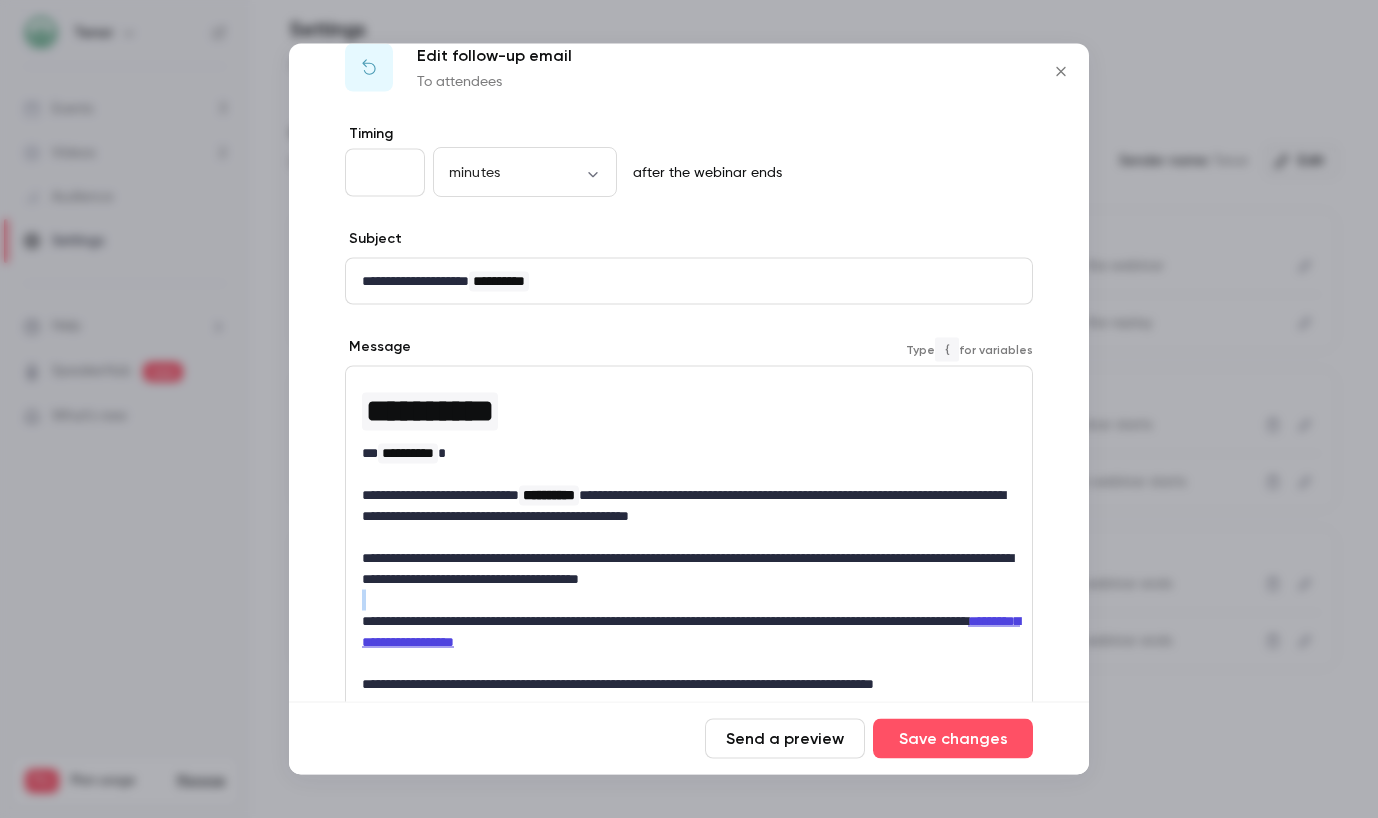 click on "**********" at bounding box center (689, 569) 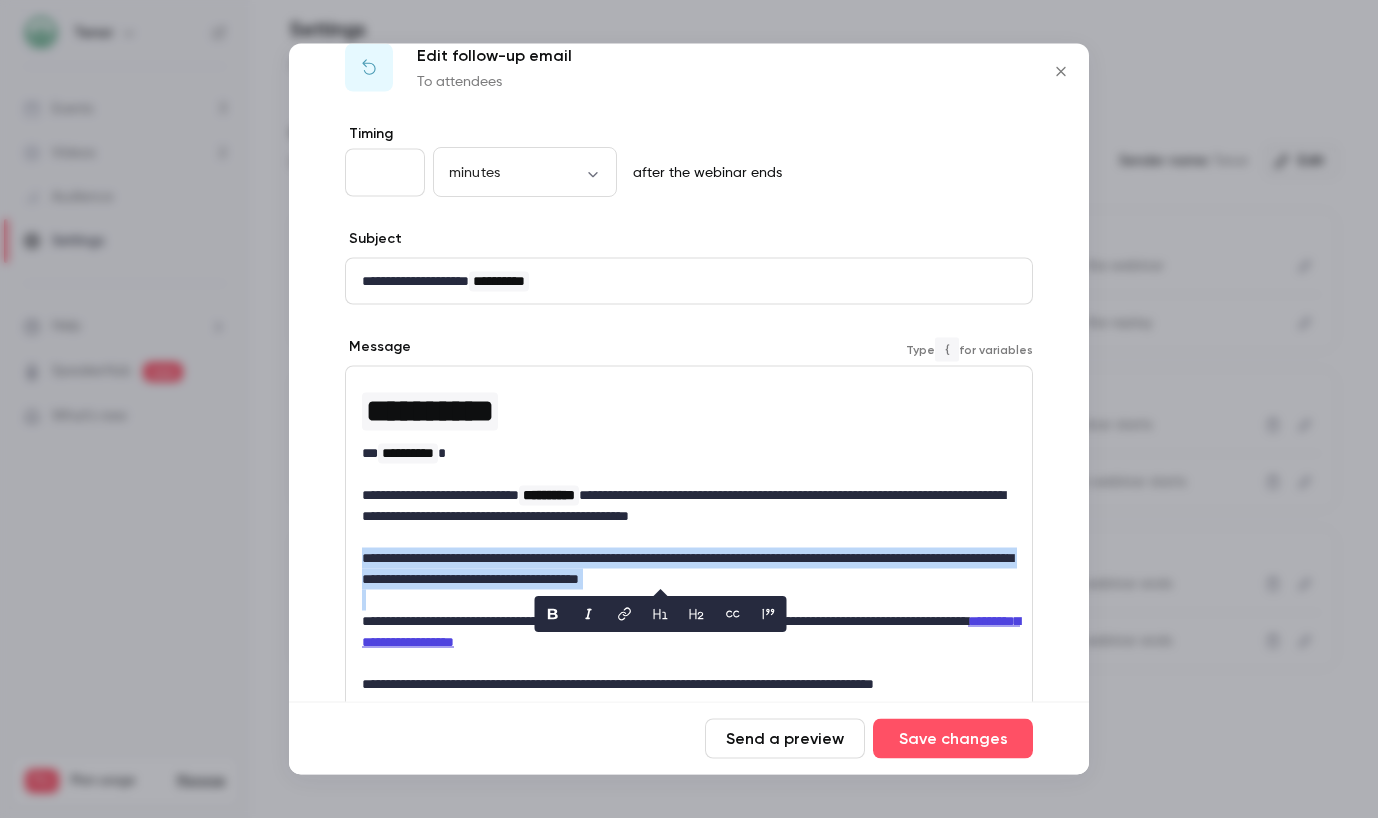 click on "**********" at bounding box center (689, 569) 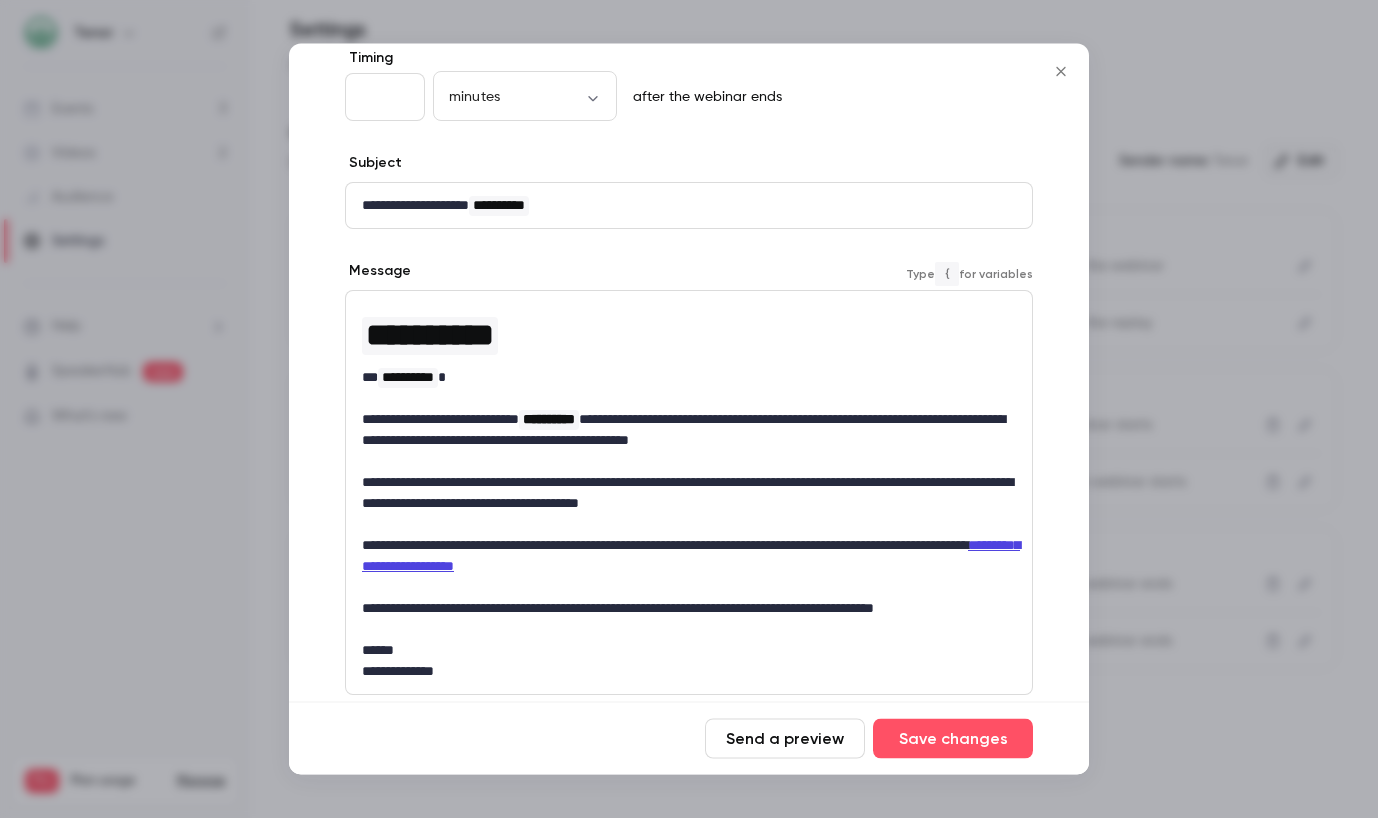 scroll, scrollTop: 126, scrollLeft: 0, axis: vertical 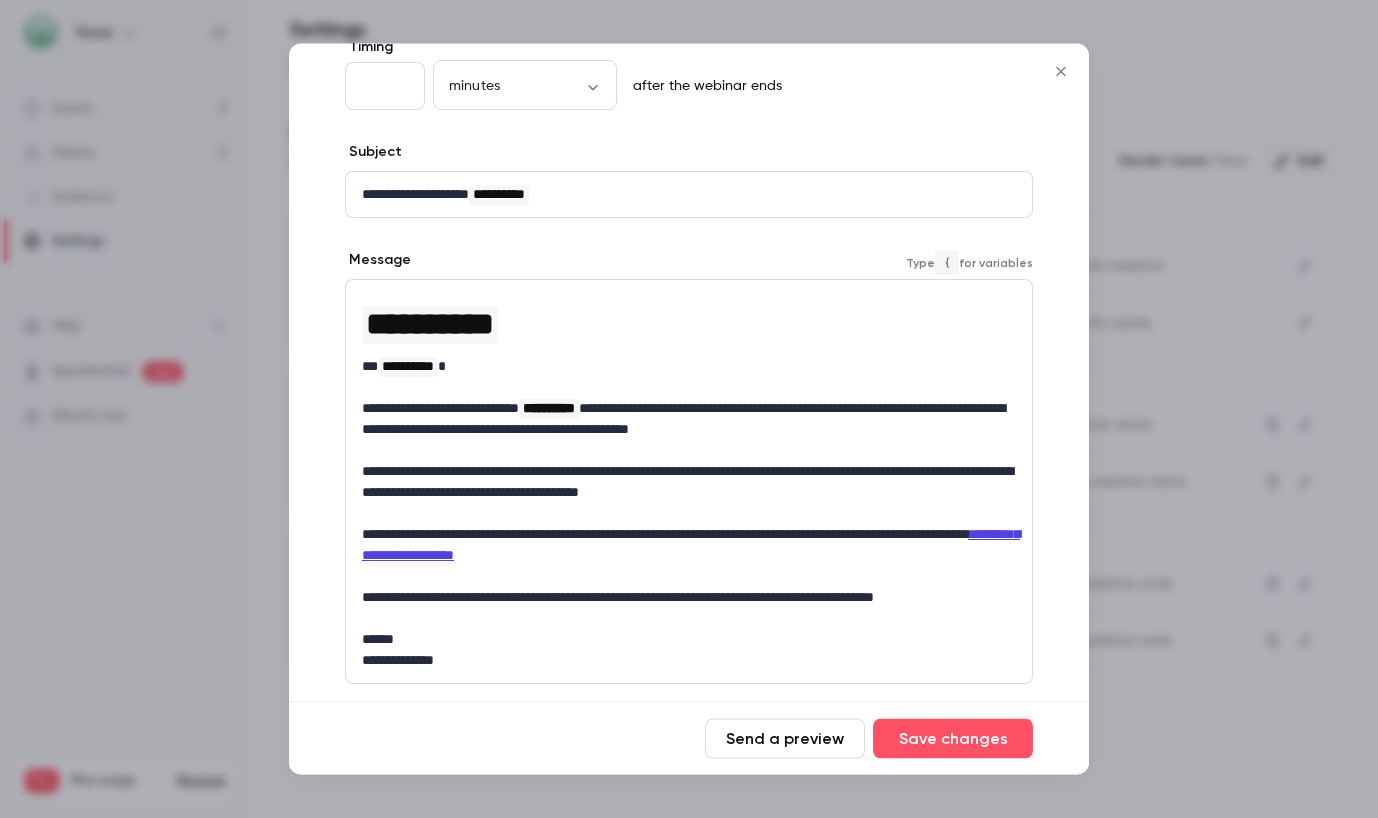 click at bounding box center (689, 577) 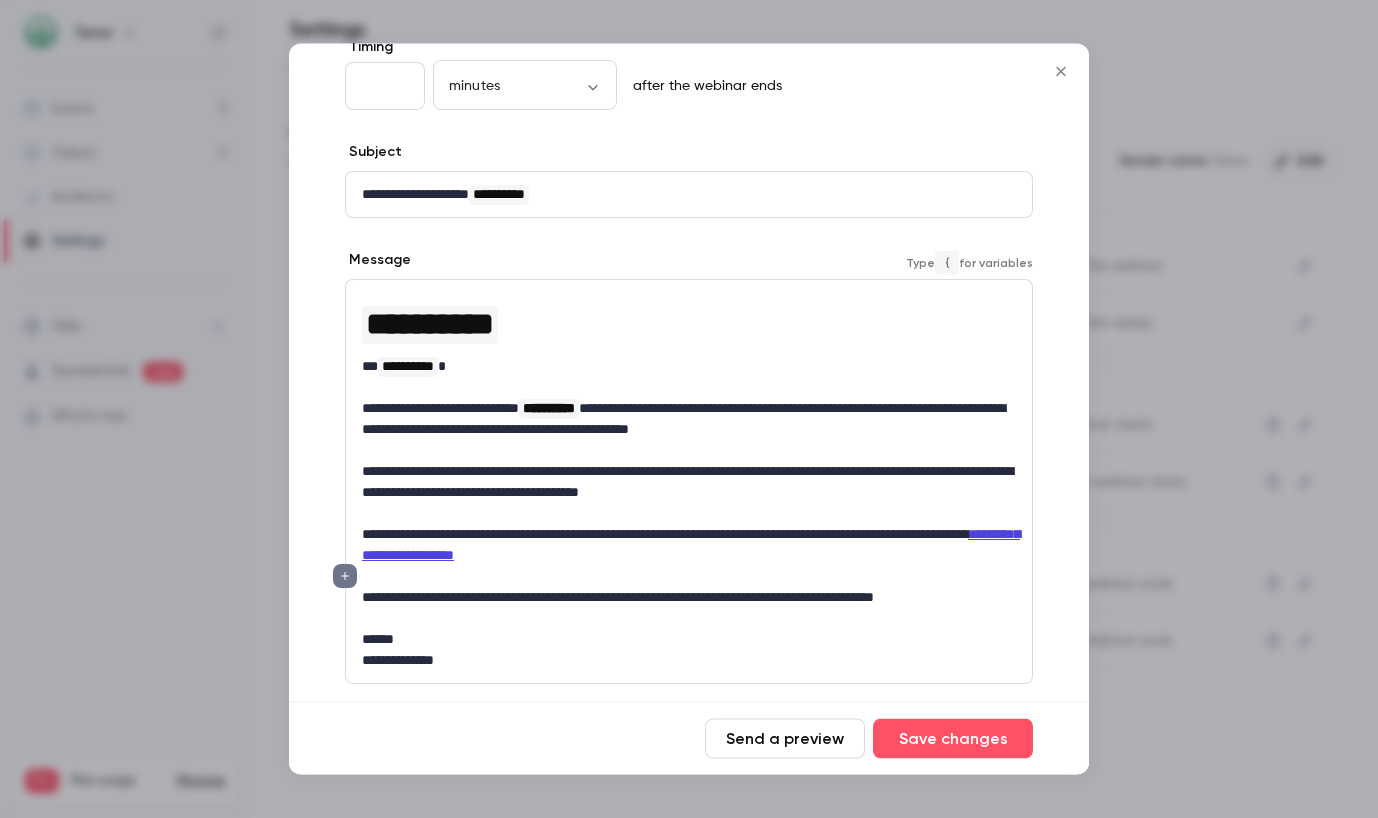 click on "**********" at bounding box center [689, 546] 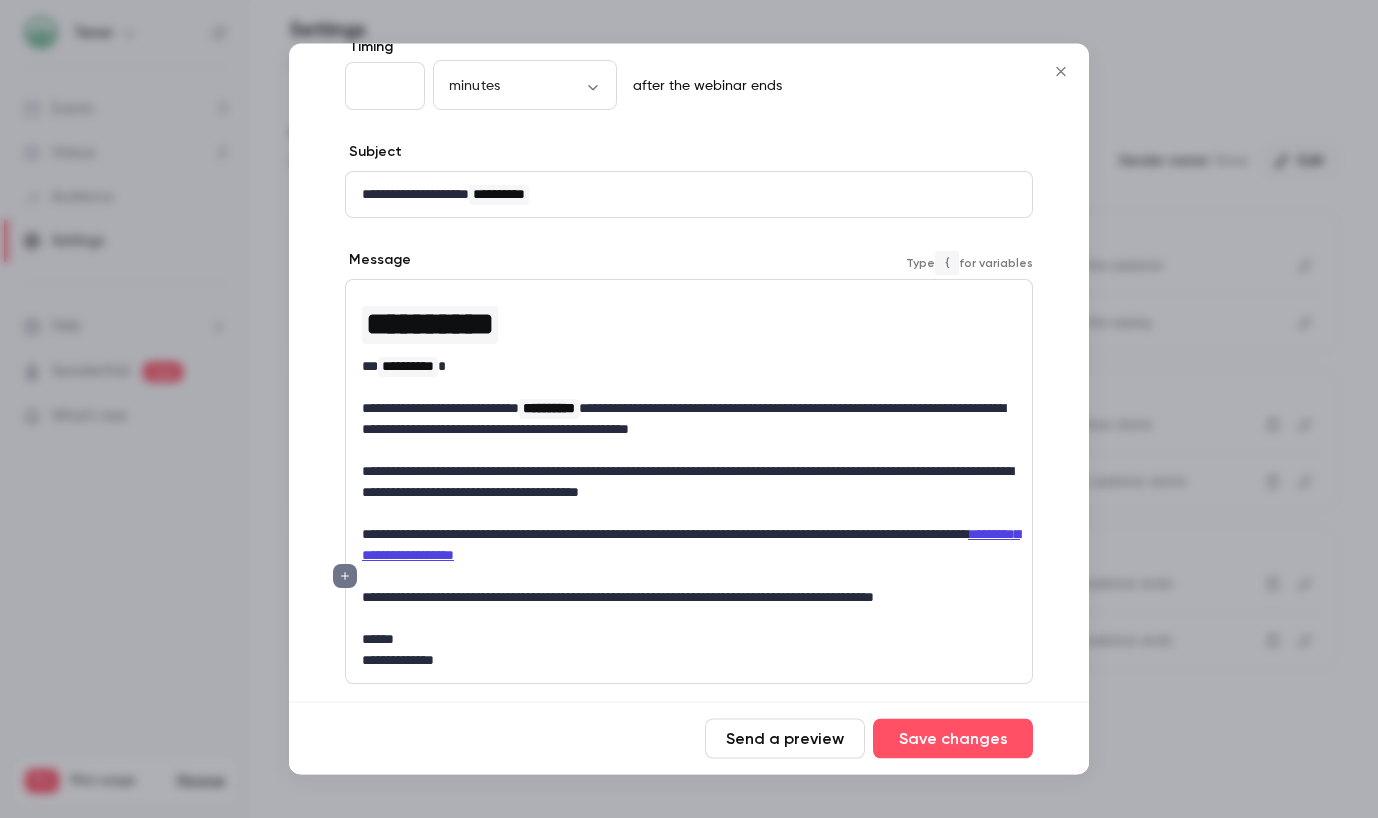 click on "**********" at bounding box center [689, 546] 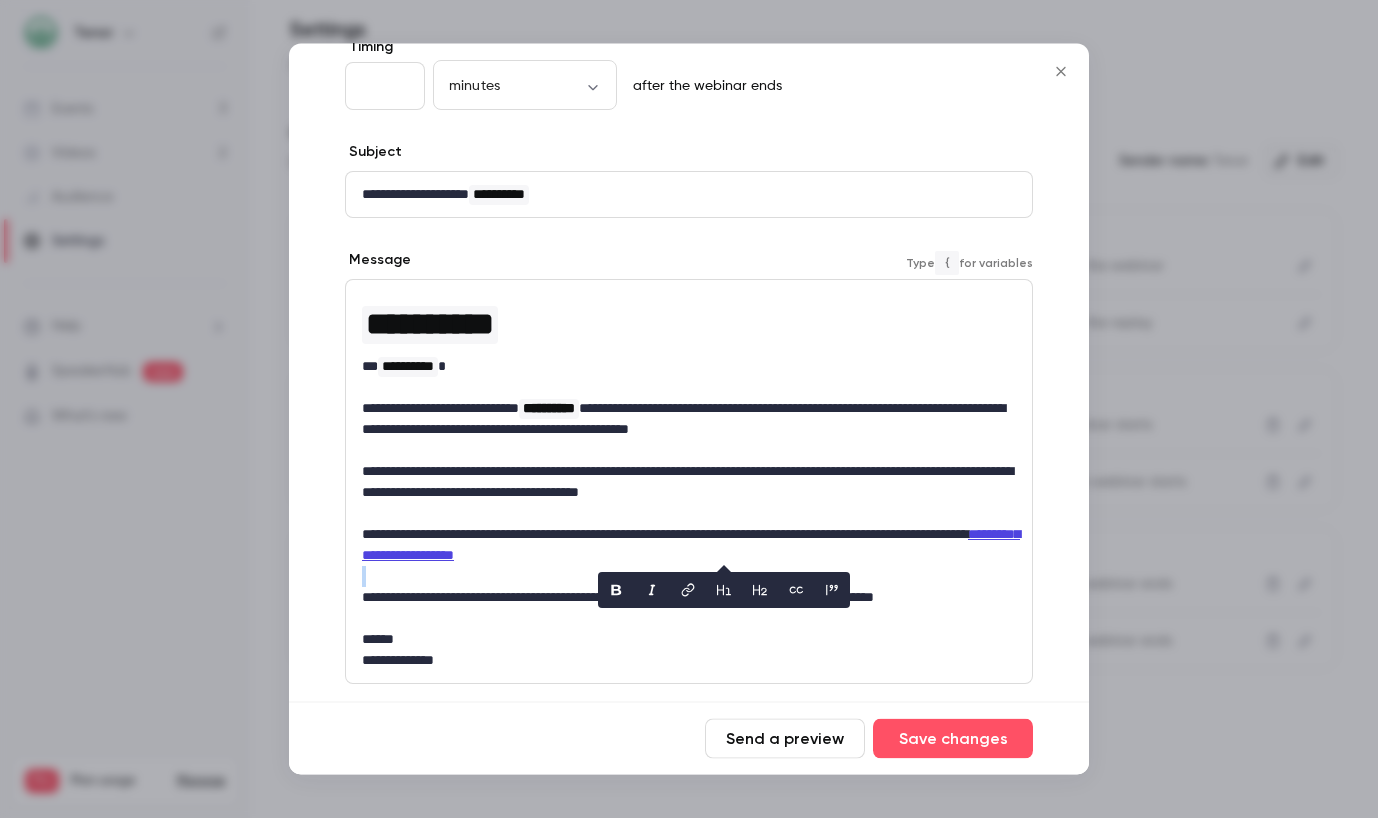 click on "**********" at bounding box center (689, 546) 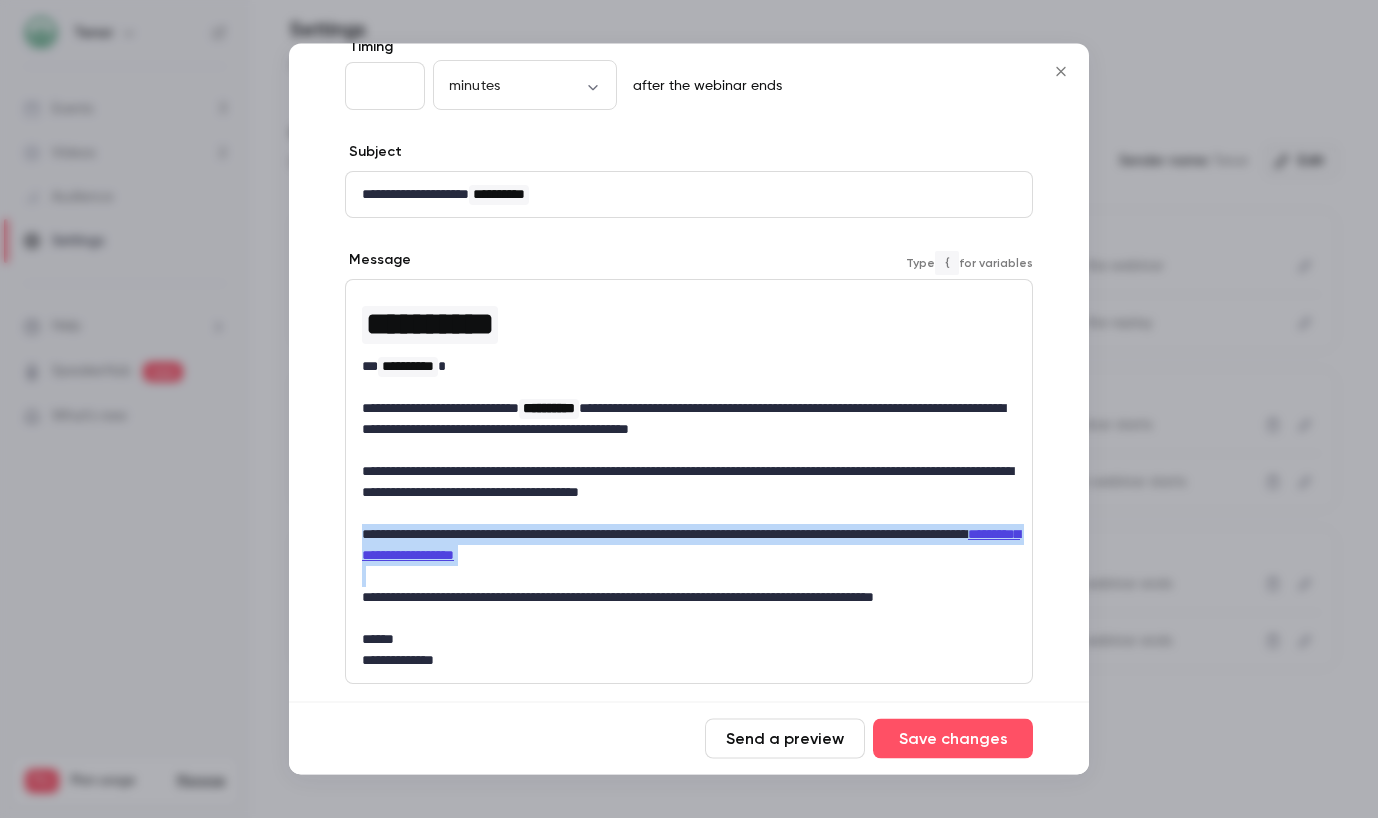 click on "**********" at bounding box center [689, 546] 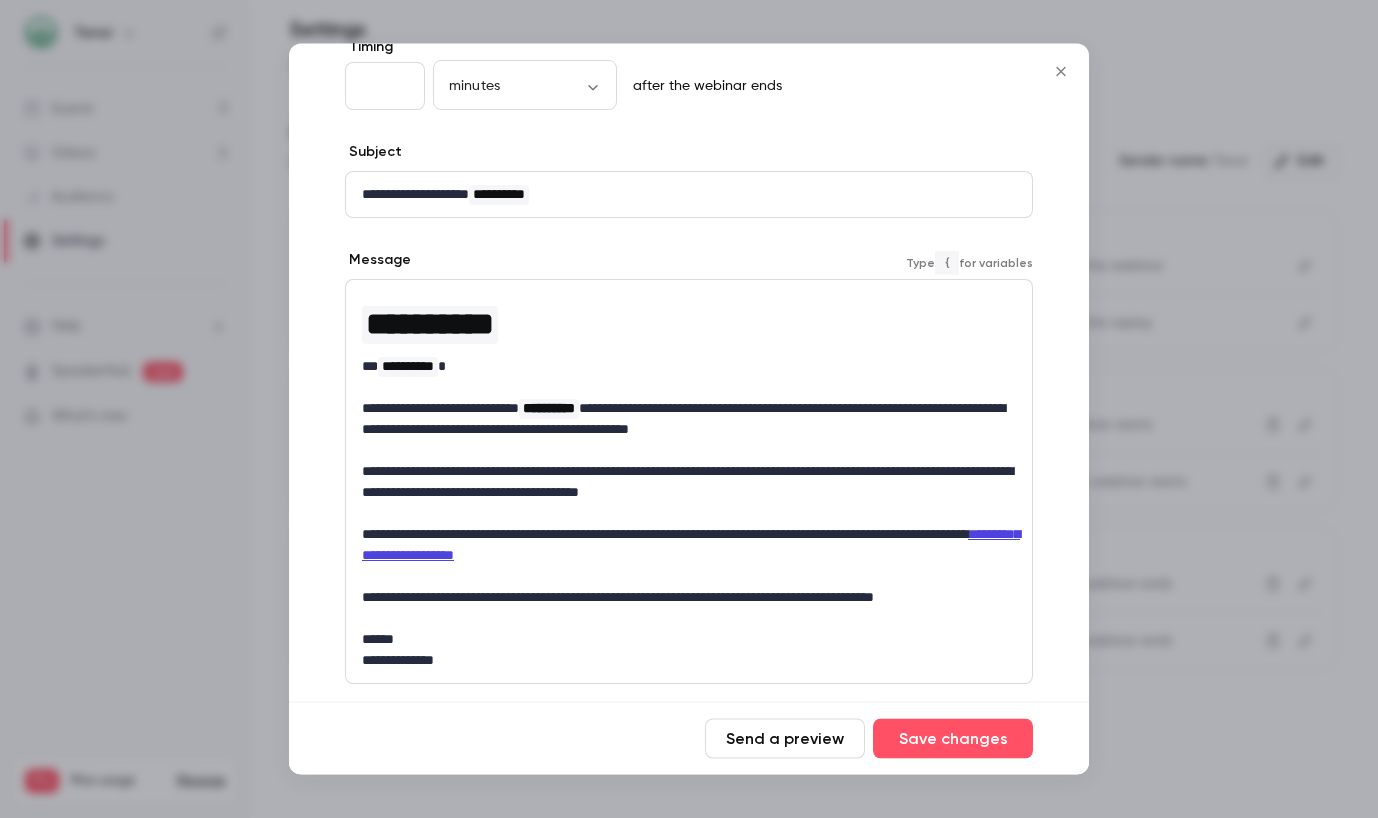 click on "**********" at bounding box center [689, 546] 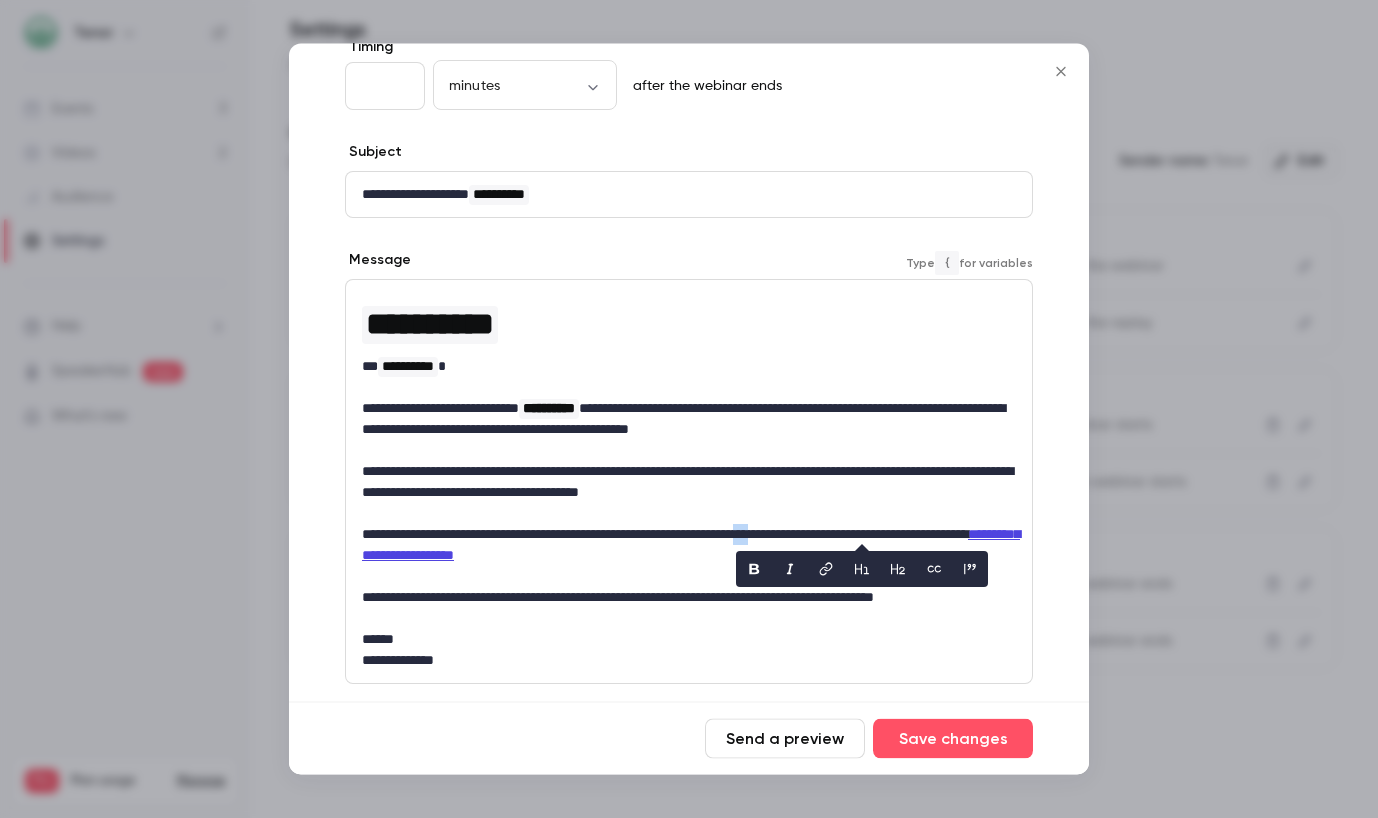 click on "**********" at bounding box center (689, 546) 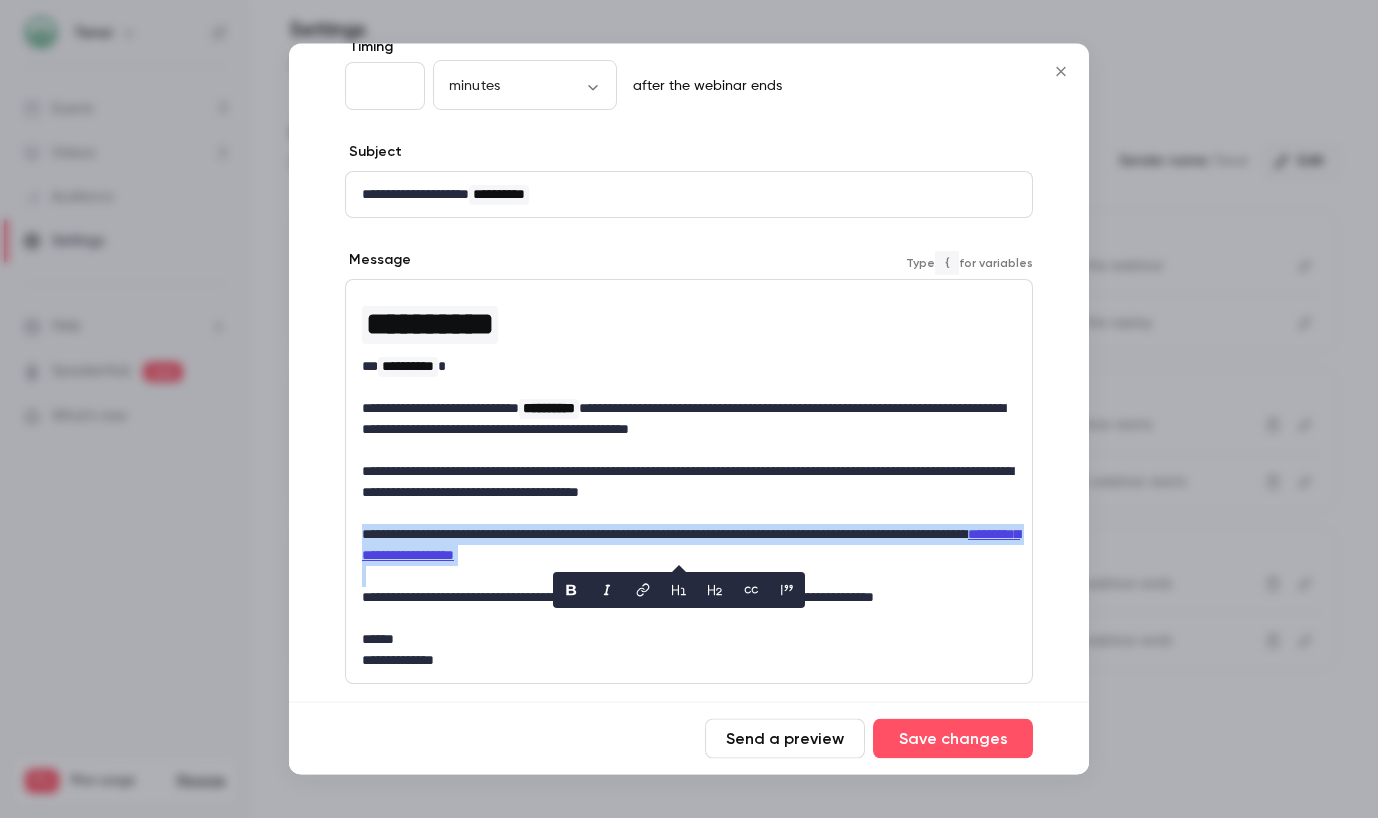 click on "**********" at bounding box center [689, 546] 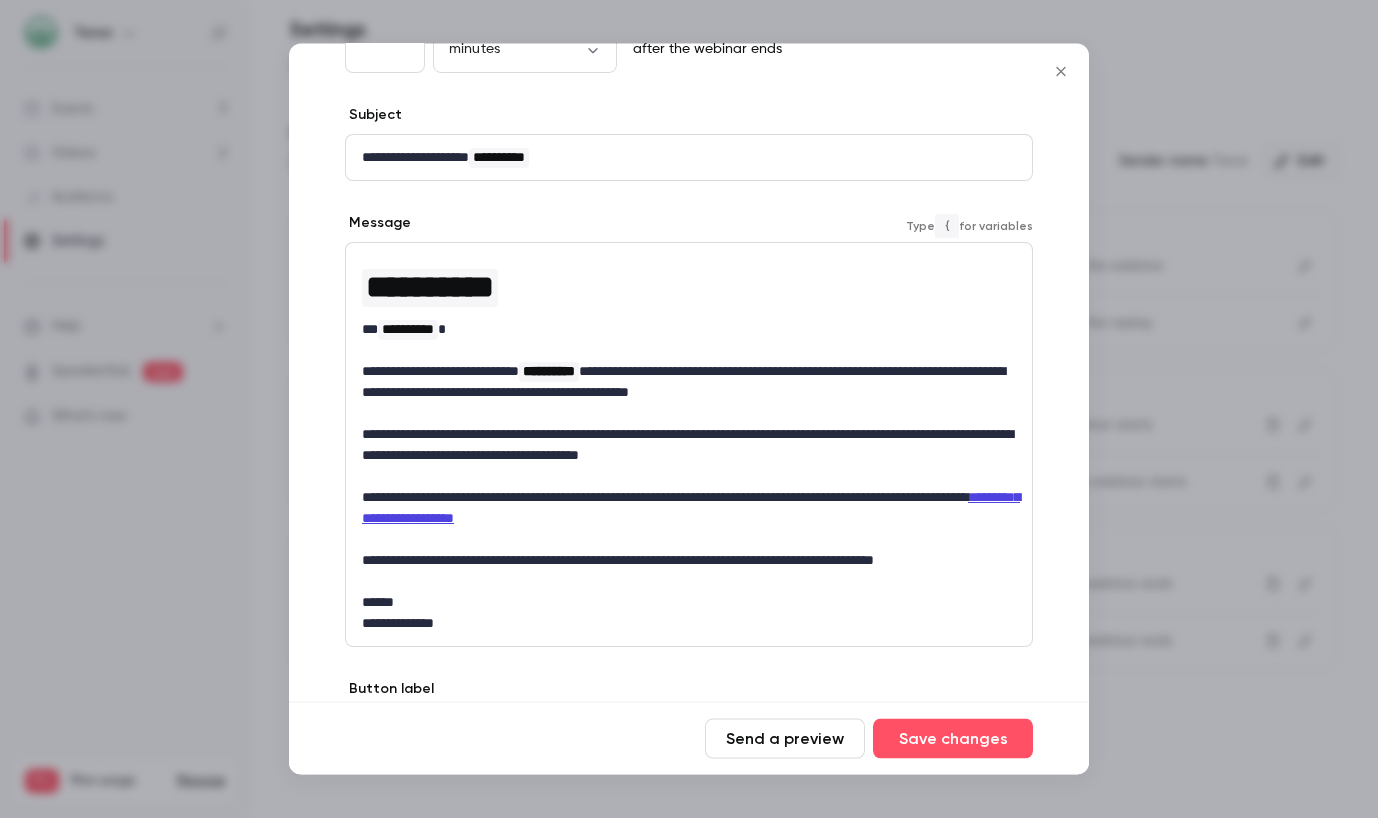 scroll, scrollTop: 168, scrollLeft: 0, axis: vertical 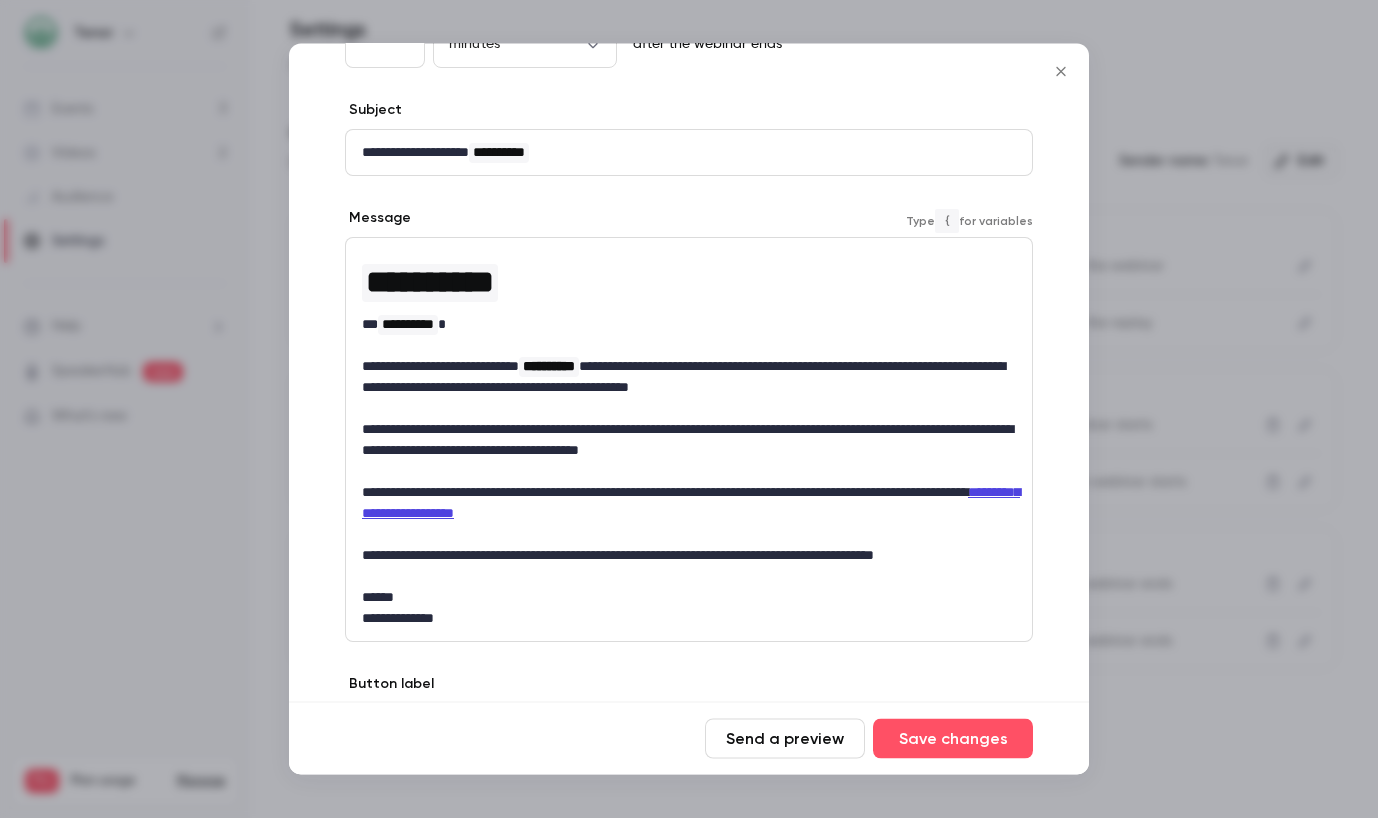 click on "**********" at bounding box center [689, 556] 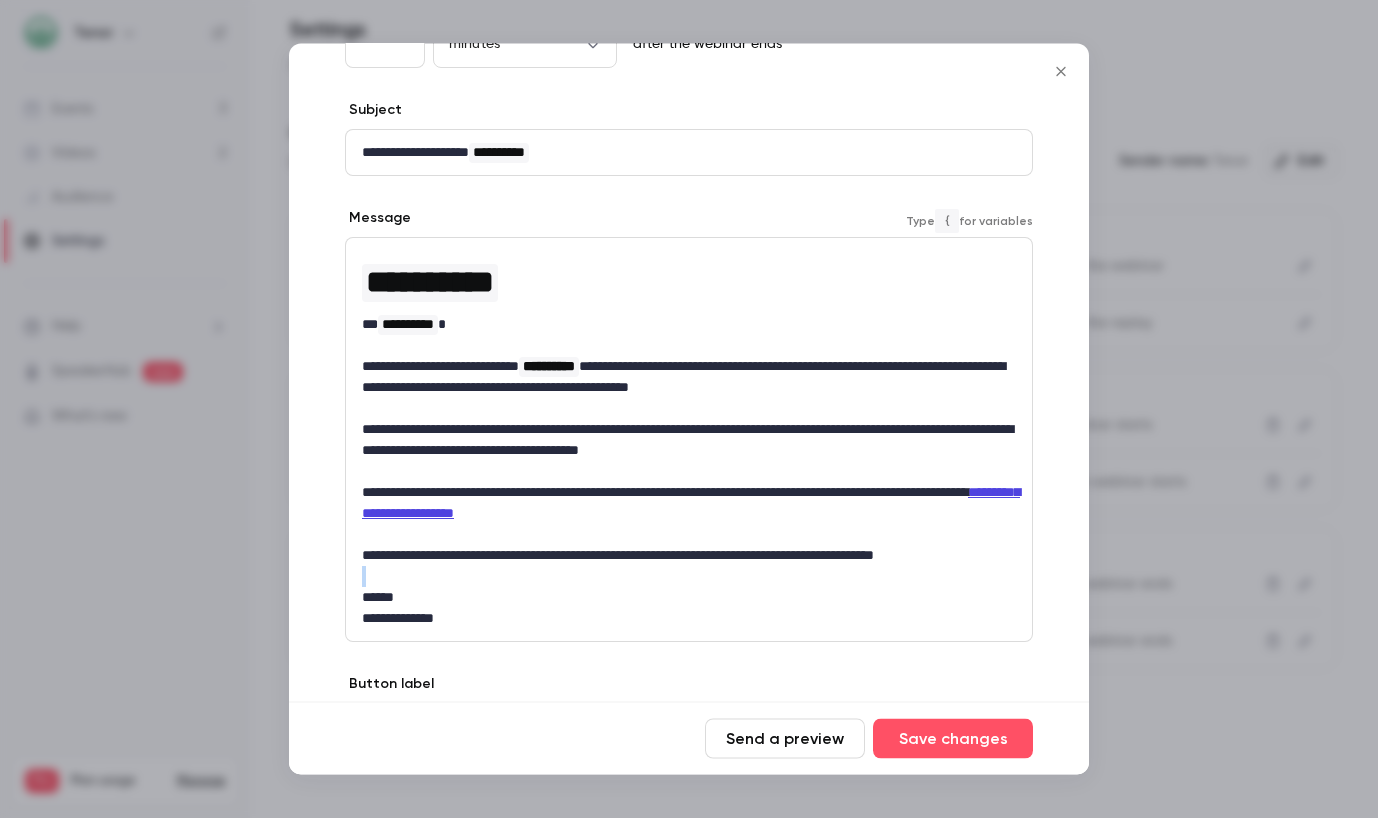 click on "**********" at bounding box center [689, 556] 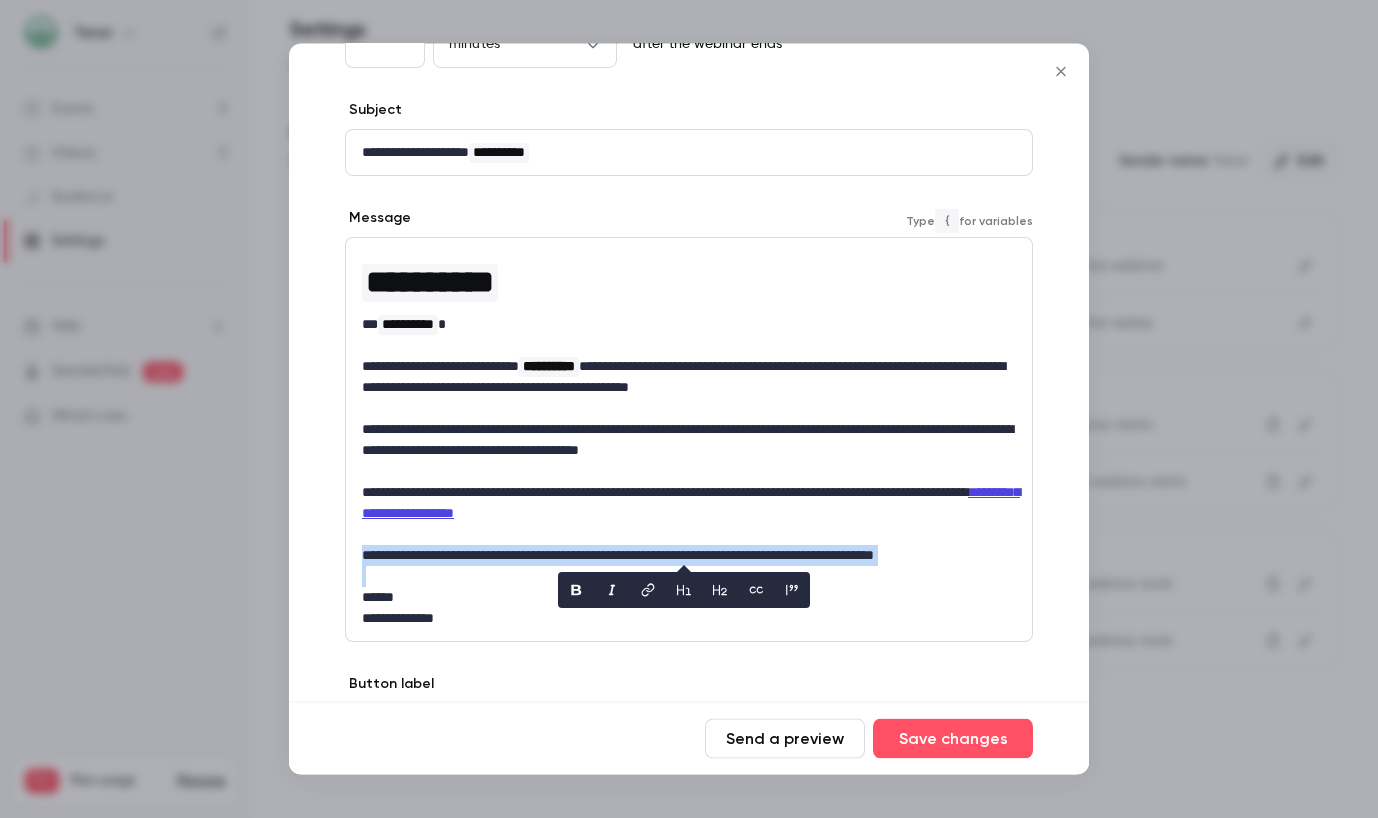 click on "**********" at bounding box center [689, 556] 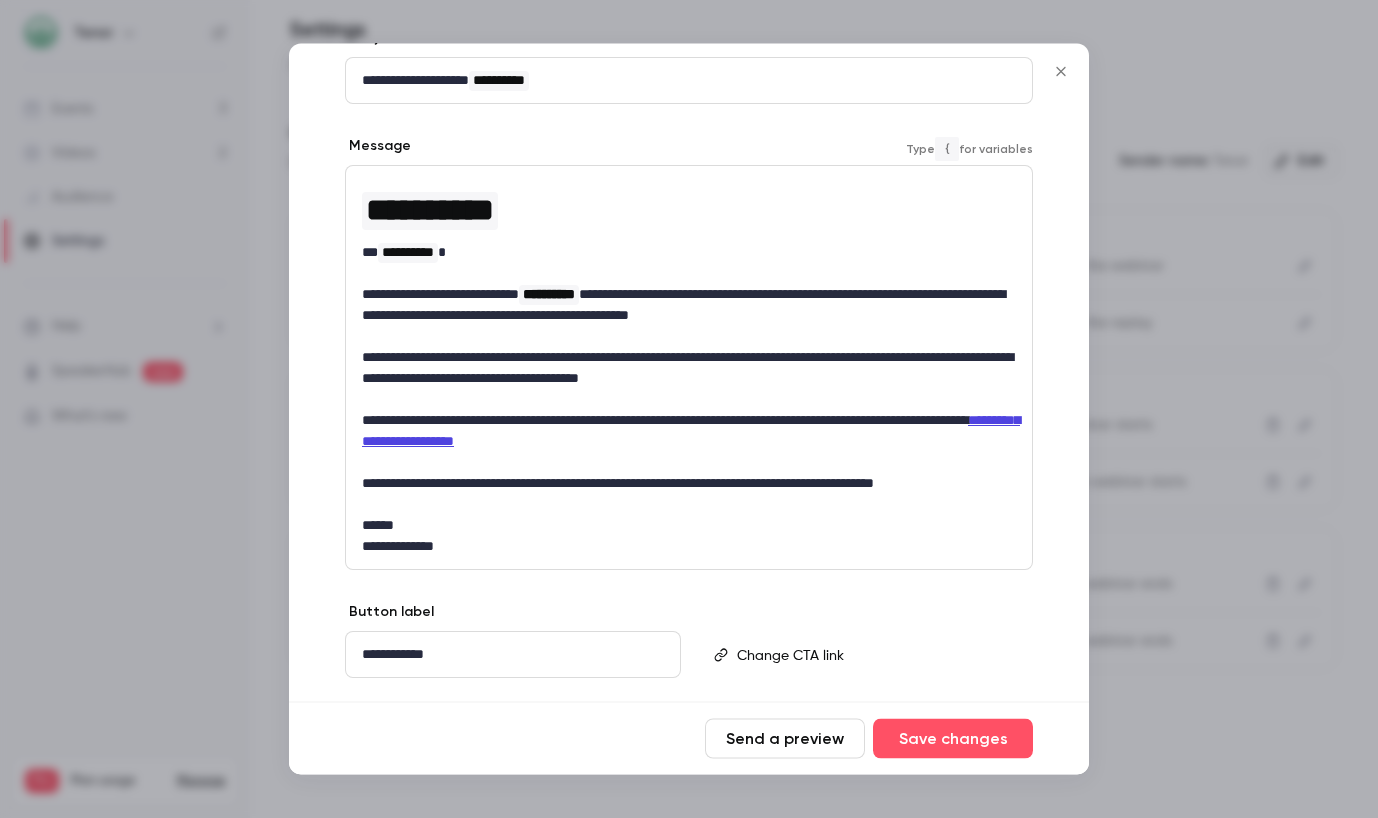 scroll, scrollTop: 226, scrollLeft: 0, axis: vertical 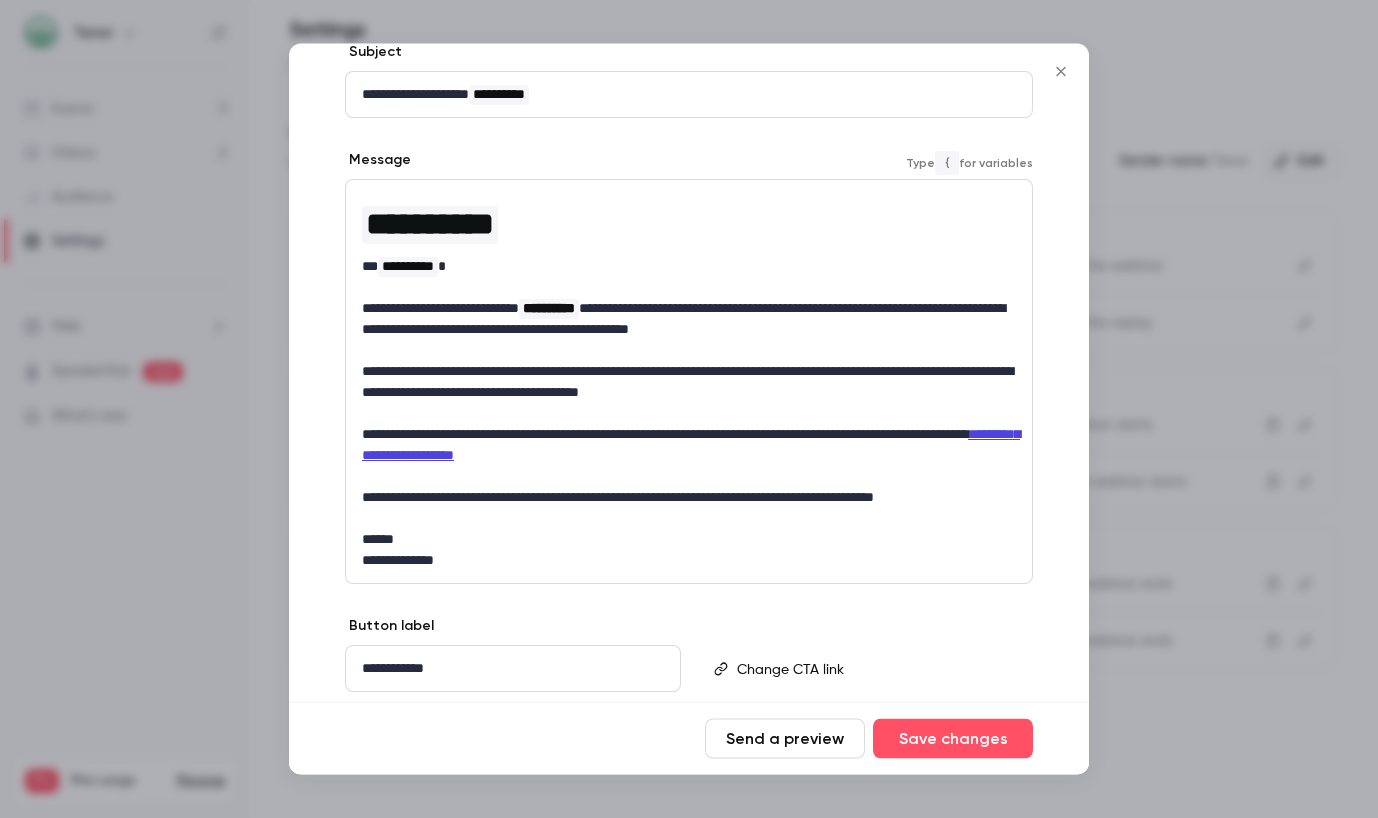 click at bounding box center [689, 409] 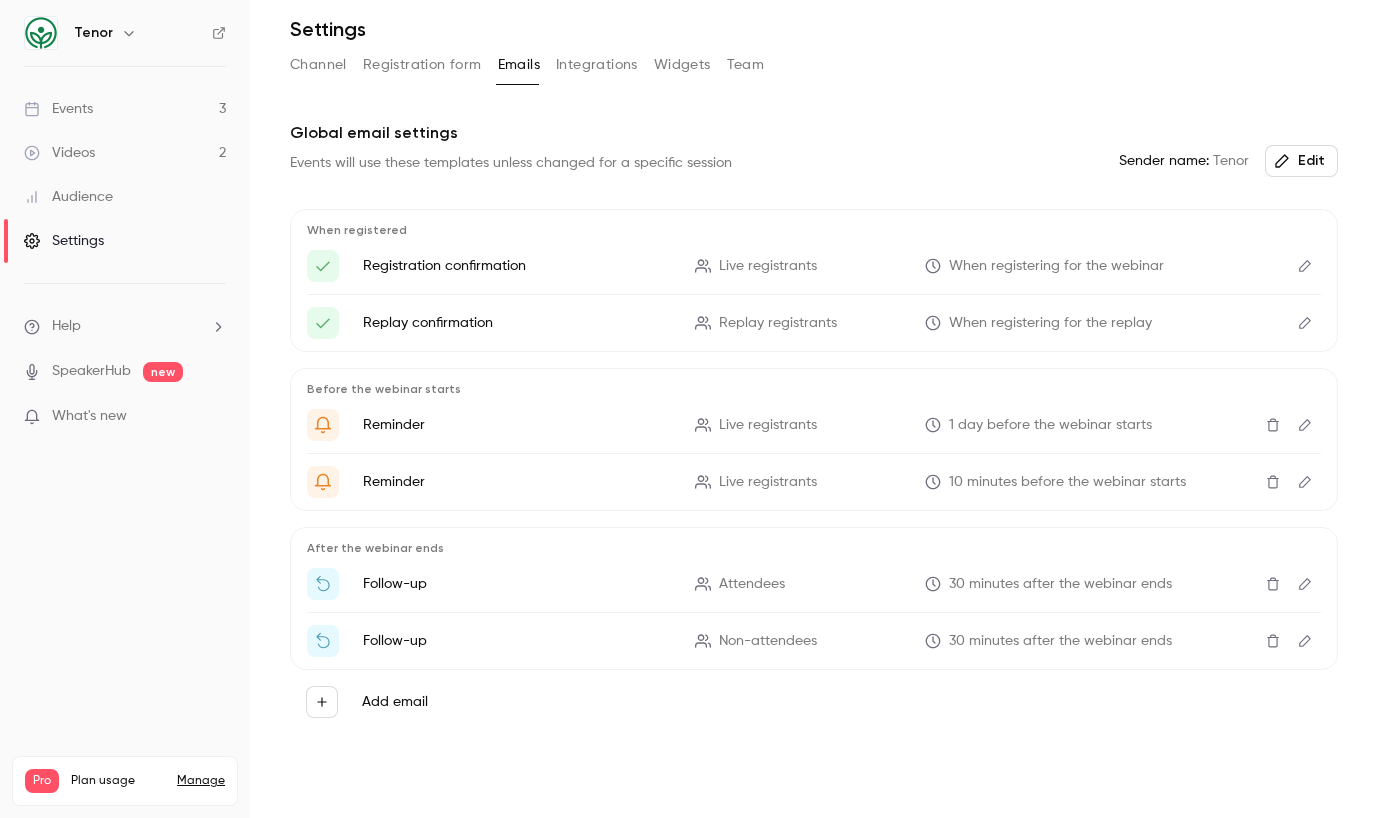 click 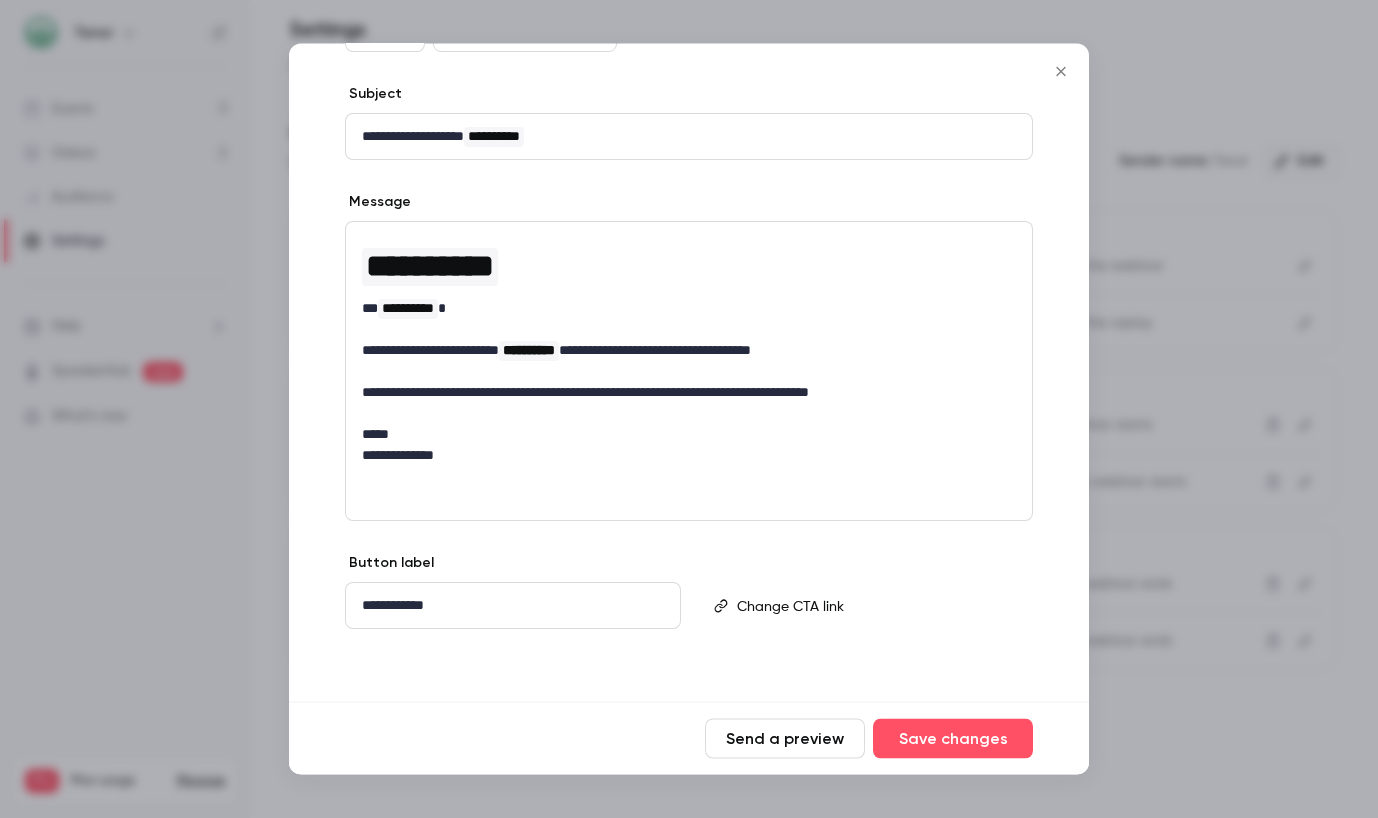 scroll, scrollTop: 184, scrollLeft: 0, axis: vertical 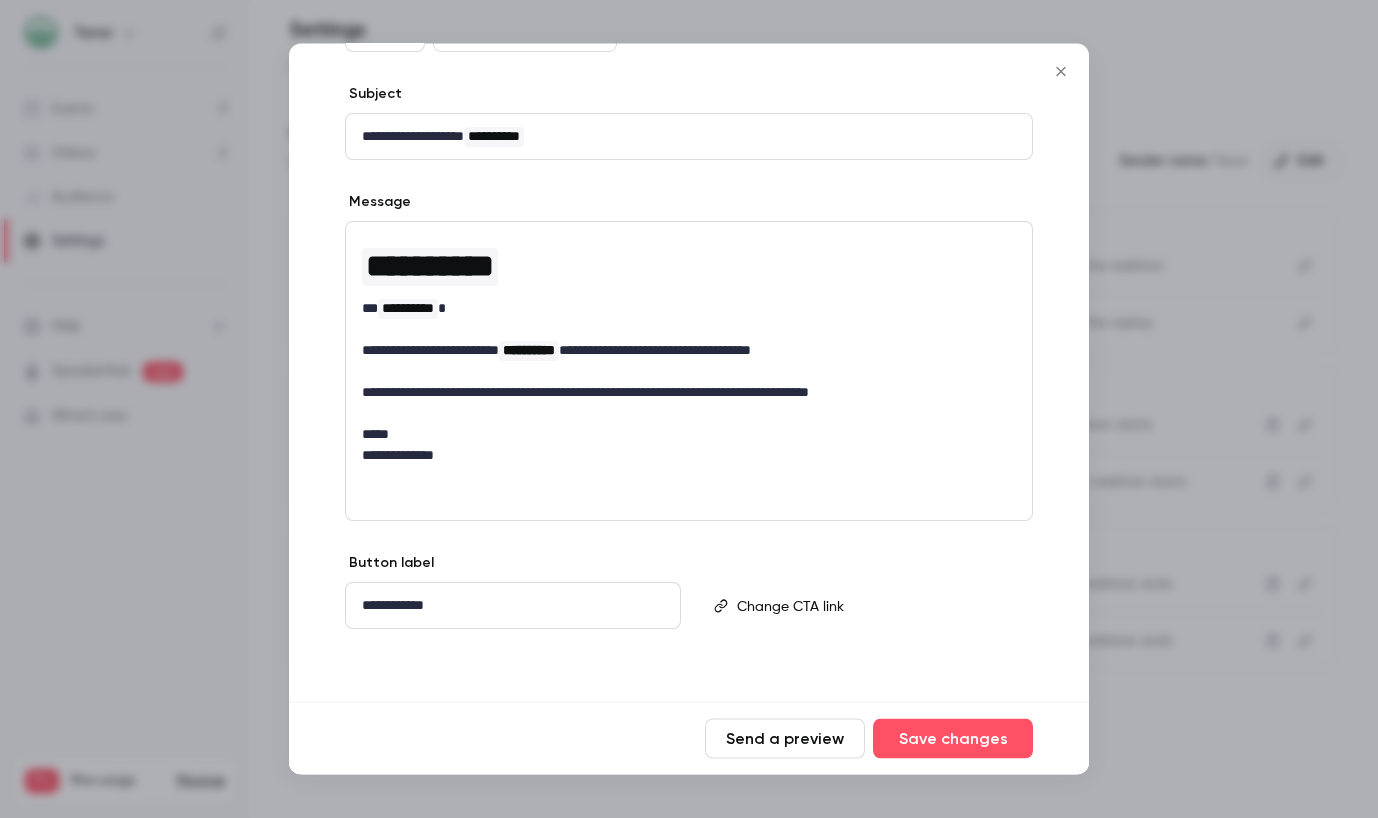 click at bounding box center [689, 409] 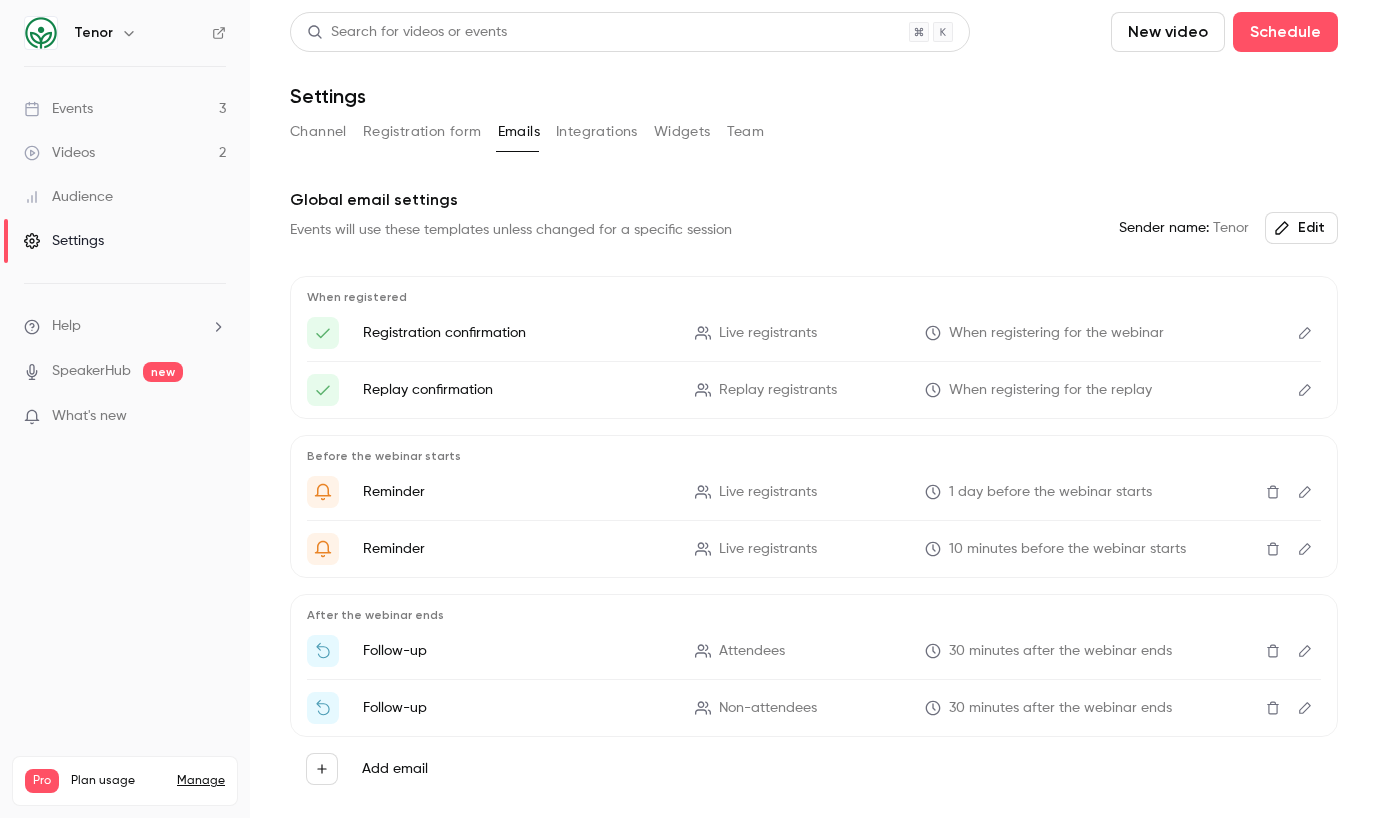 scroll, scrollTop: 0, scrollLeft: 0, axis: both 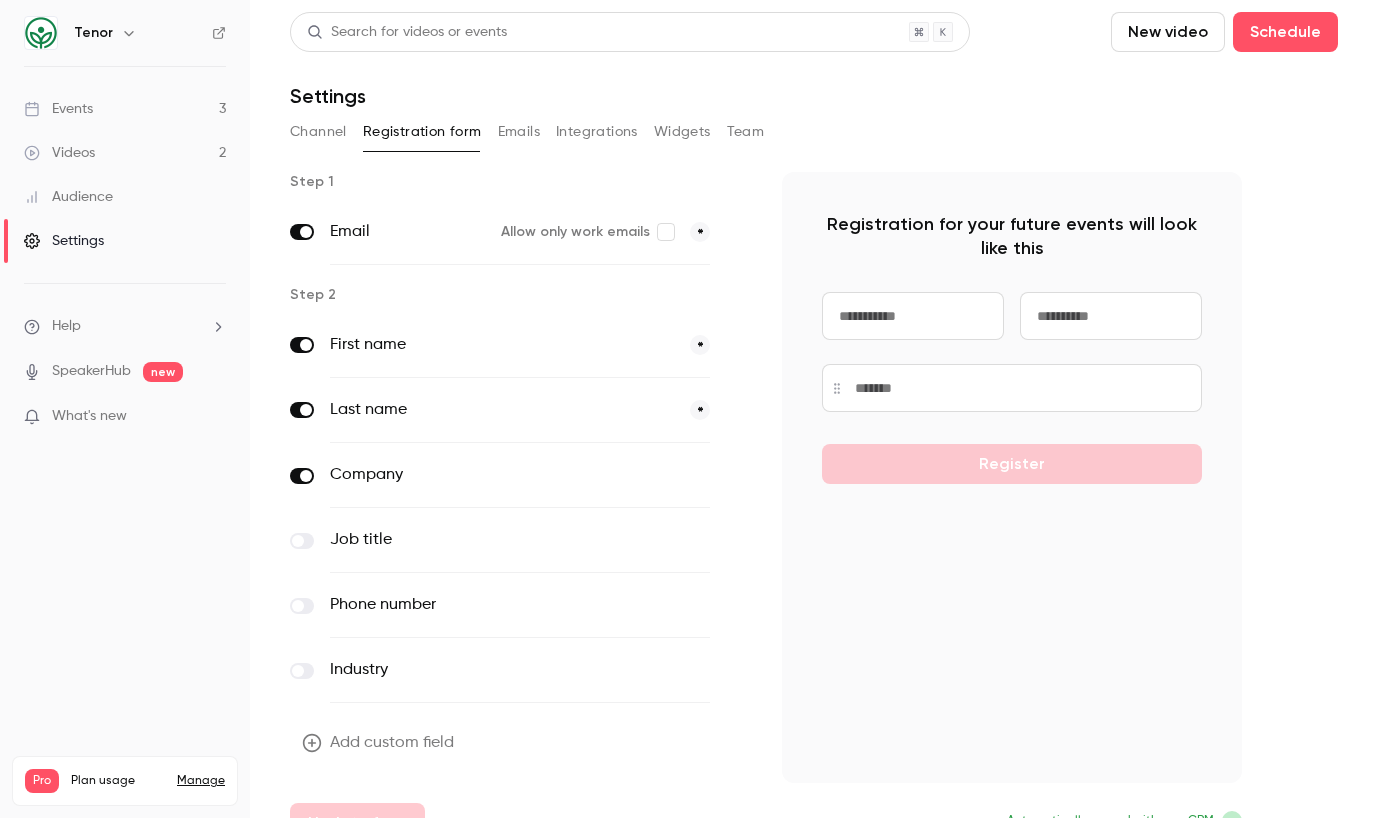 click on "Emails" at bounding box center [519, 132] 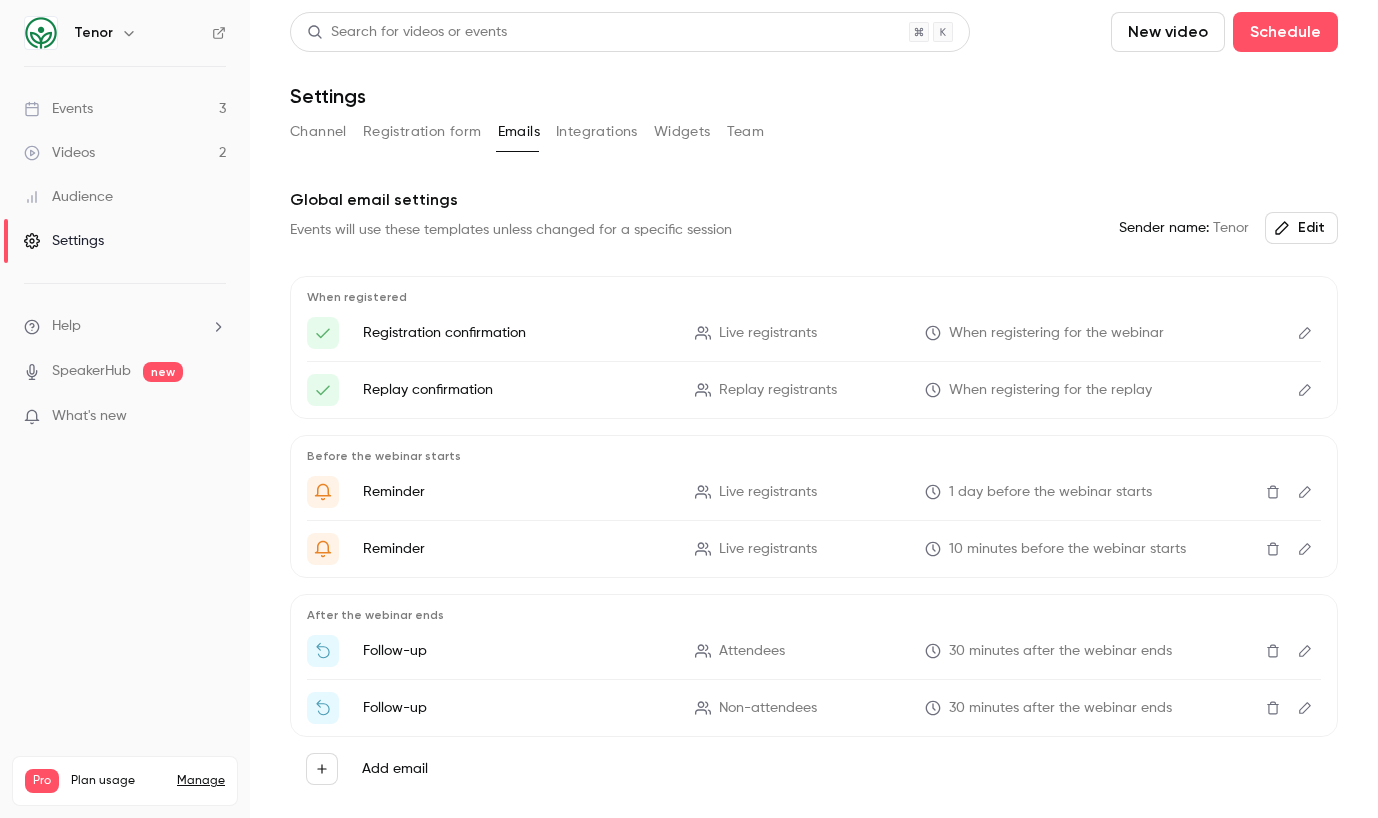 type 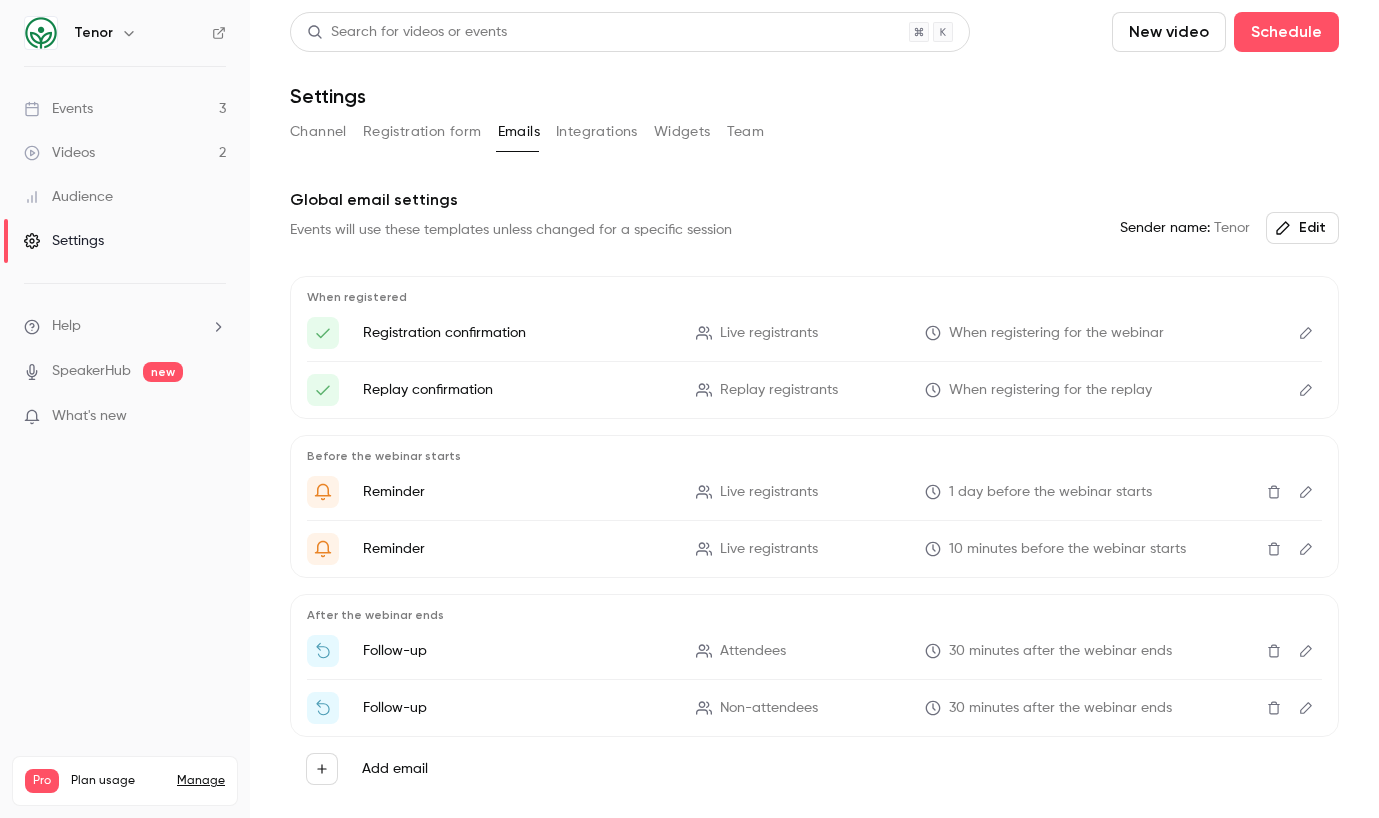 scroll, scrollTop: 0, scrollLeft: 0, axis: both 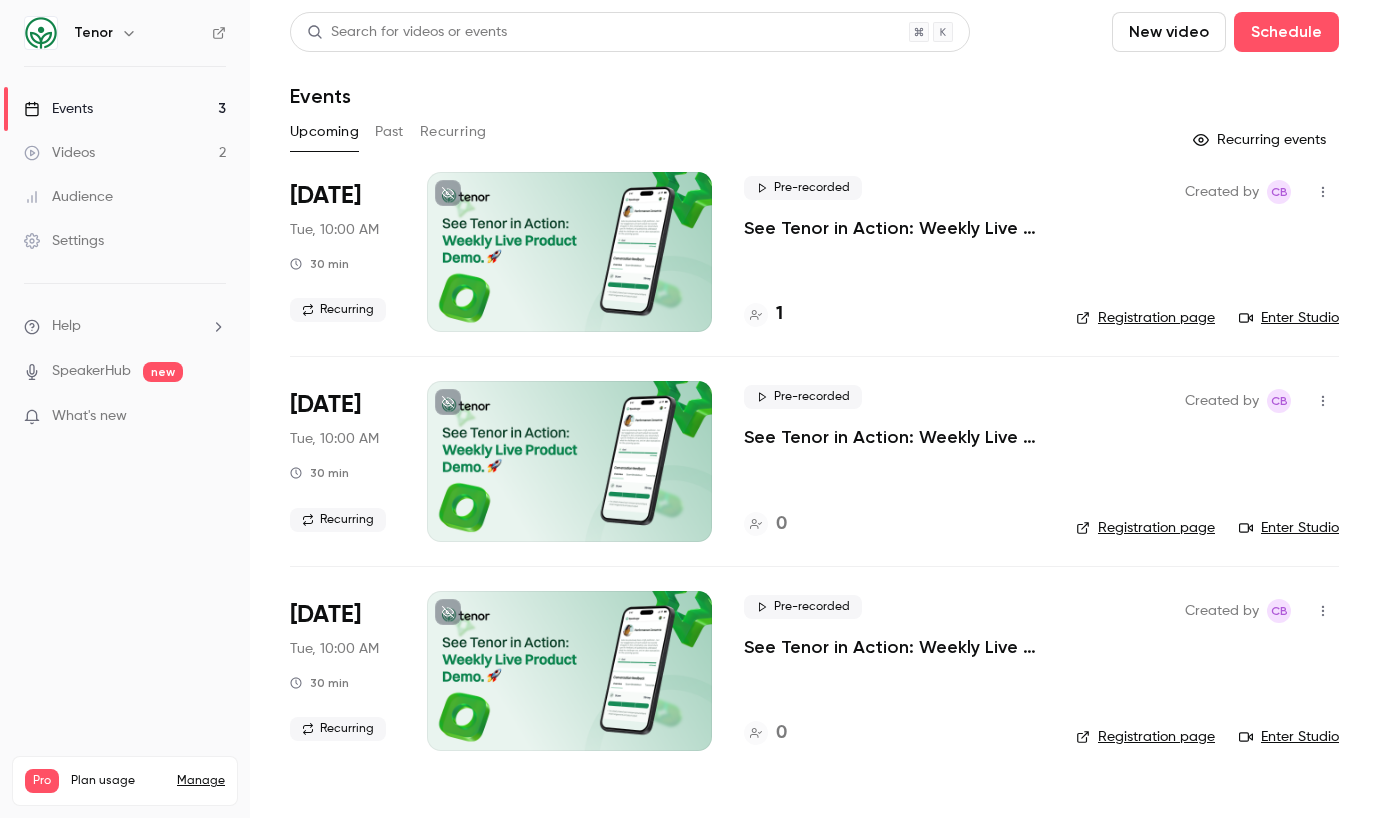 click on "Registration page" at bounding box center (1145, 318) 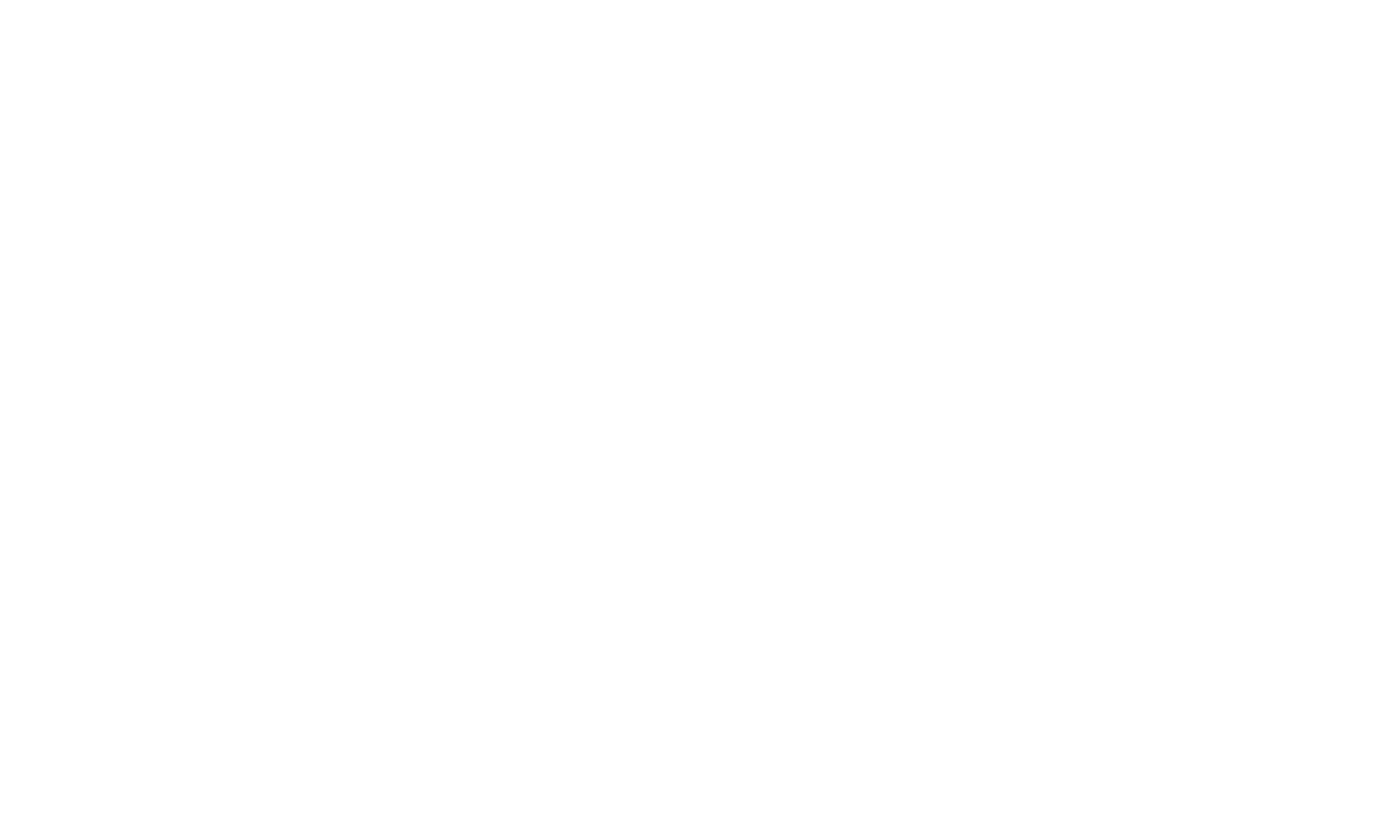 scroll, scrollTop: 0, scrollLeft: 0, axis: both 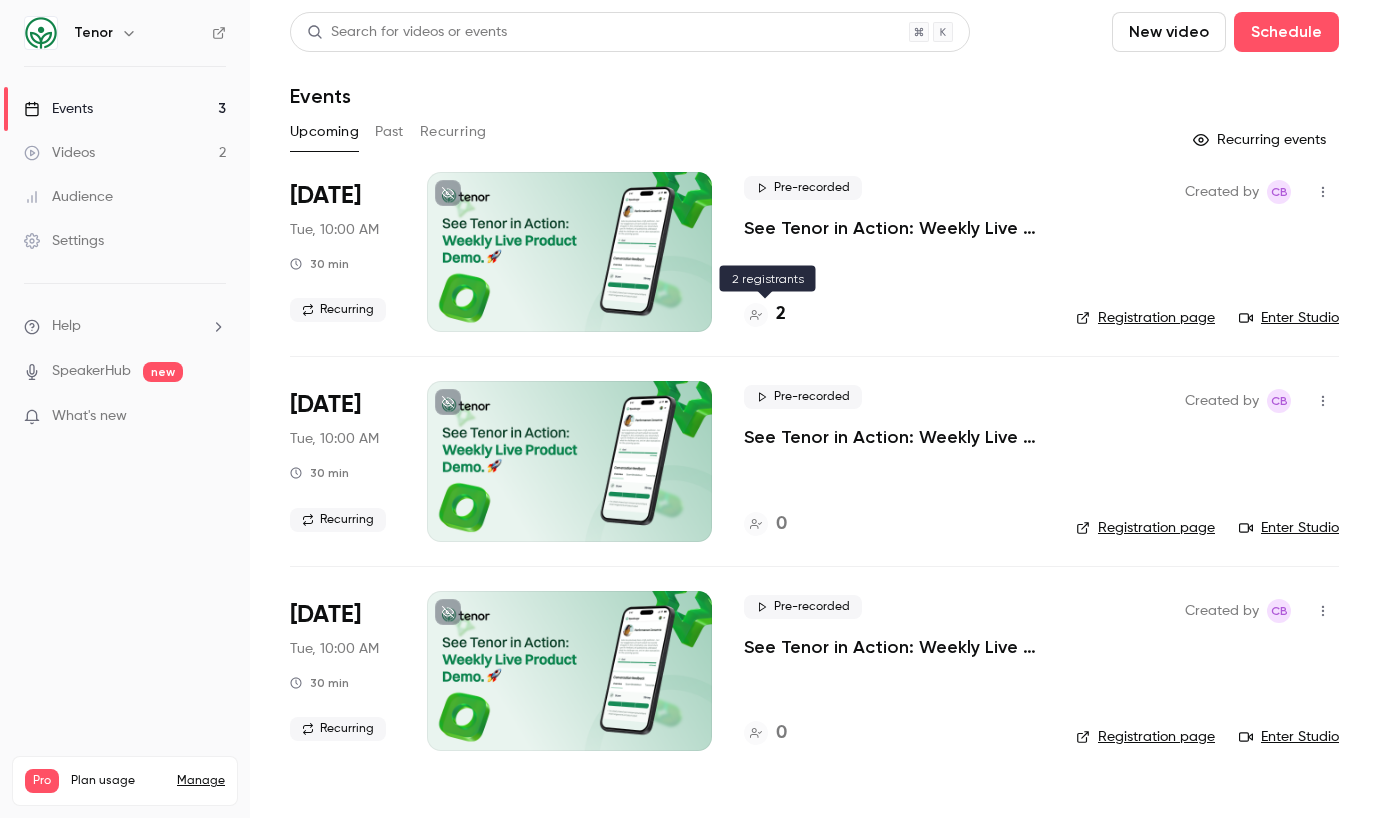 click on "2" at bounding box center (781, 314) 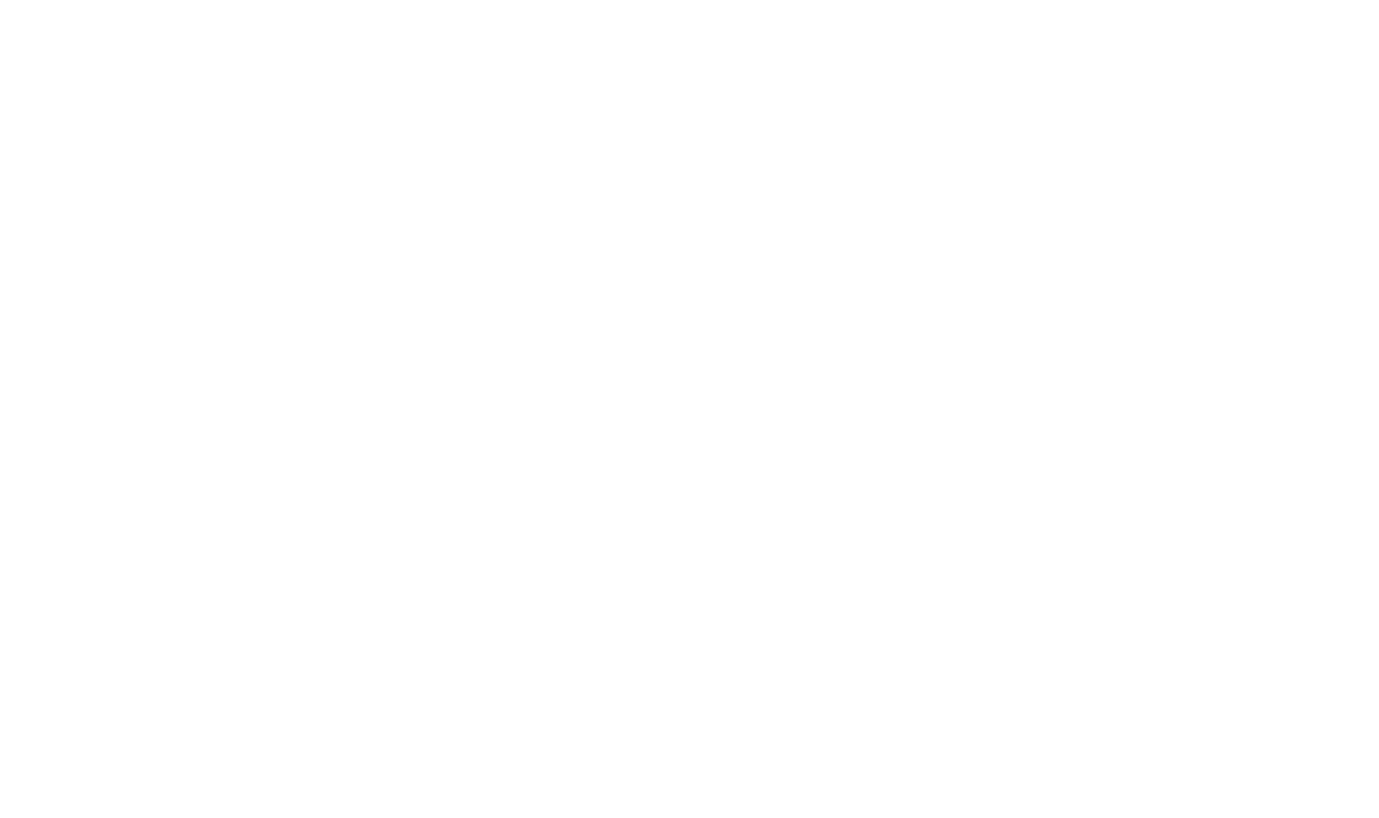 scroll, scrollTop: 0, scrollLeft: 0, axis: both 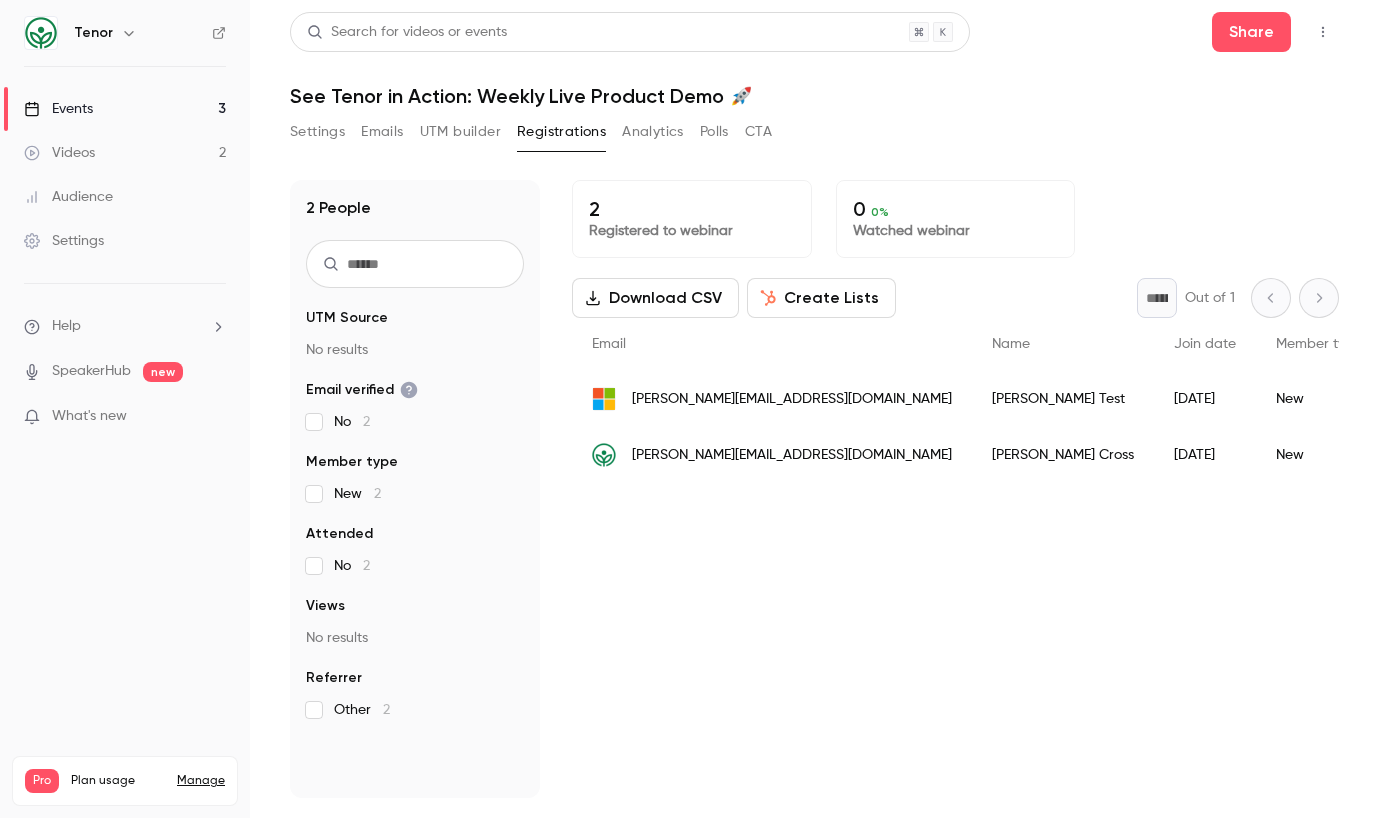 click on "Settings" at bounding box center [125, 241] 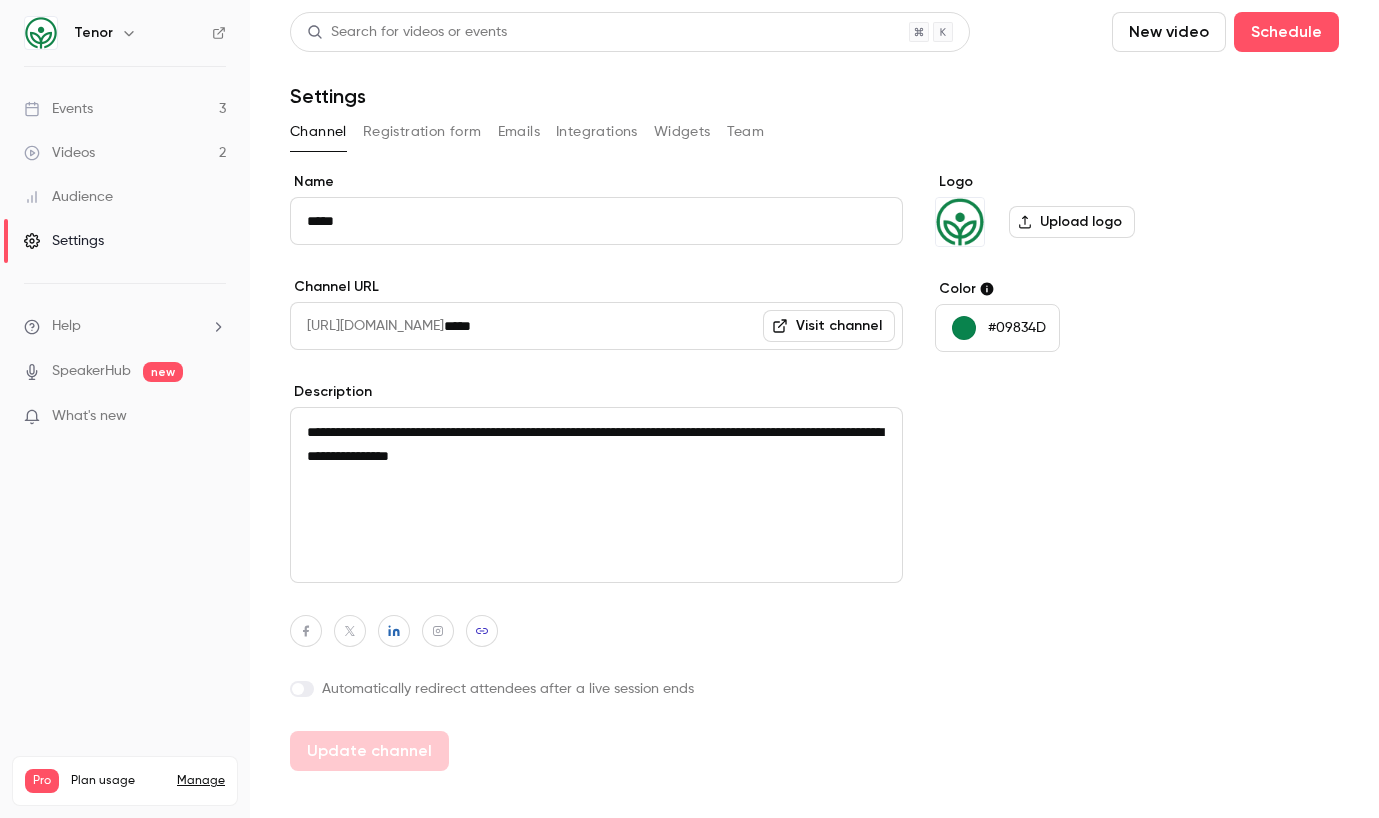 click on "**********" at bounding box center [814, 391] 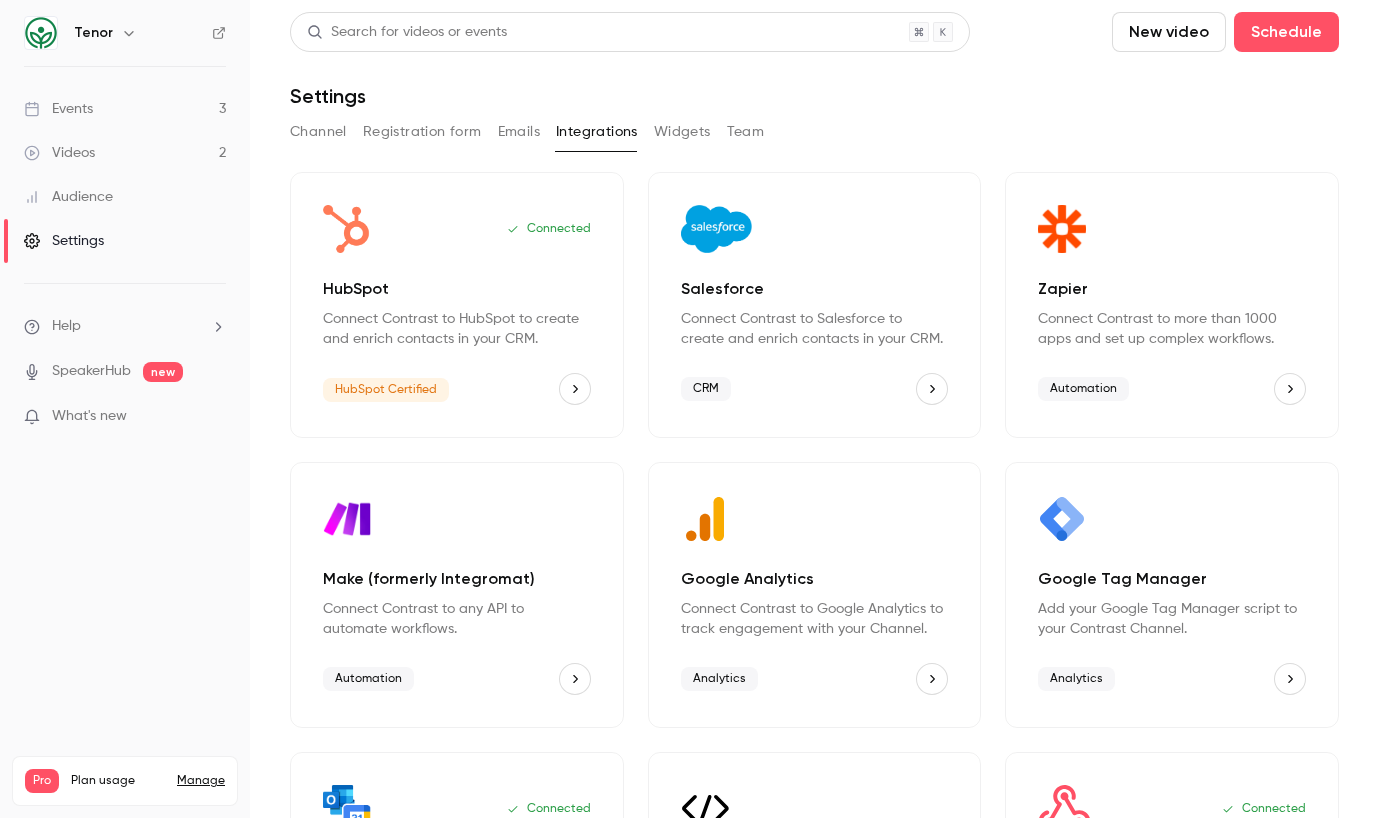 scroll, scrollTop: 0, scrollLeft: 0, axis: both 